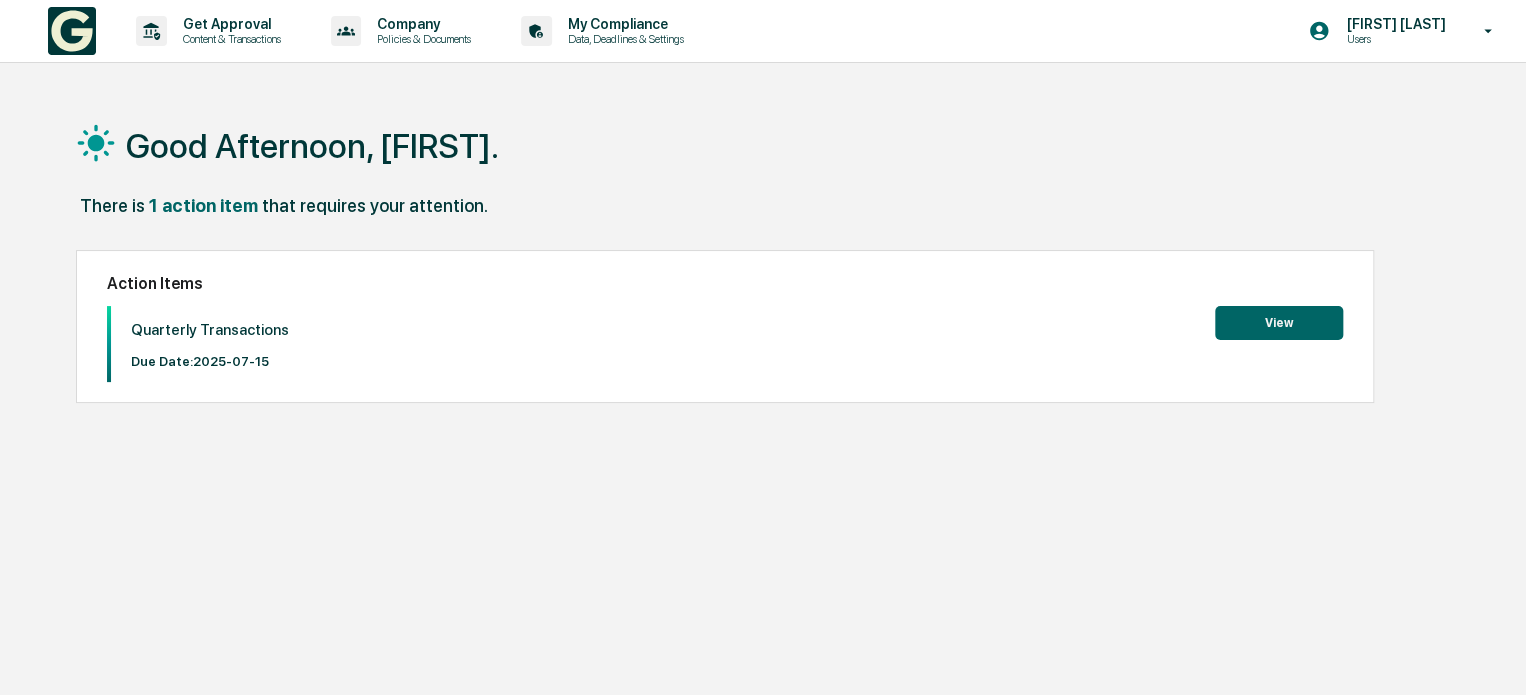 scroll, scrollTop: 0, scrollLeft: 0, axis: both 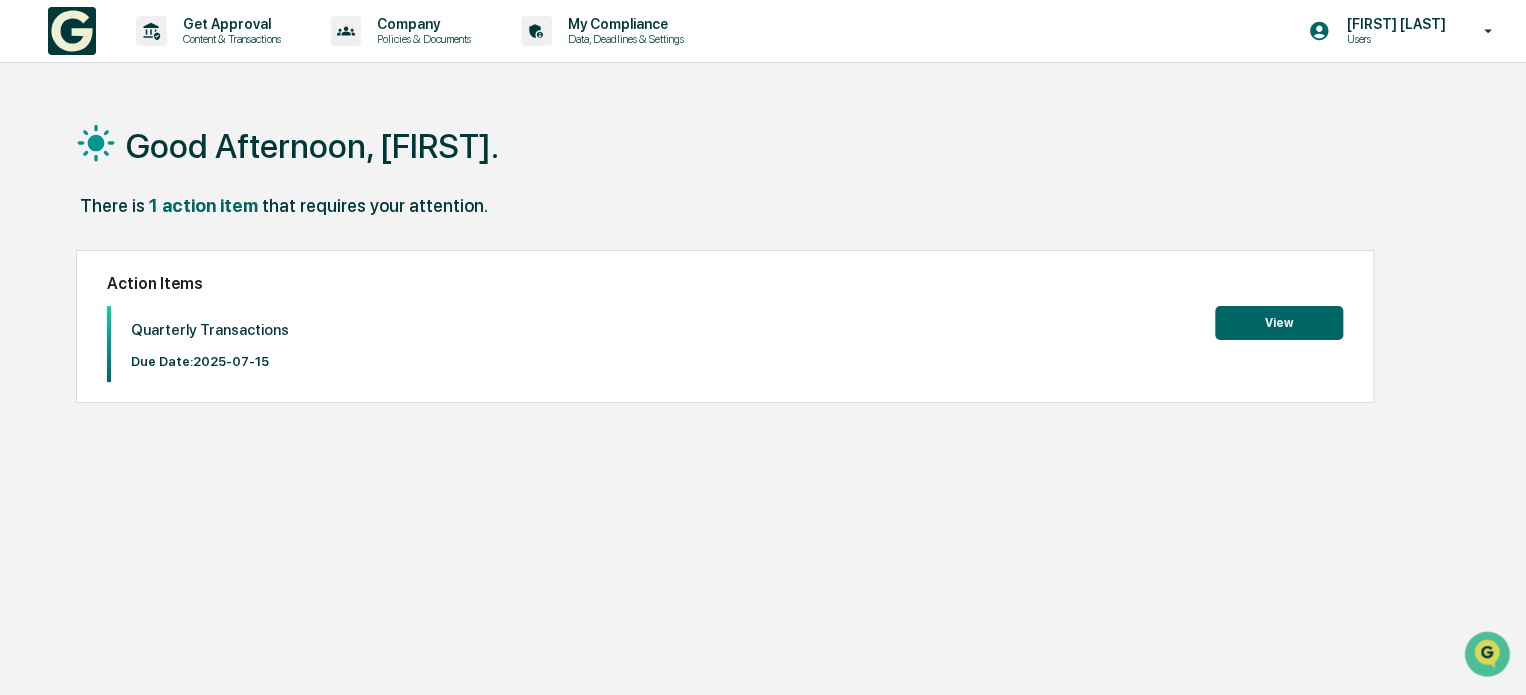 click on "View" at bounding box center [1279, 323] 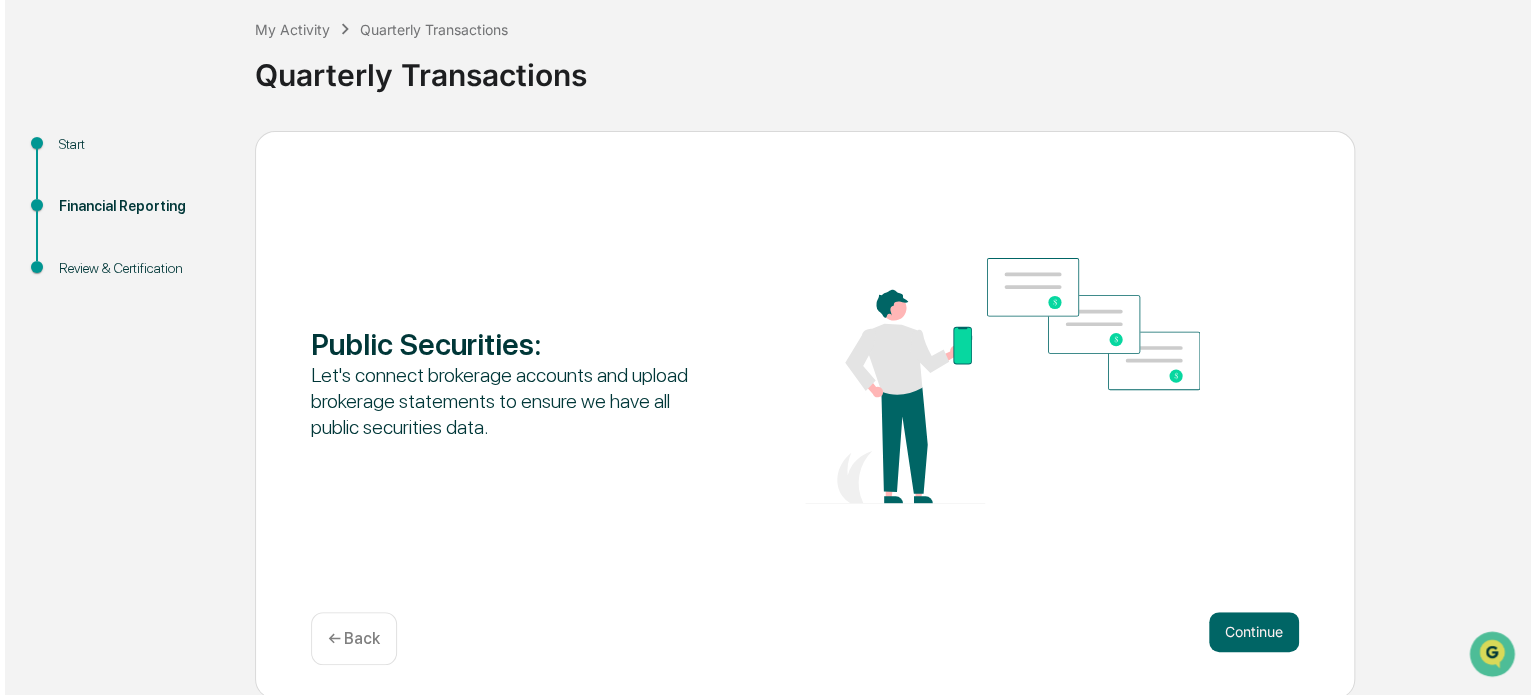 scroll, scrollTop: 109, scrollLeft: 0, axis: vertical 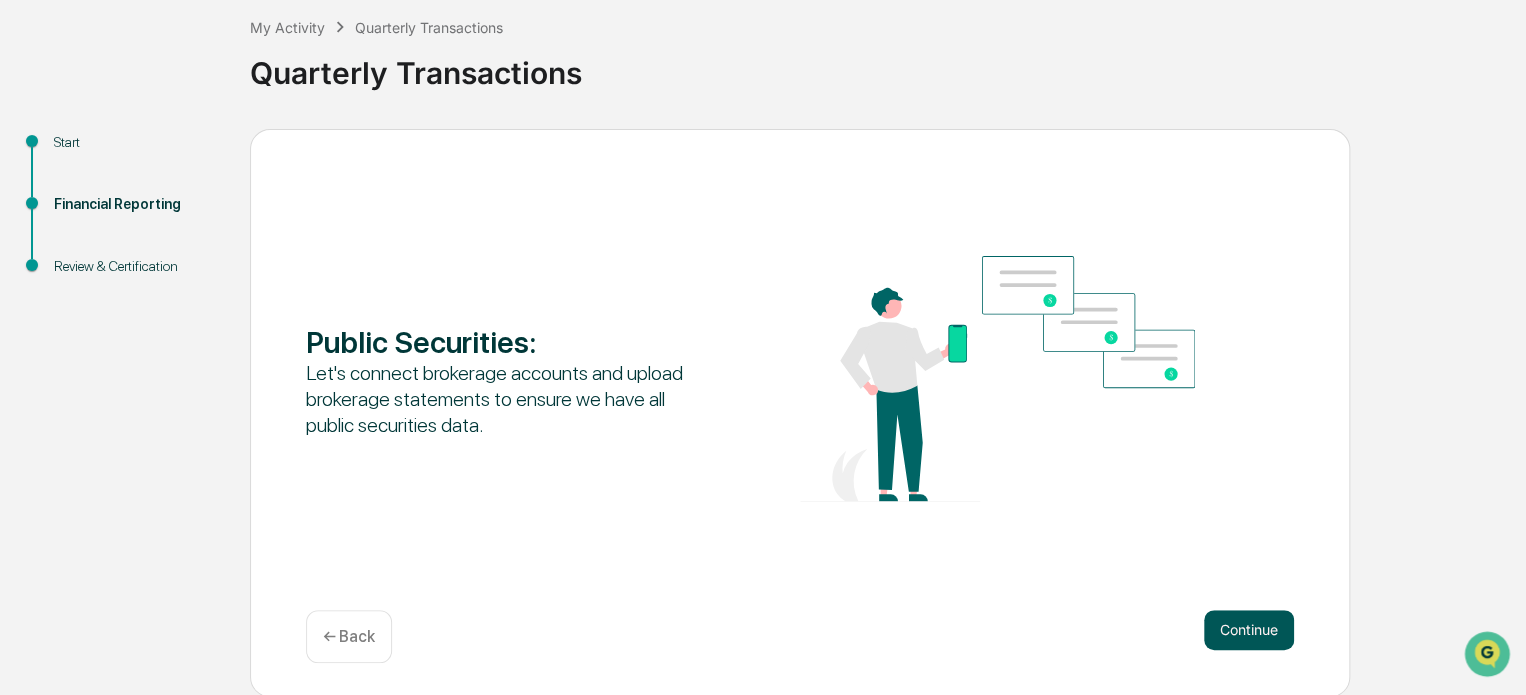 click on "Continue" at bounding box center (1249, 630) 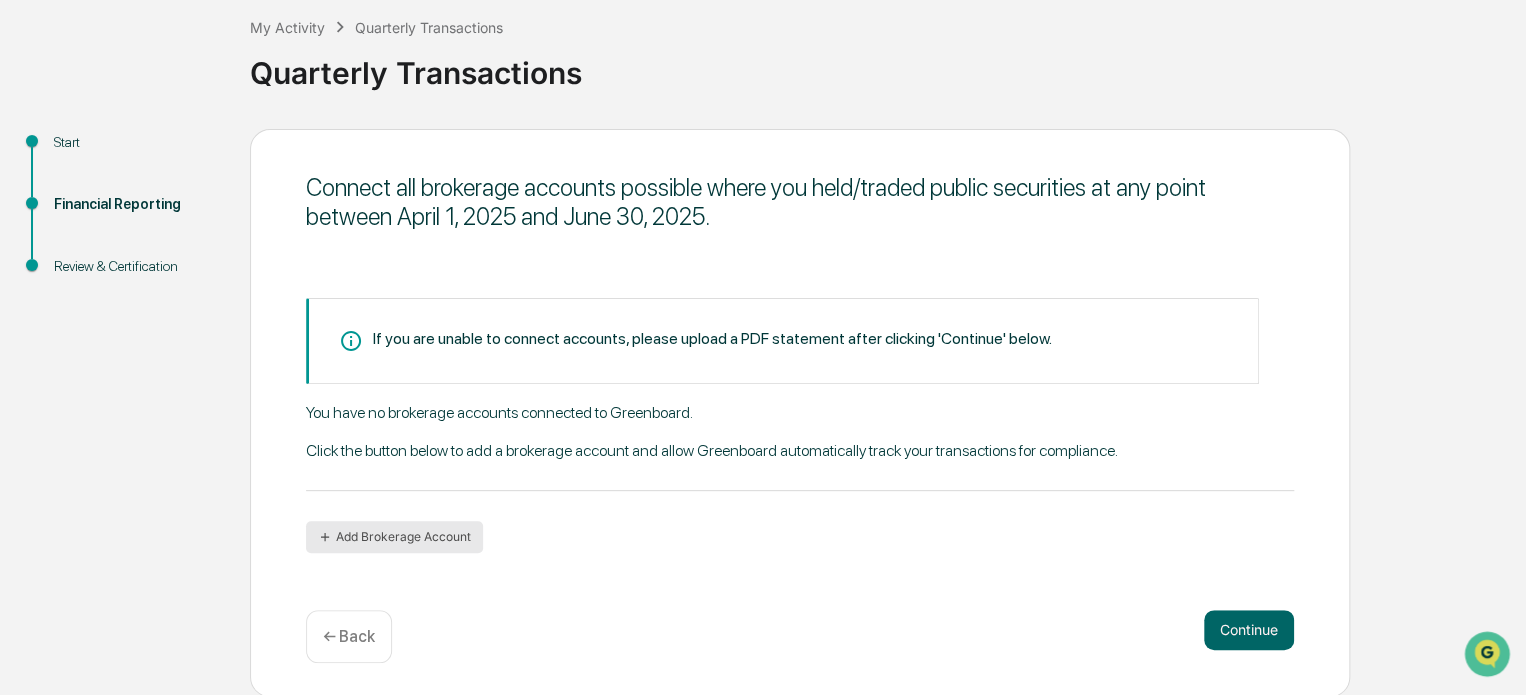click on "Add Brokerage Account" at bounding box center [394, 537] 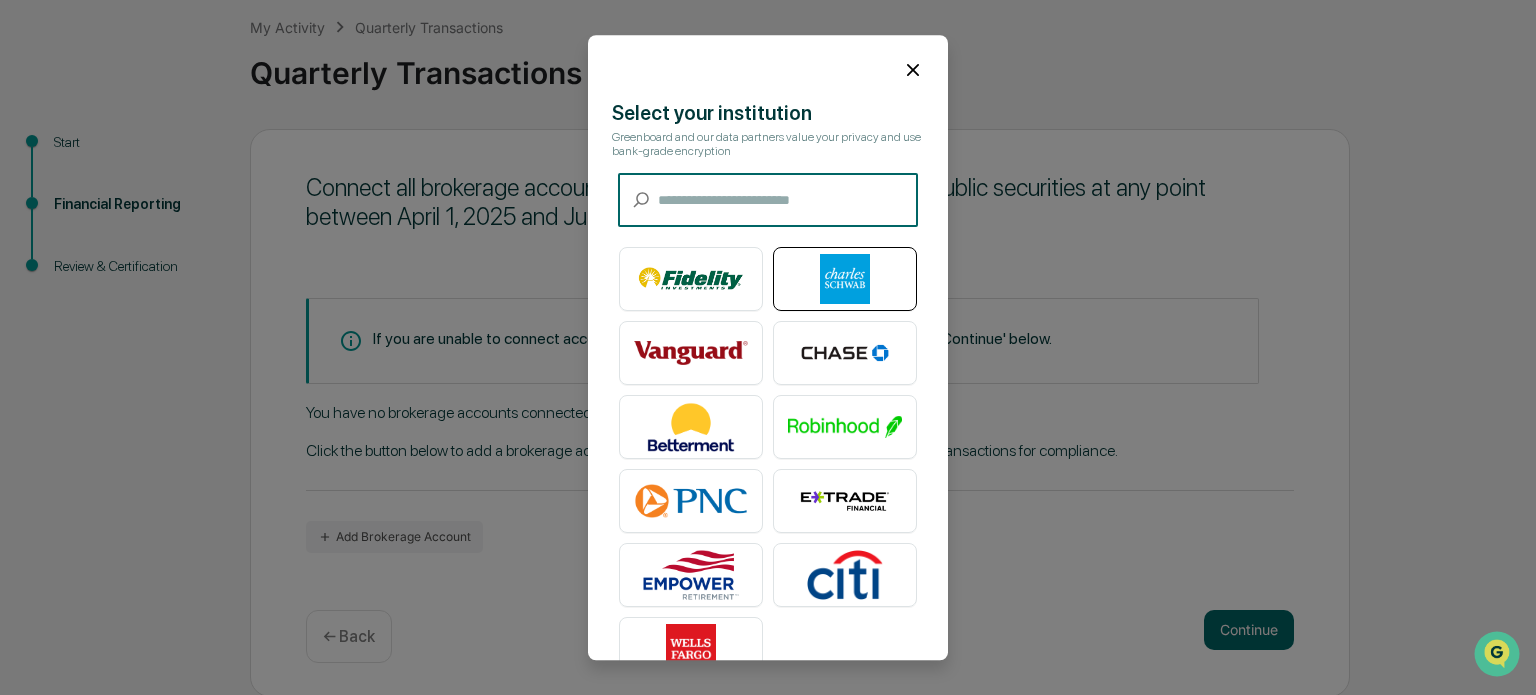 click at bounding box center [845, 279] 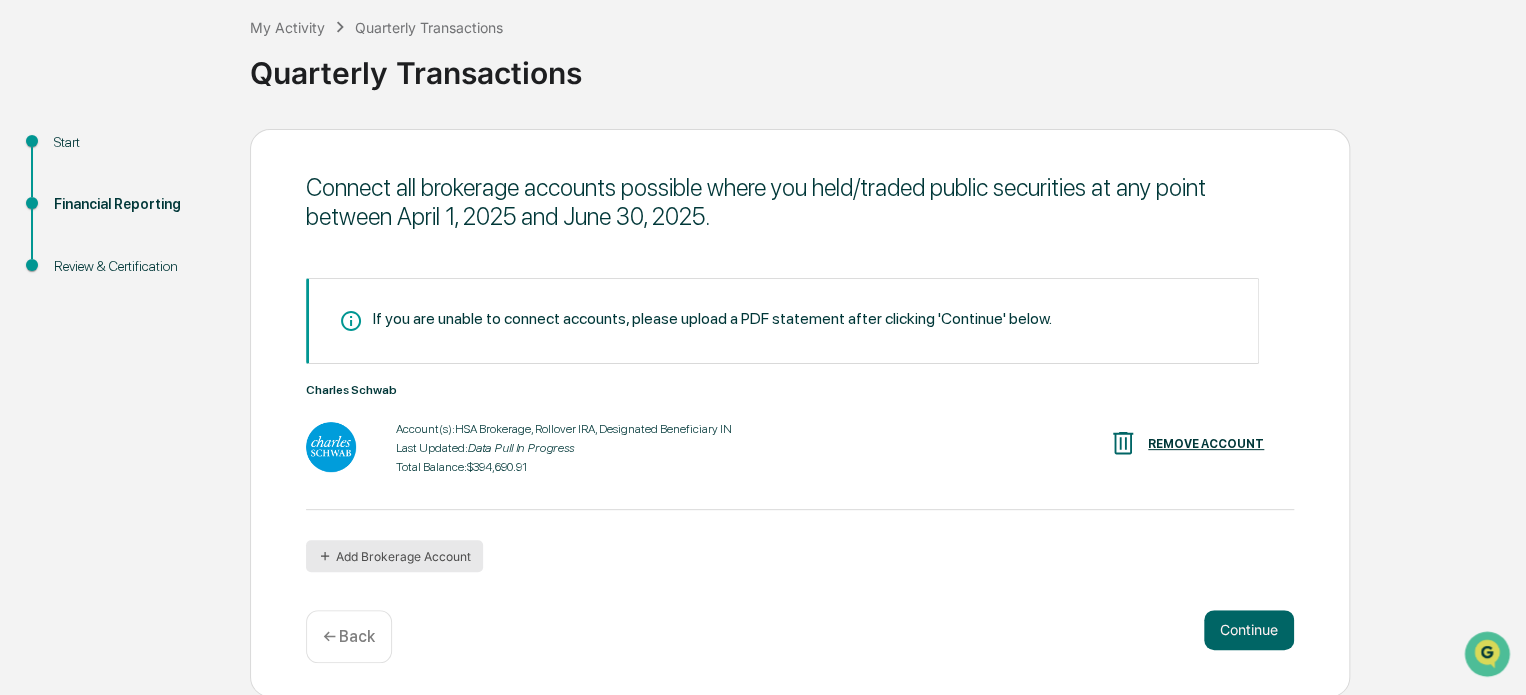 click on "Add Brokerage Account" at bounding box center [394, 556] 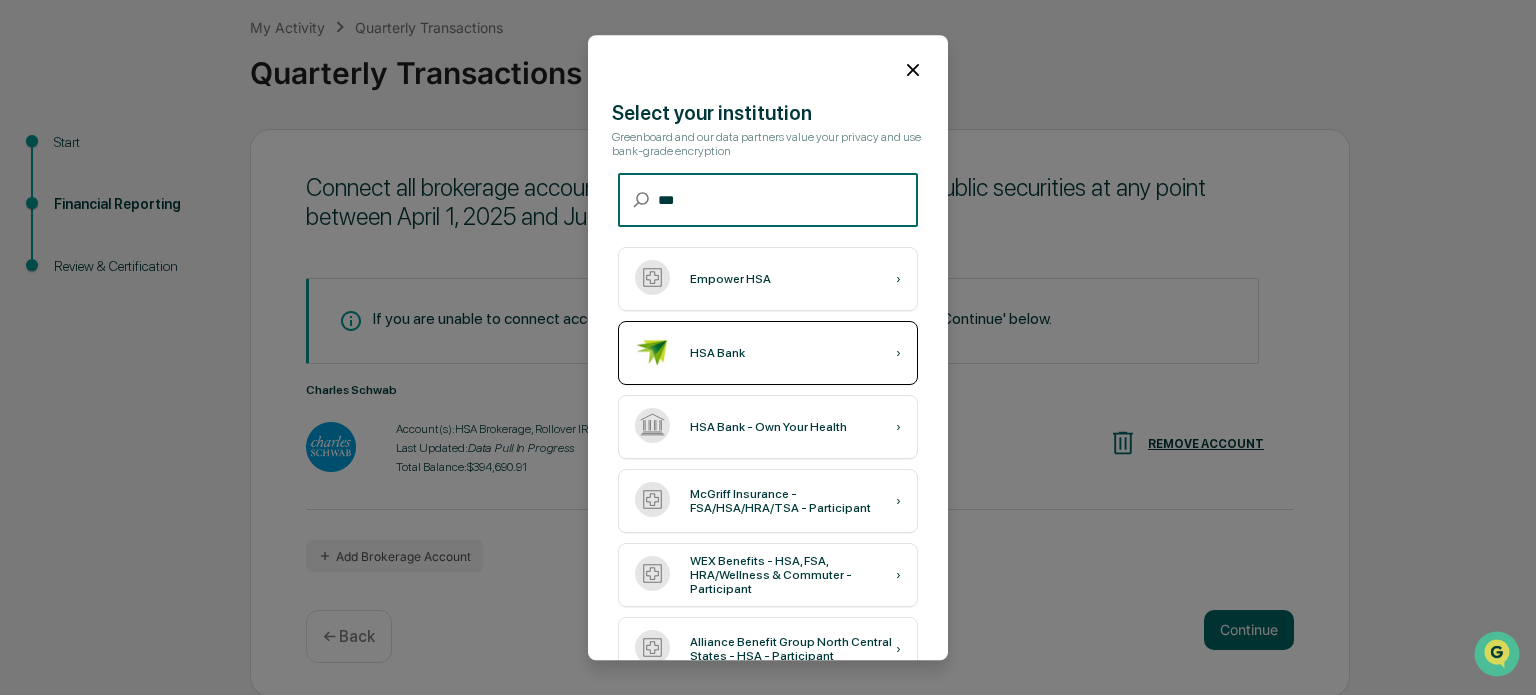 type on "***" 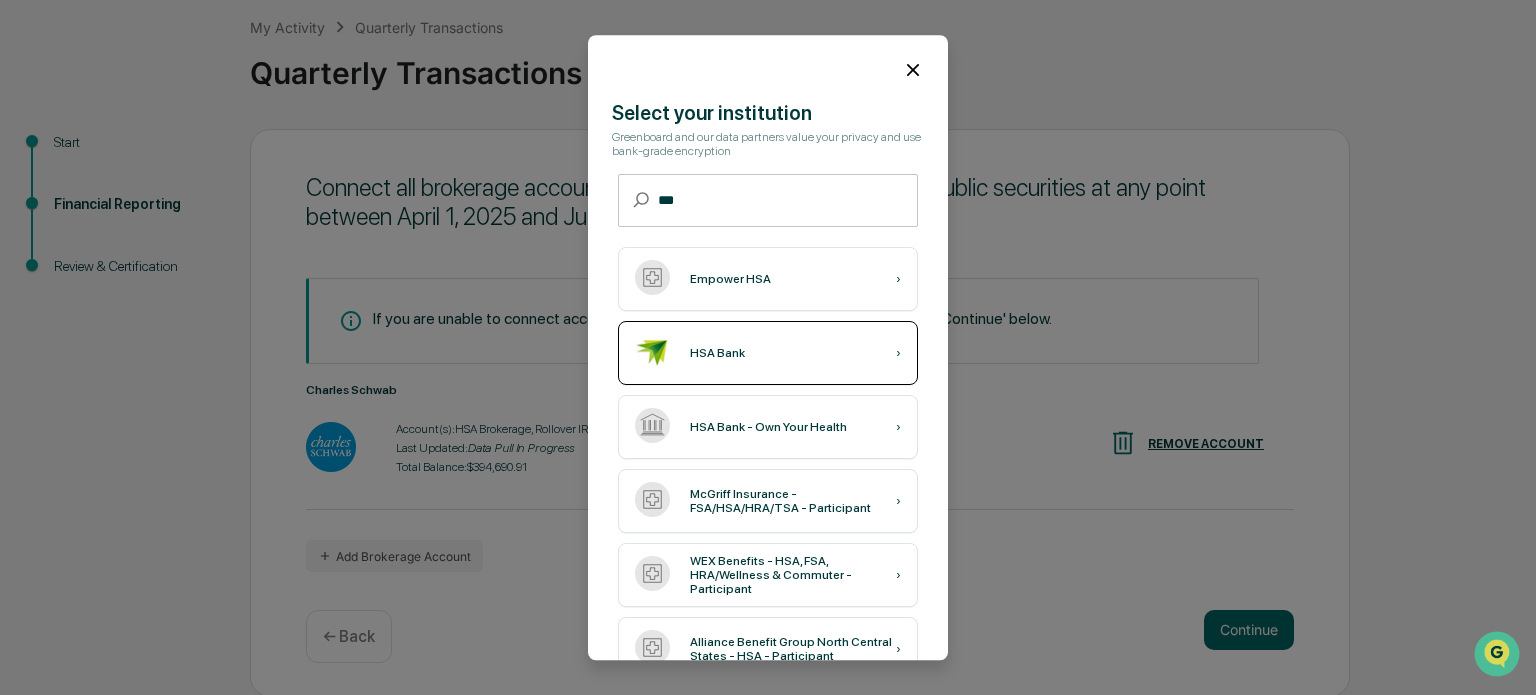 click on "HSA Bank" at bounding box center (717, 353) 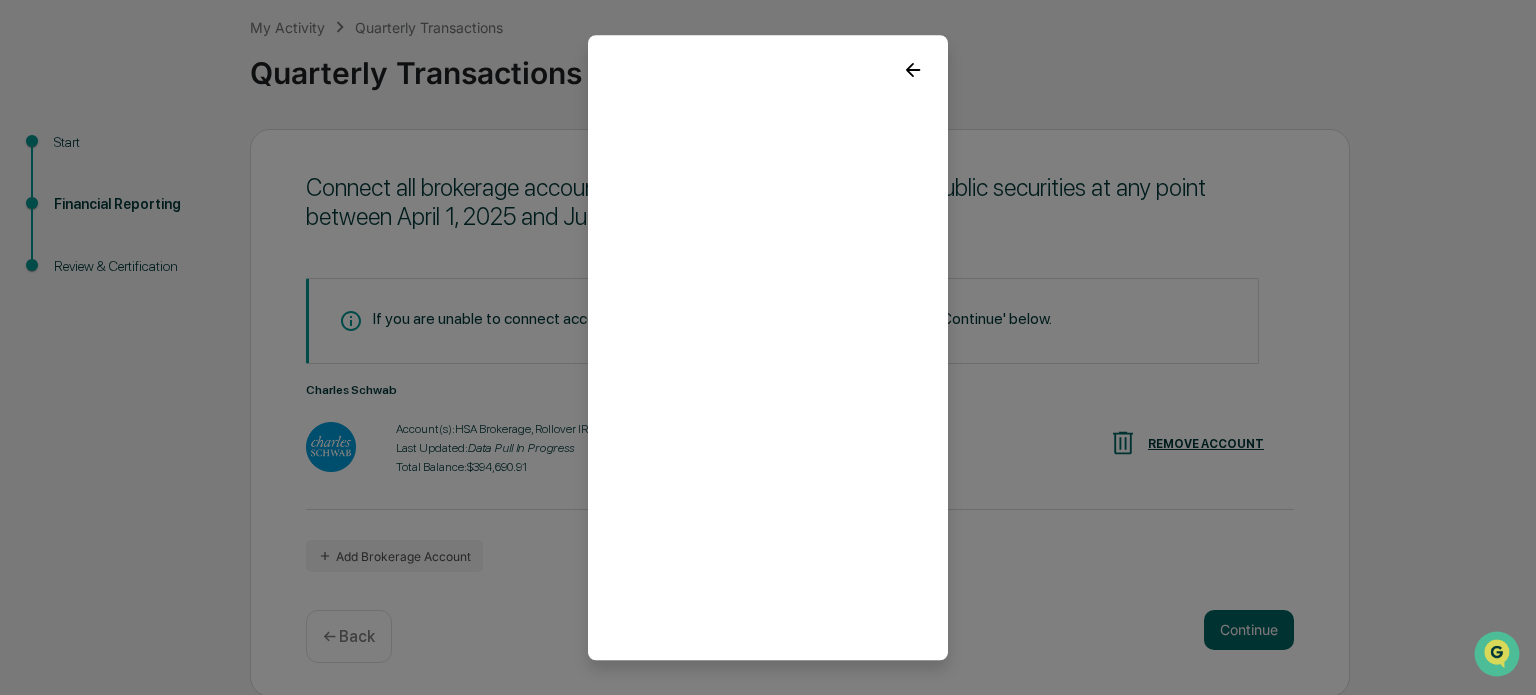 scroll, scrollTop: 60, scrollLeft: 0, axis: vertical 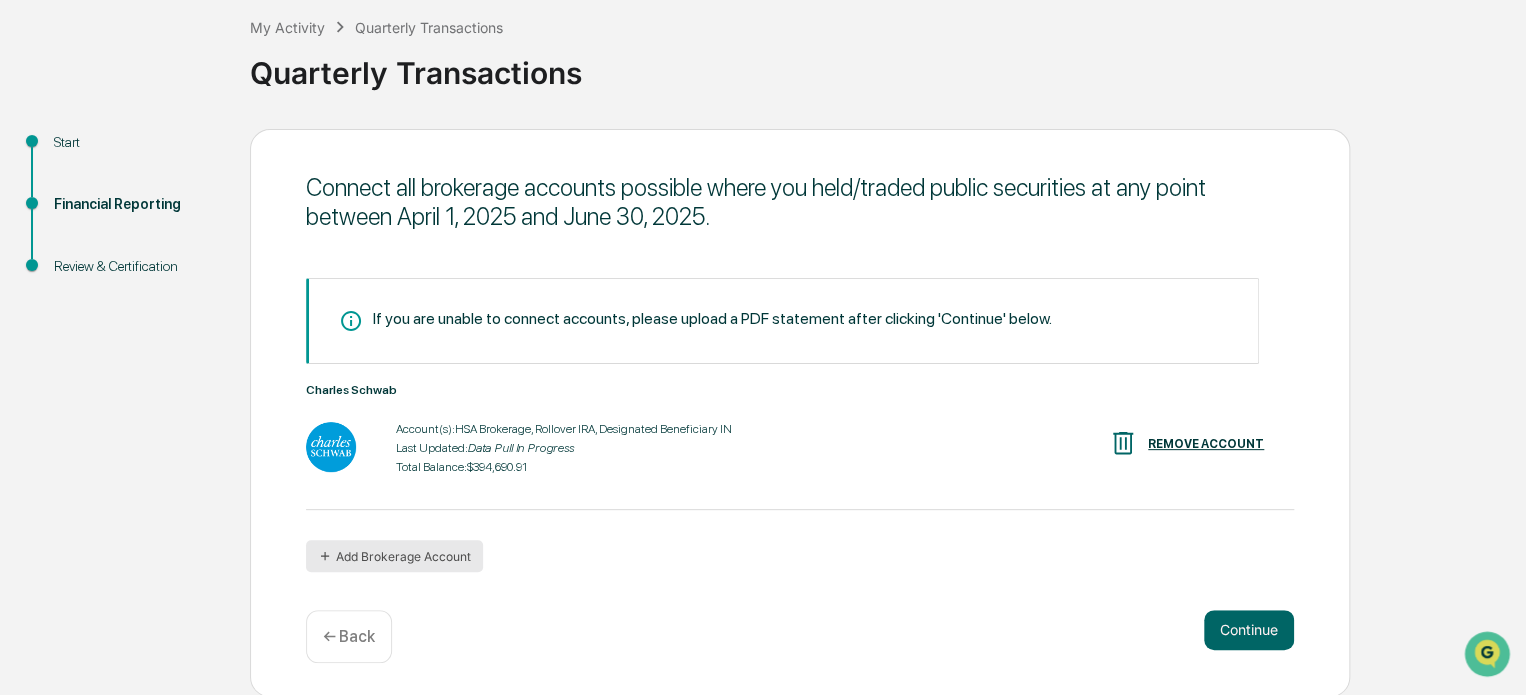 click on "Add Brokerage Account" at bounding box center [394, 556] 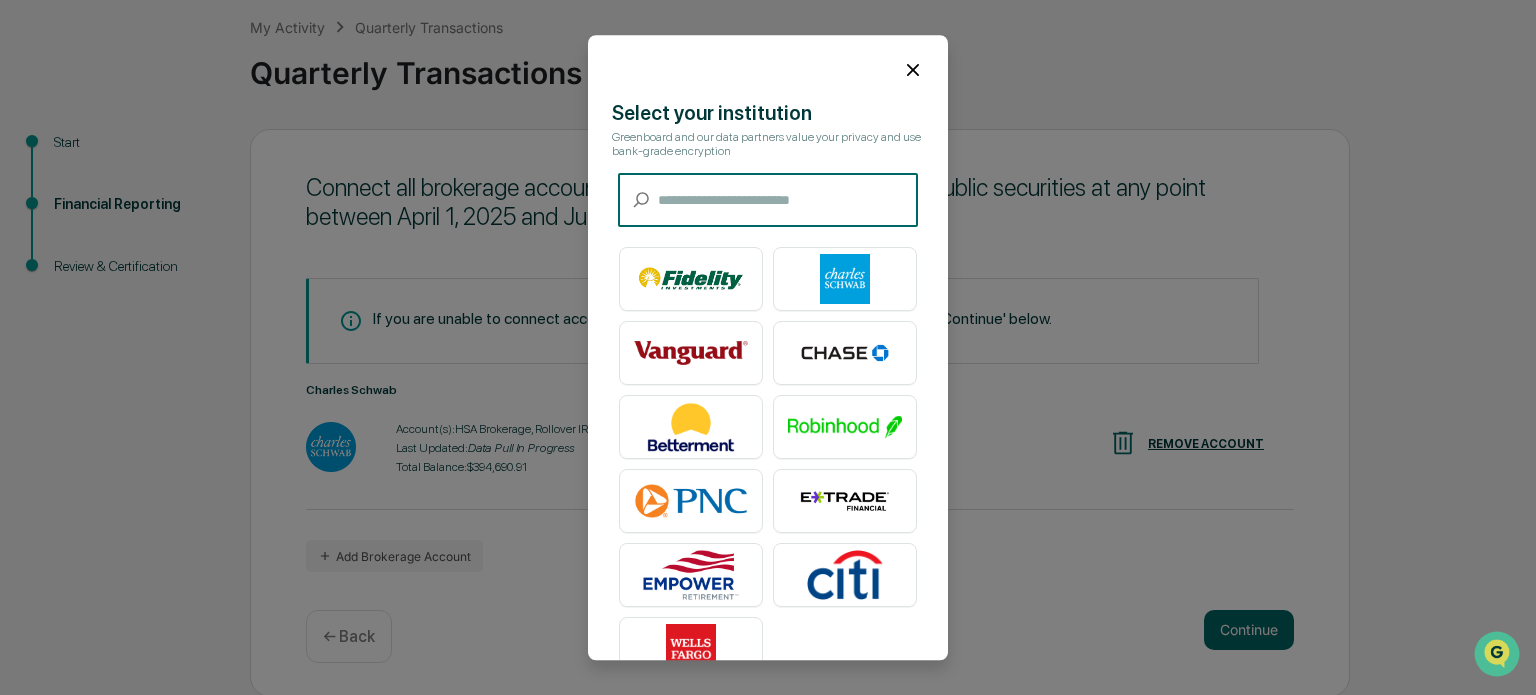 click at bounding box center (788, 200) 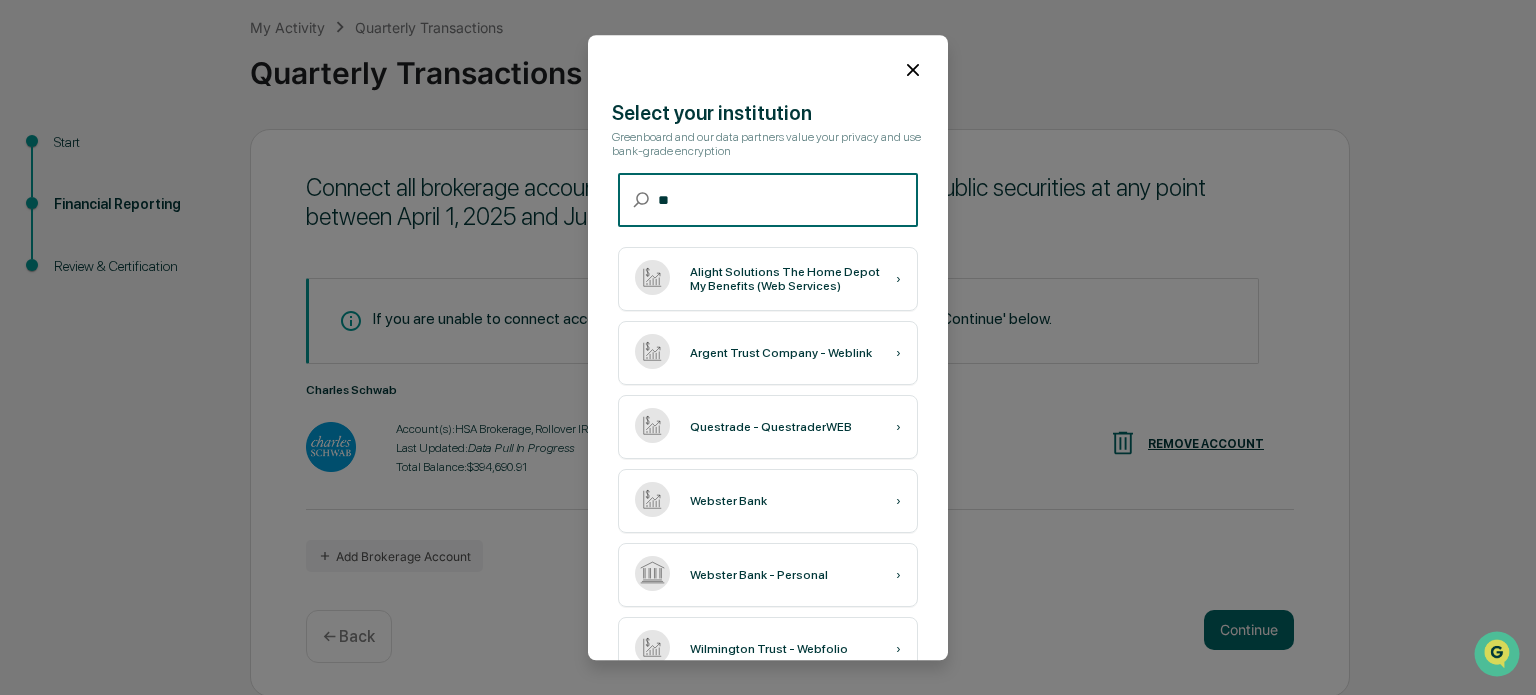 type on "*" 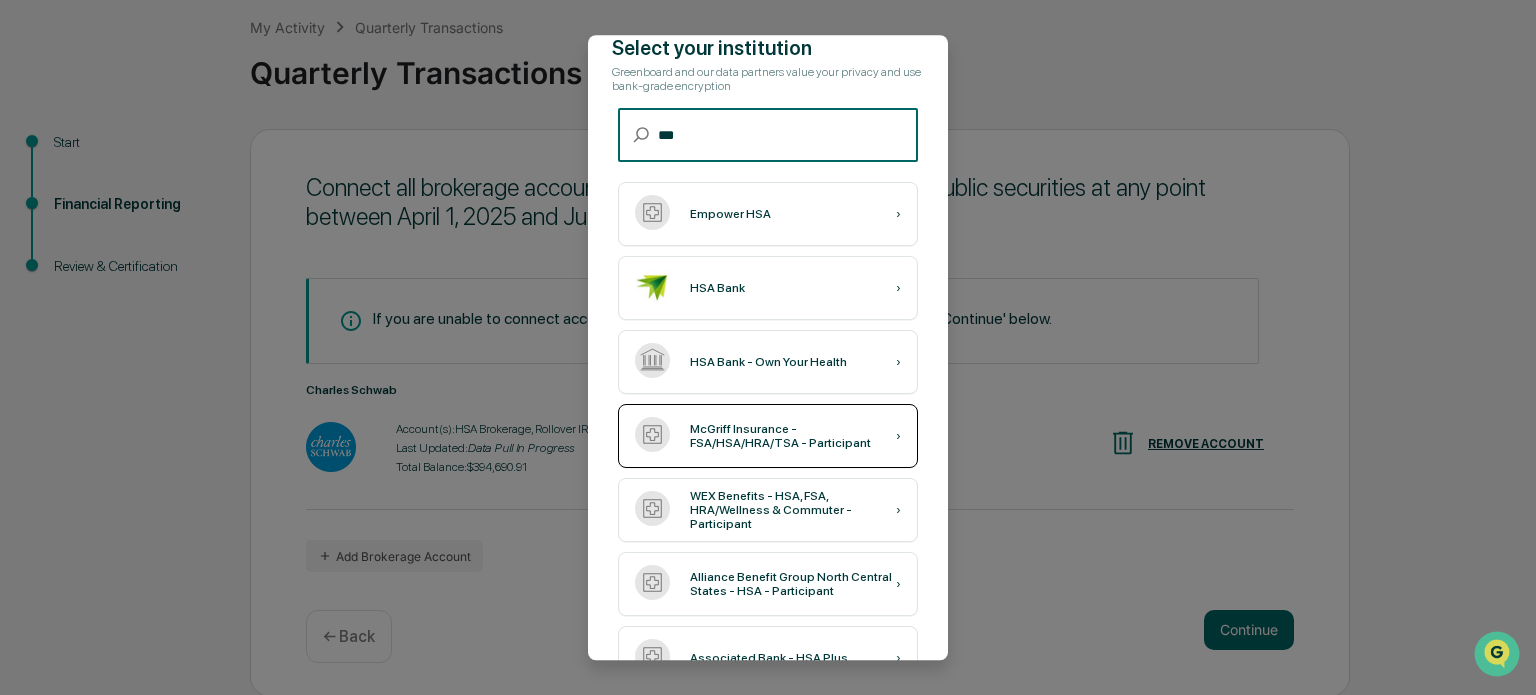 scroll, scrollTop: 100, scrollLeft: 0, axis: vertical 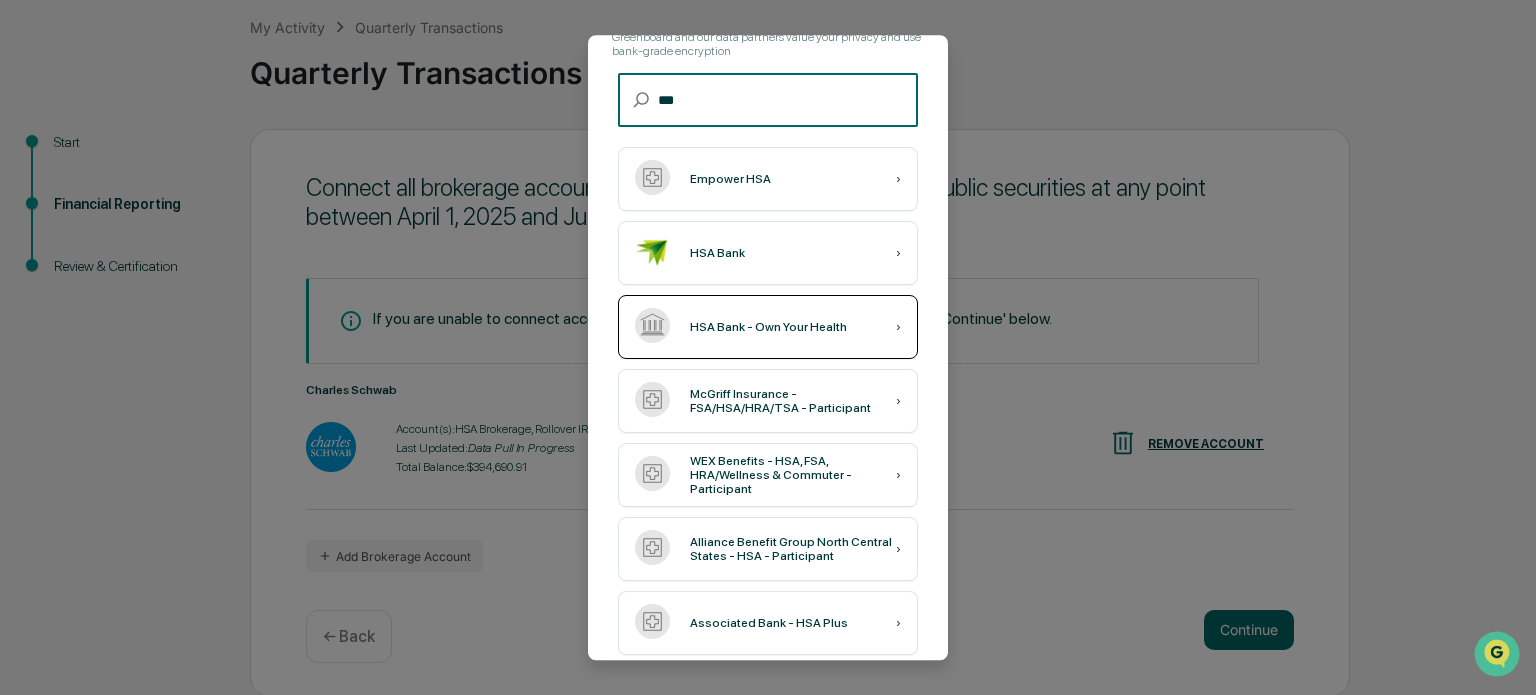 type on "***" 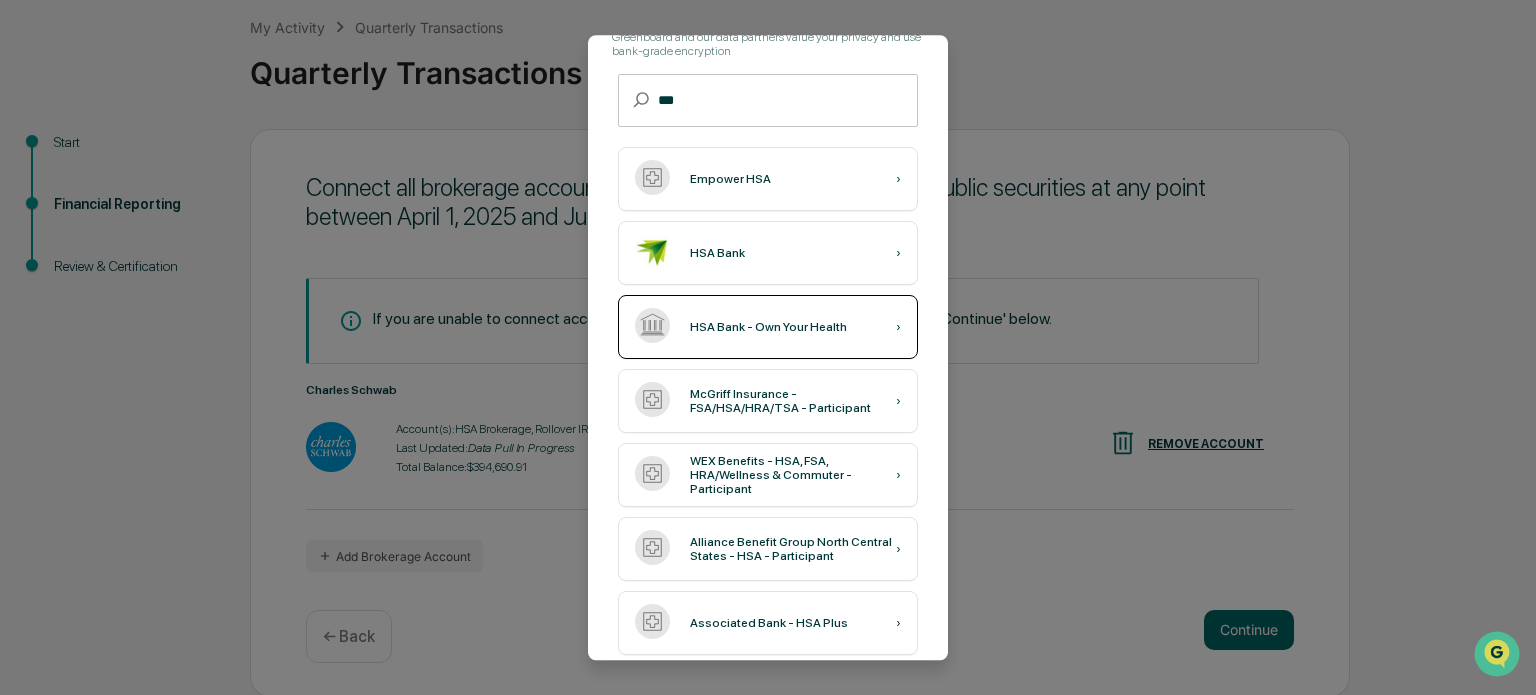 click on "HSA Bank - Own Your Health ›" at bounding box center [768, 327] 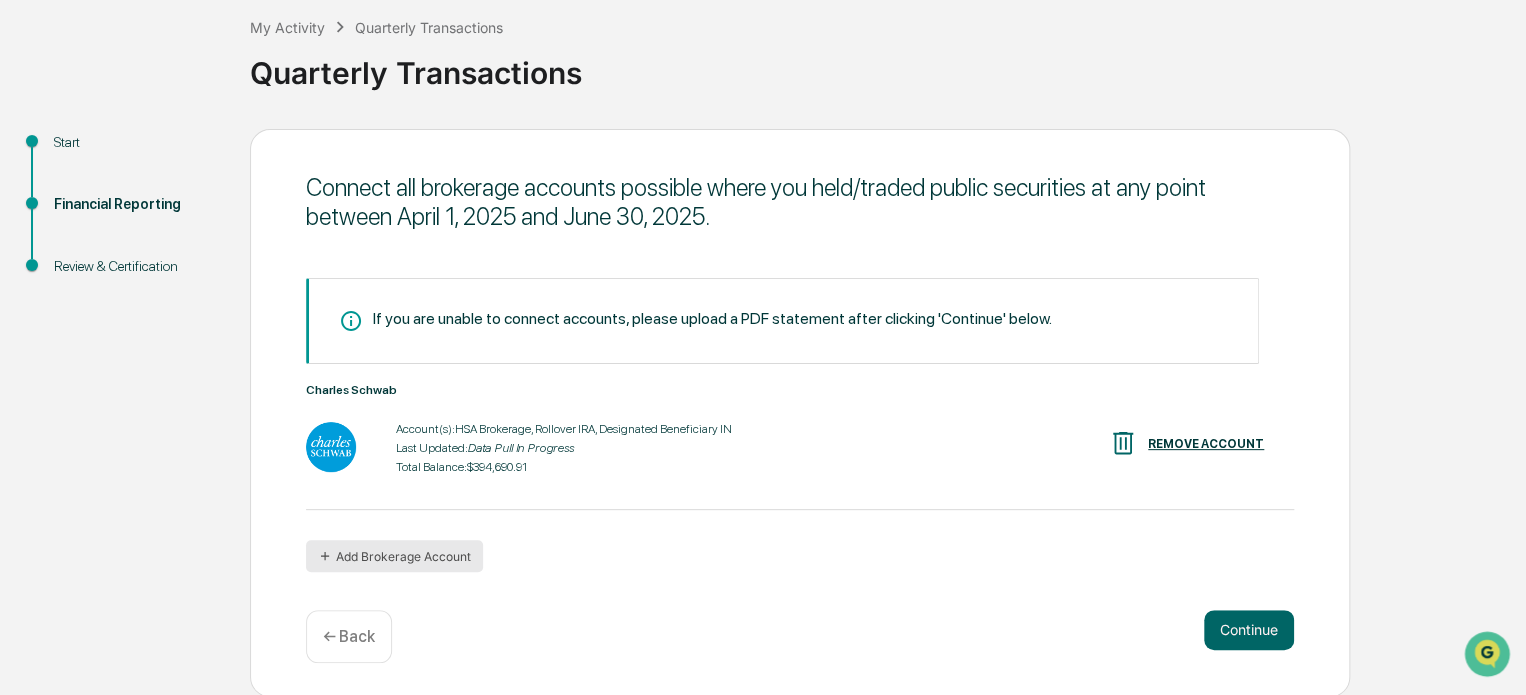 click on "Add Brokerage Account" at bounding box center (394, 556) 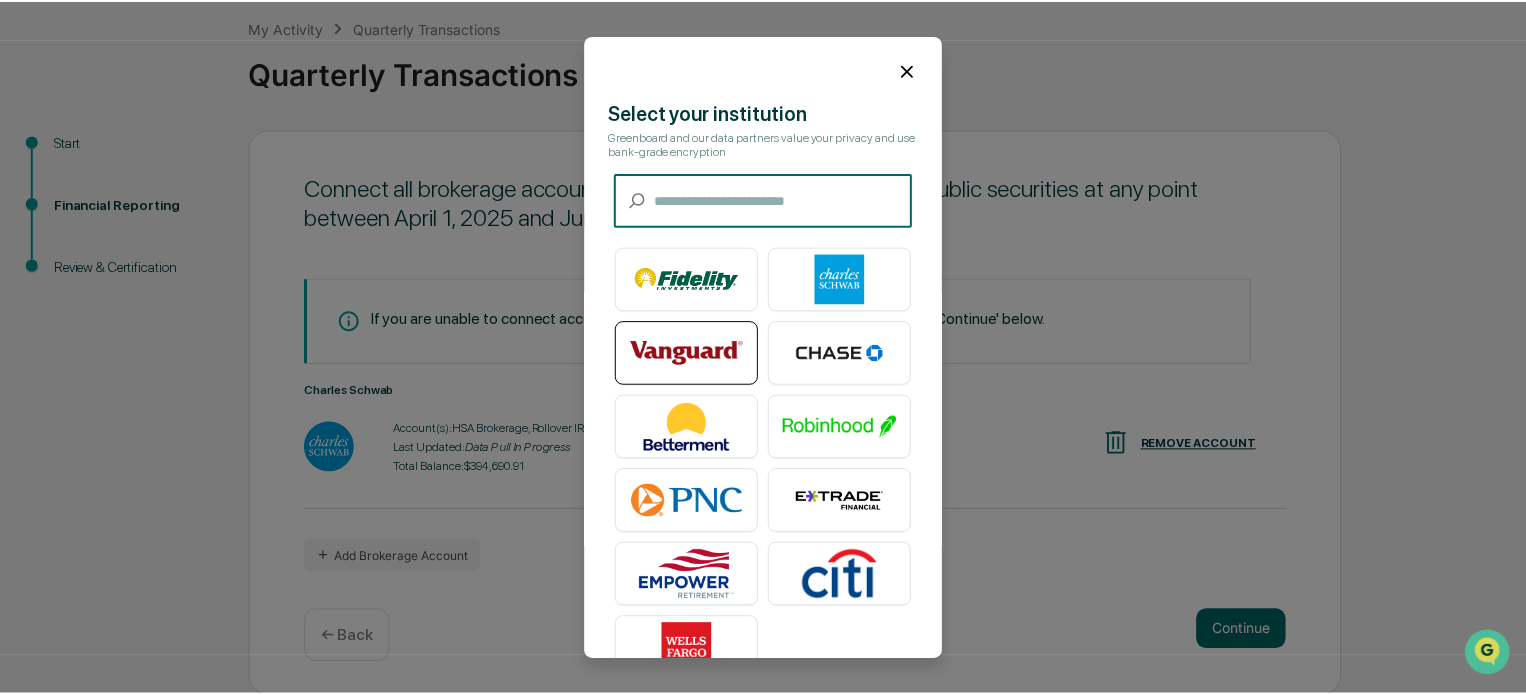 scroll, scrollTop: 46, scrollLeft: 0, axis: vertical 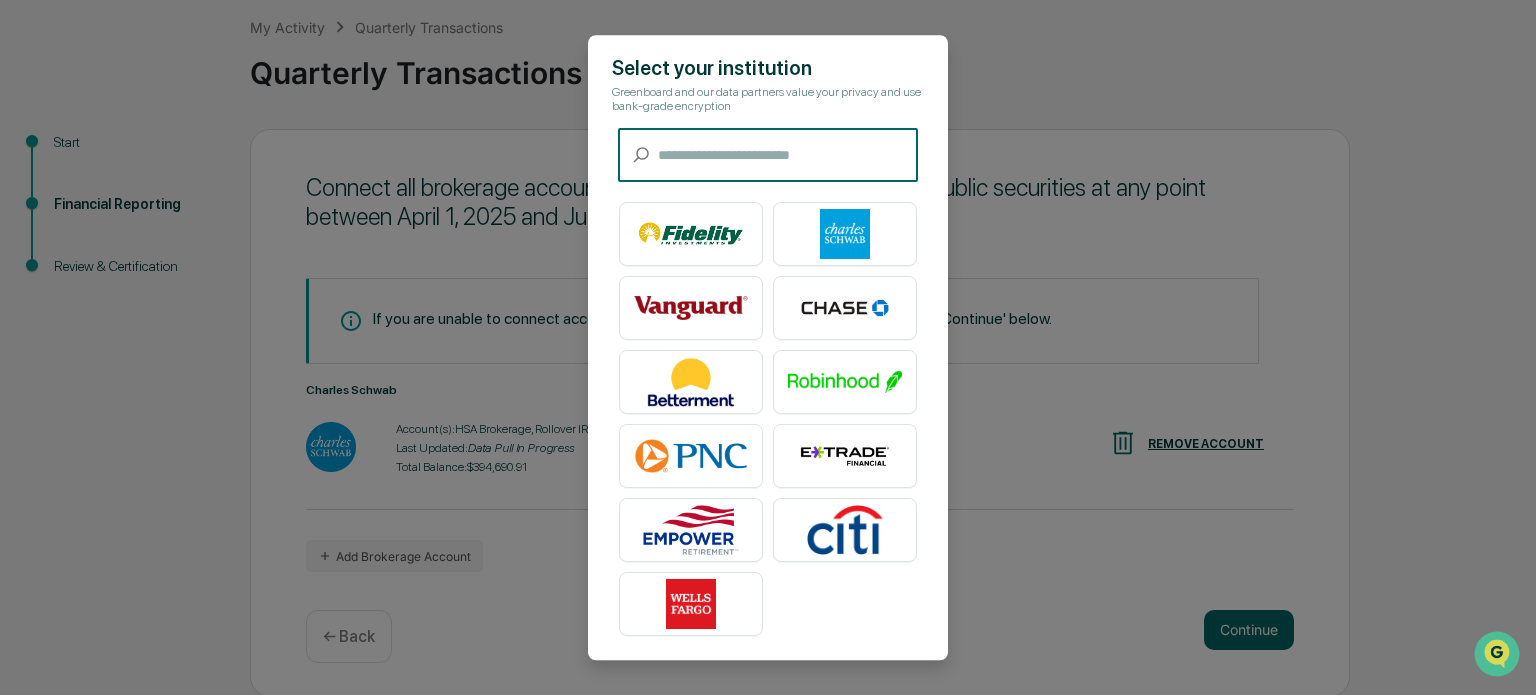 click at bounding box center [788, 155] 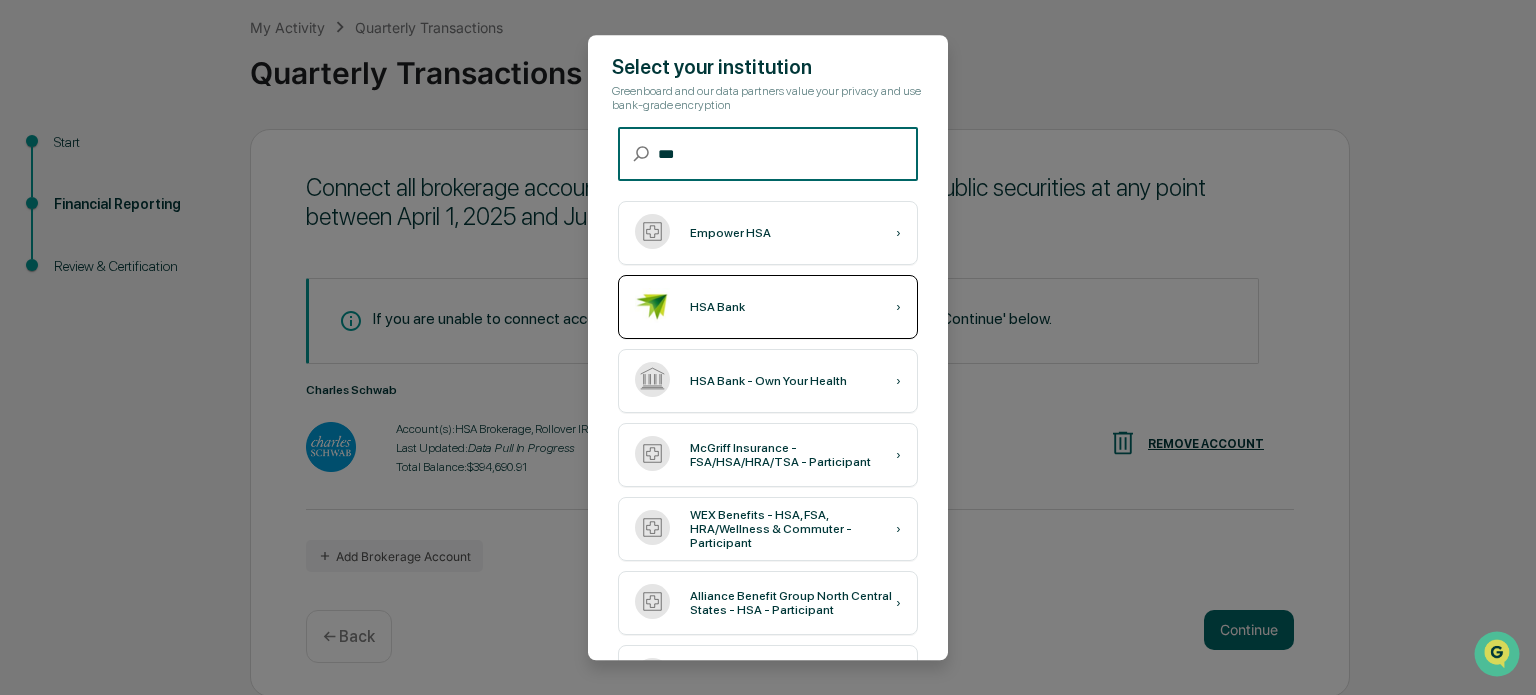 type on "***" 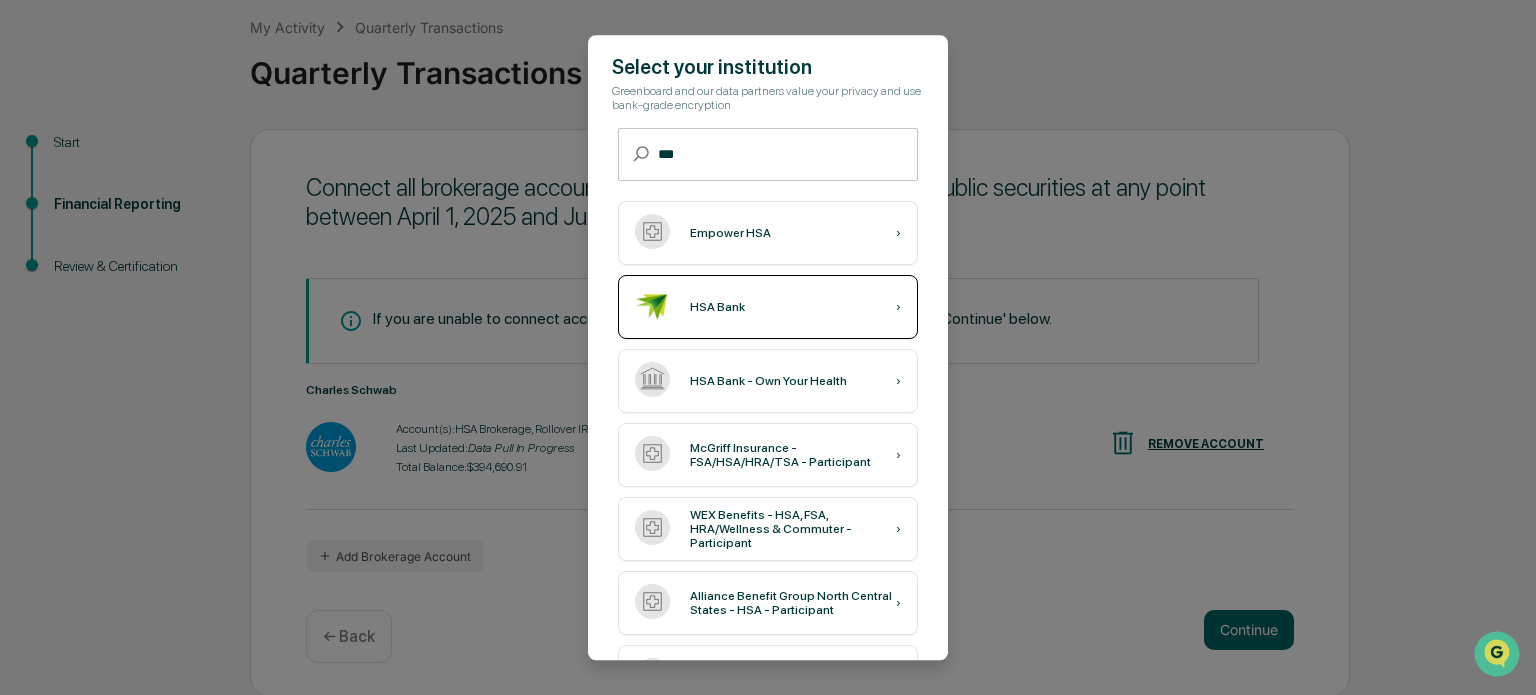 click on "HSA Bank ›" at bounding box center [768, 307] 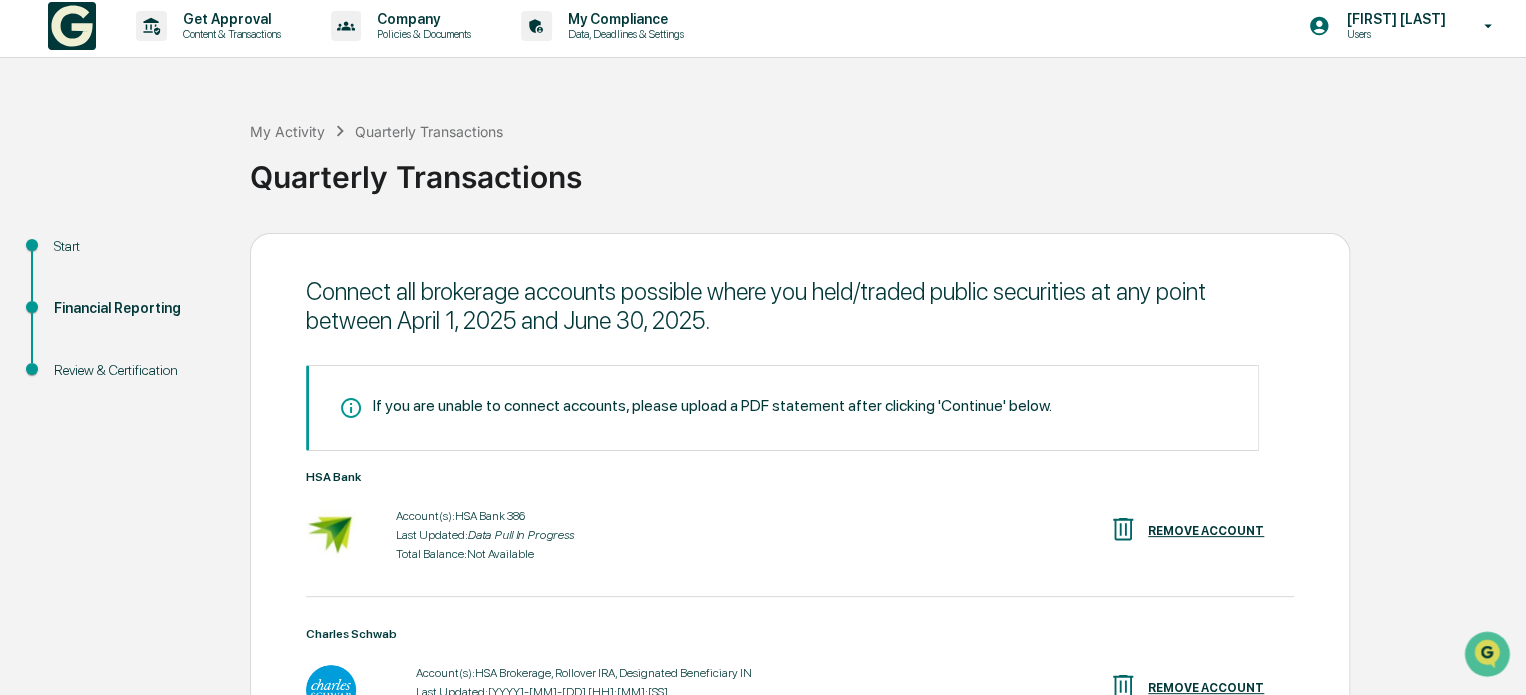 scroll, scrollTop: 0, scrollLeft: 0, axis: both 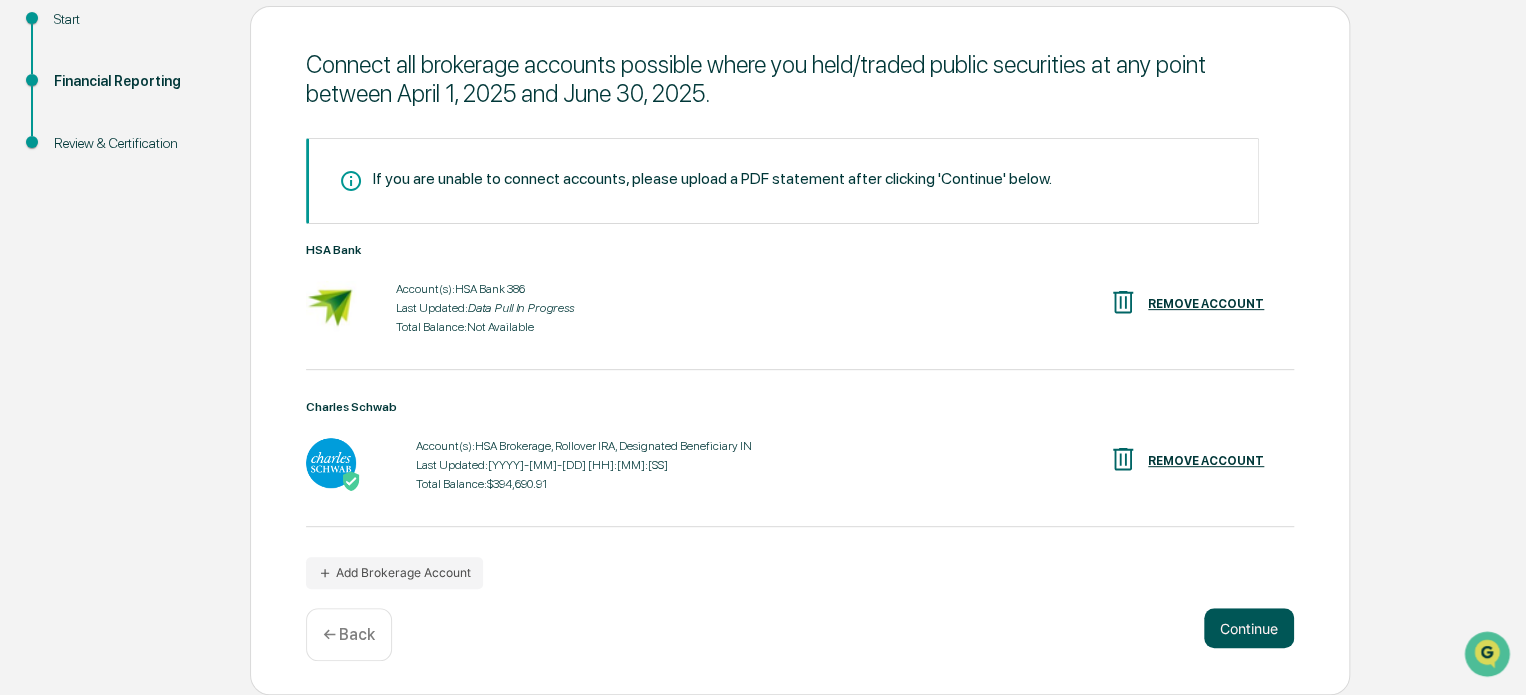 click on "Continue" at bounding box center (1249, 628) 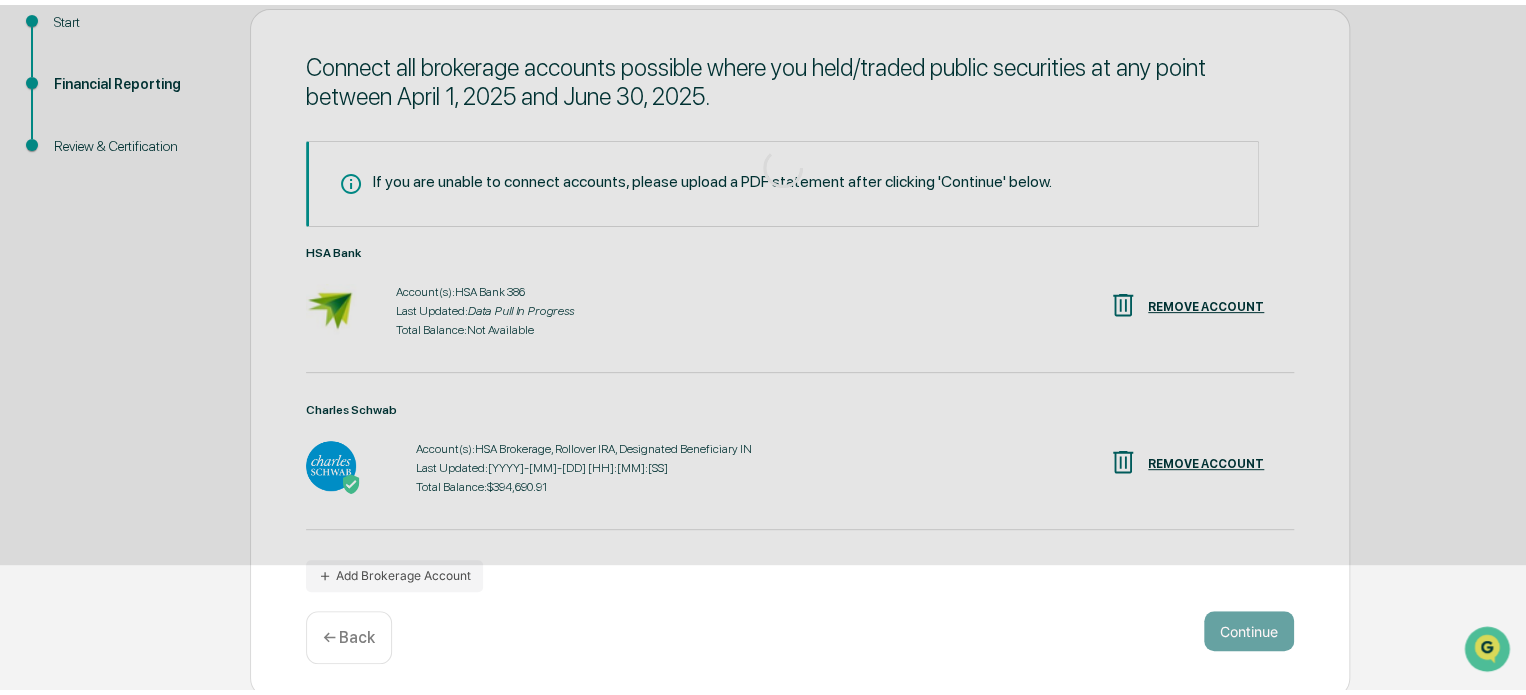 scroll, scrollTop: 109, scrollLeft: 0, axis: vertical 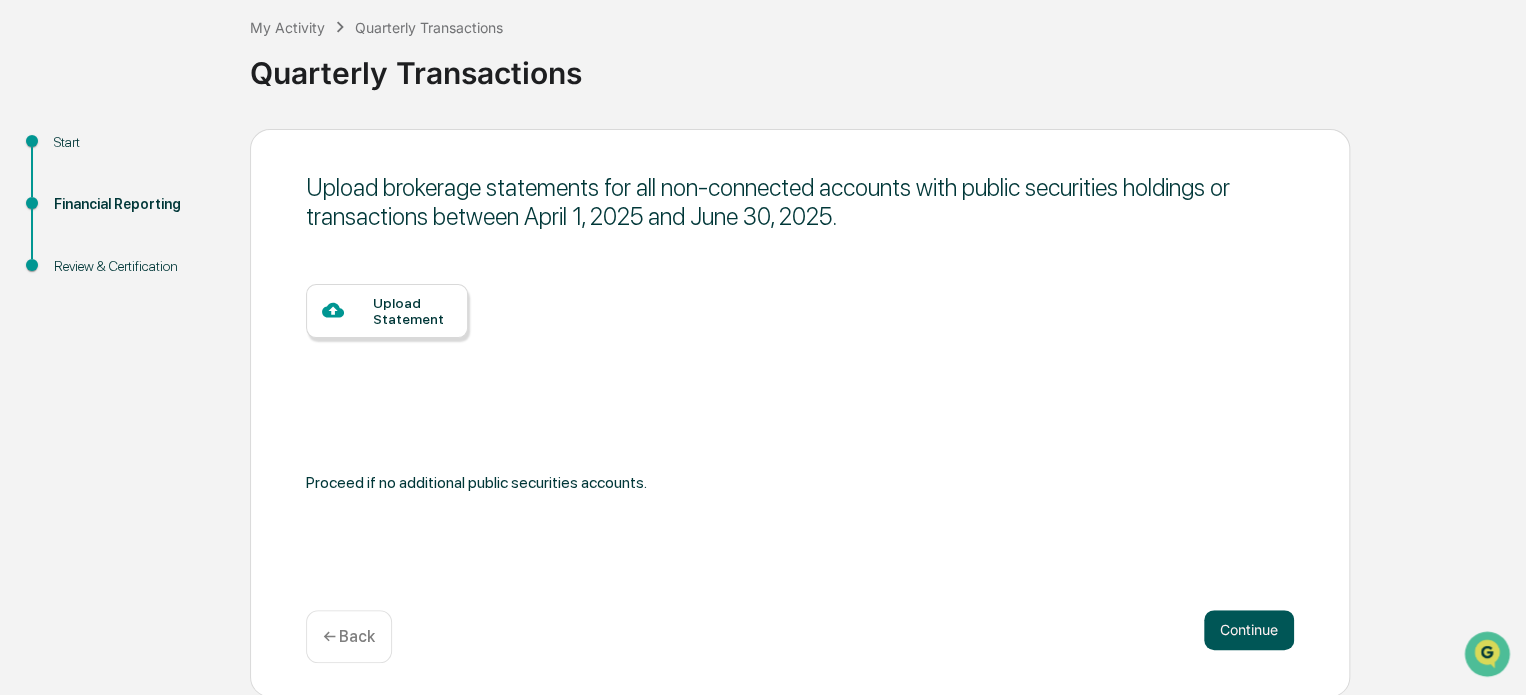 click on "Continue" at bounding box center (1249, 630) 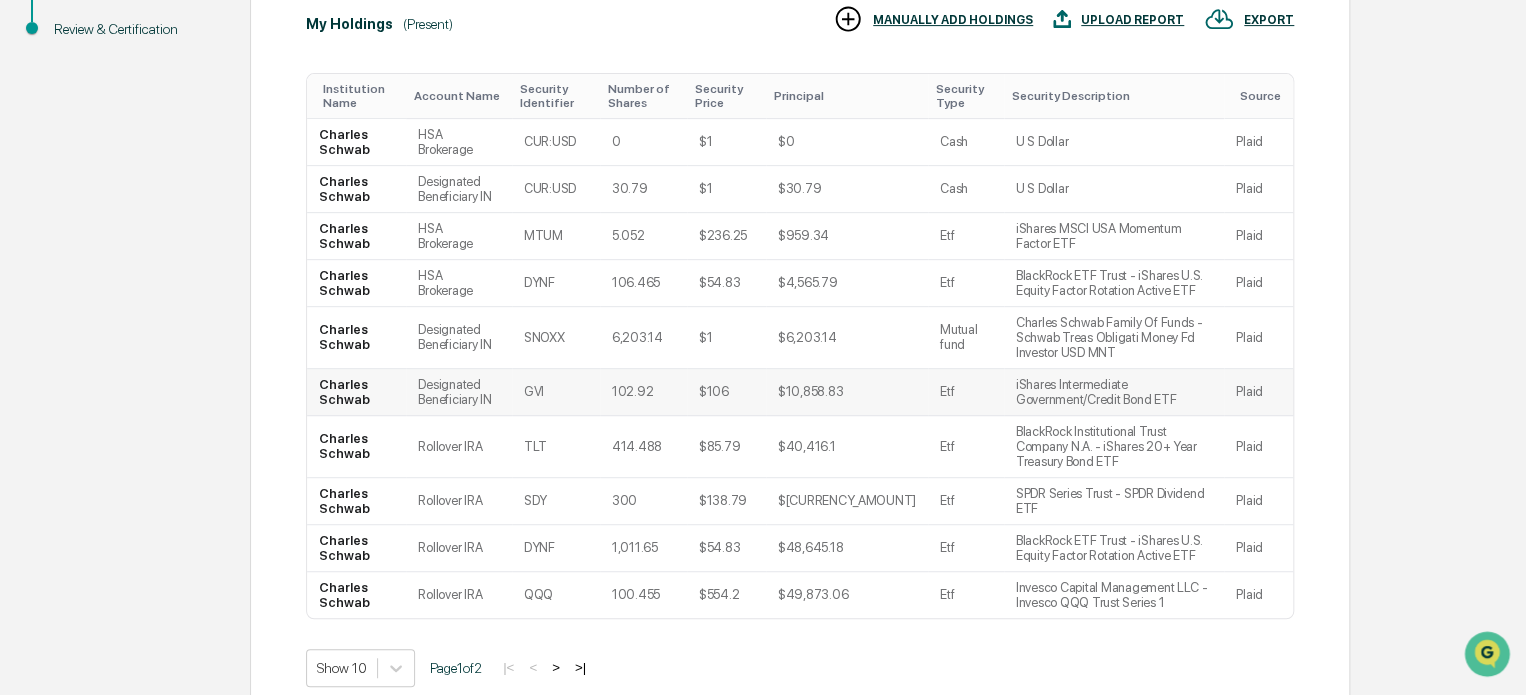scroll, scrollTop: 409, scrollLeft: 0, axis: vertical 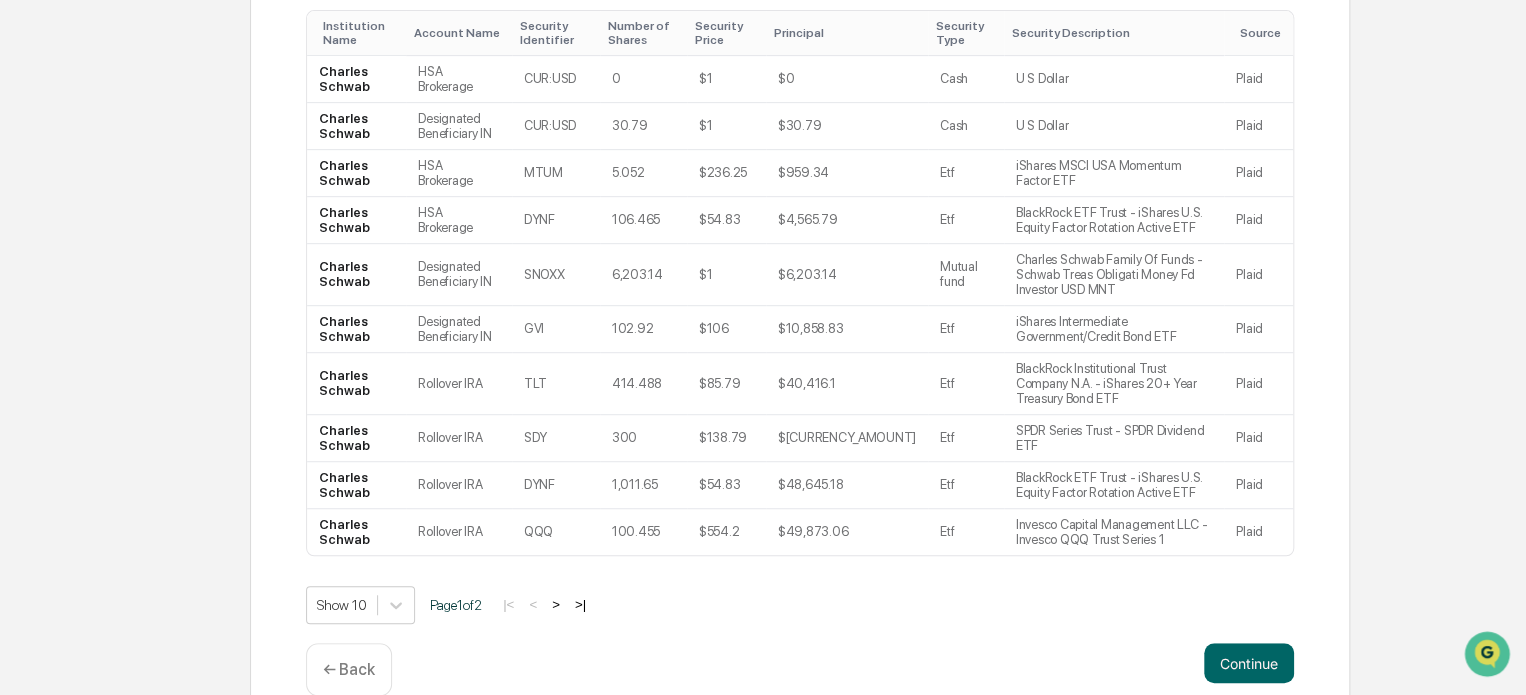 click on ">" at bounding box center [556, 604] 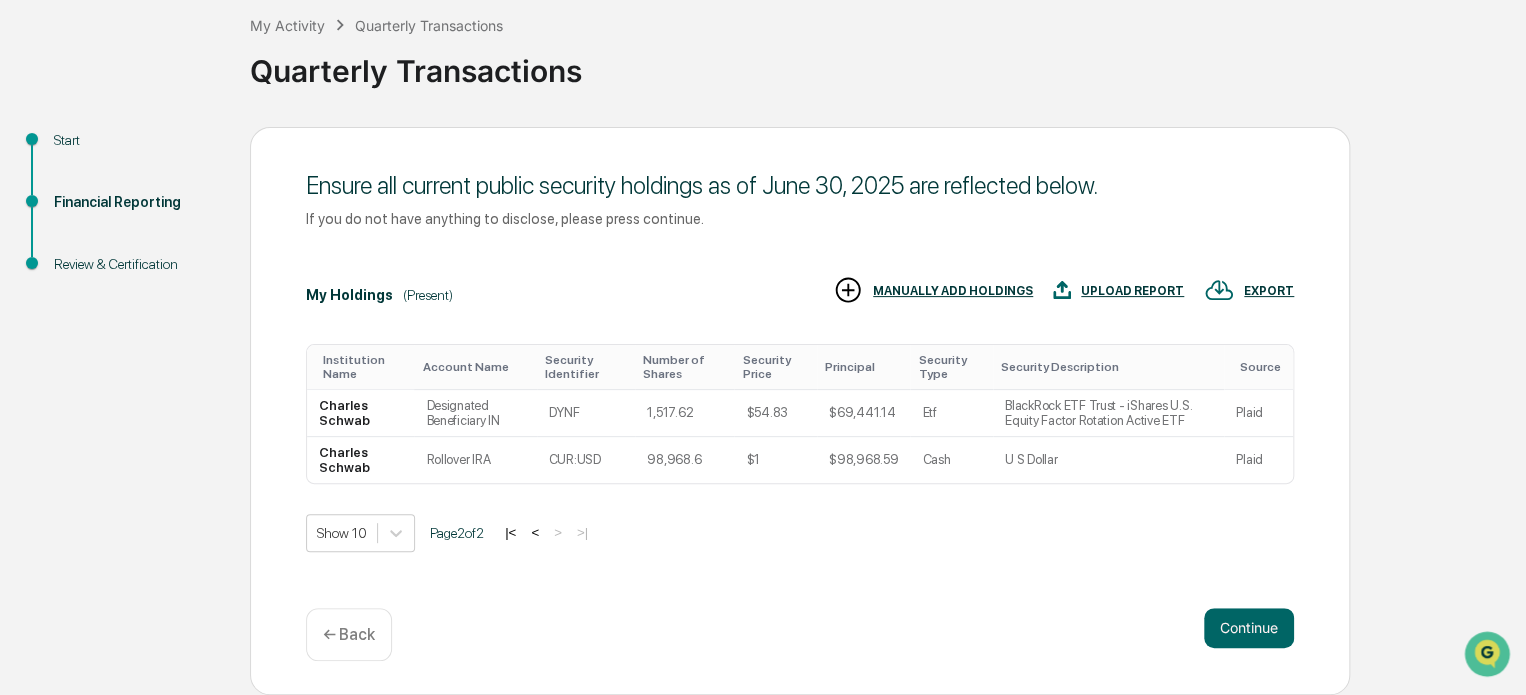 scroll, scrollTop: 109, scrollLeft: 0, axis: vertical 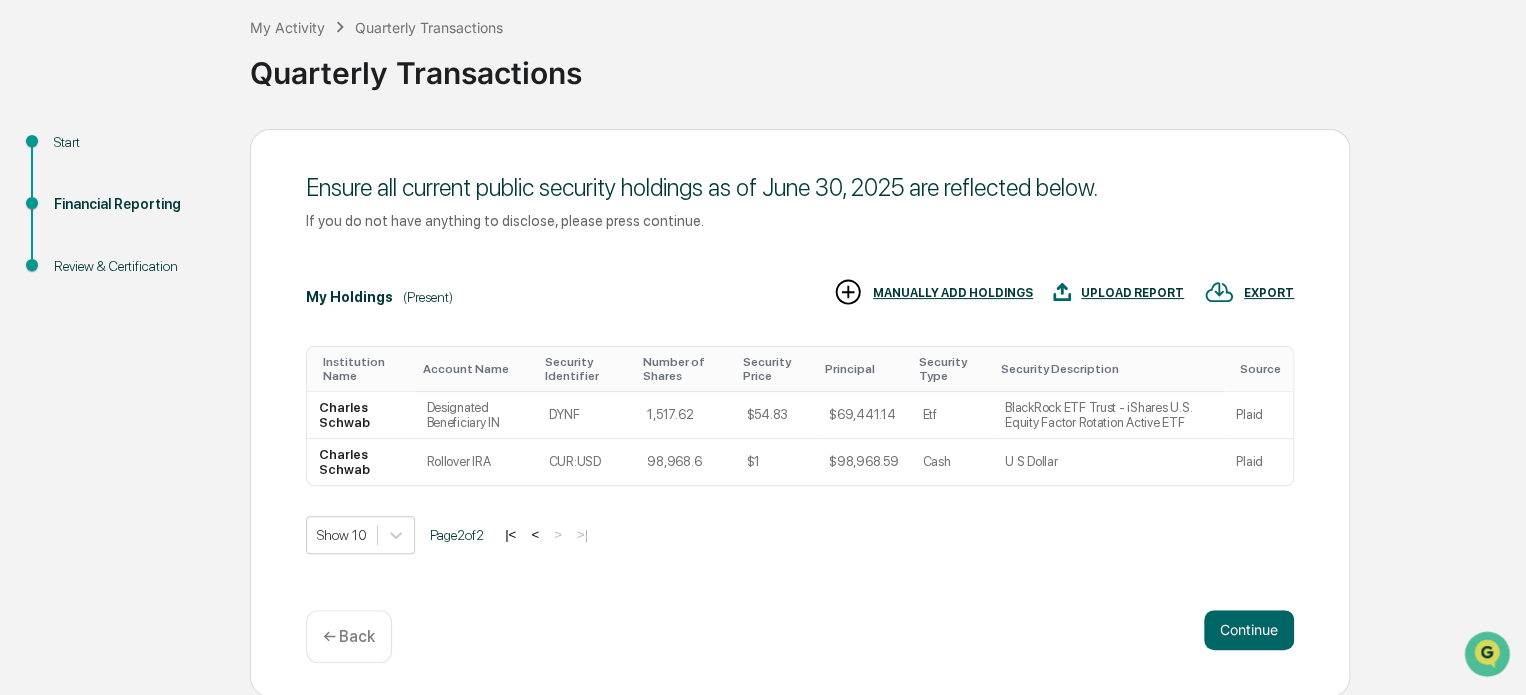 click on "|<" at bounding box center [510, 534] 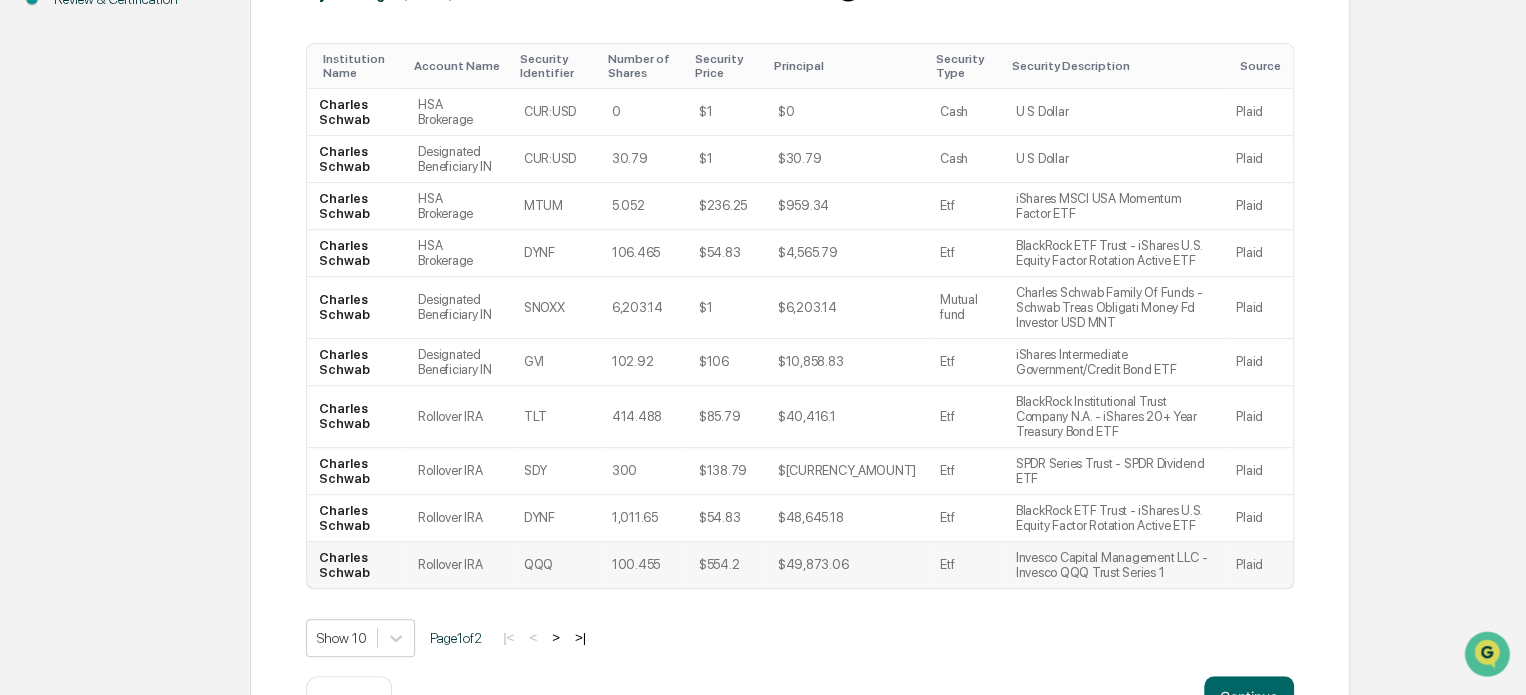 scroll, scrollTop: 409, scrollLeft: 0, axis: vertical 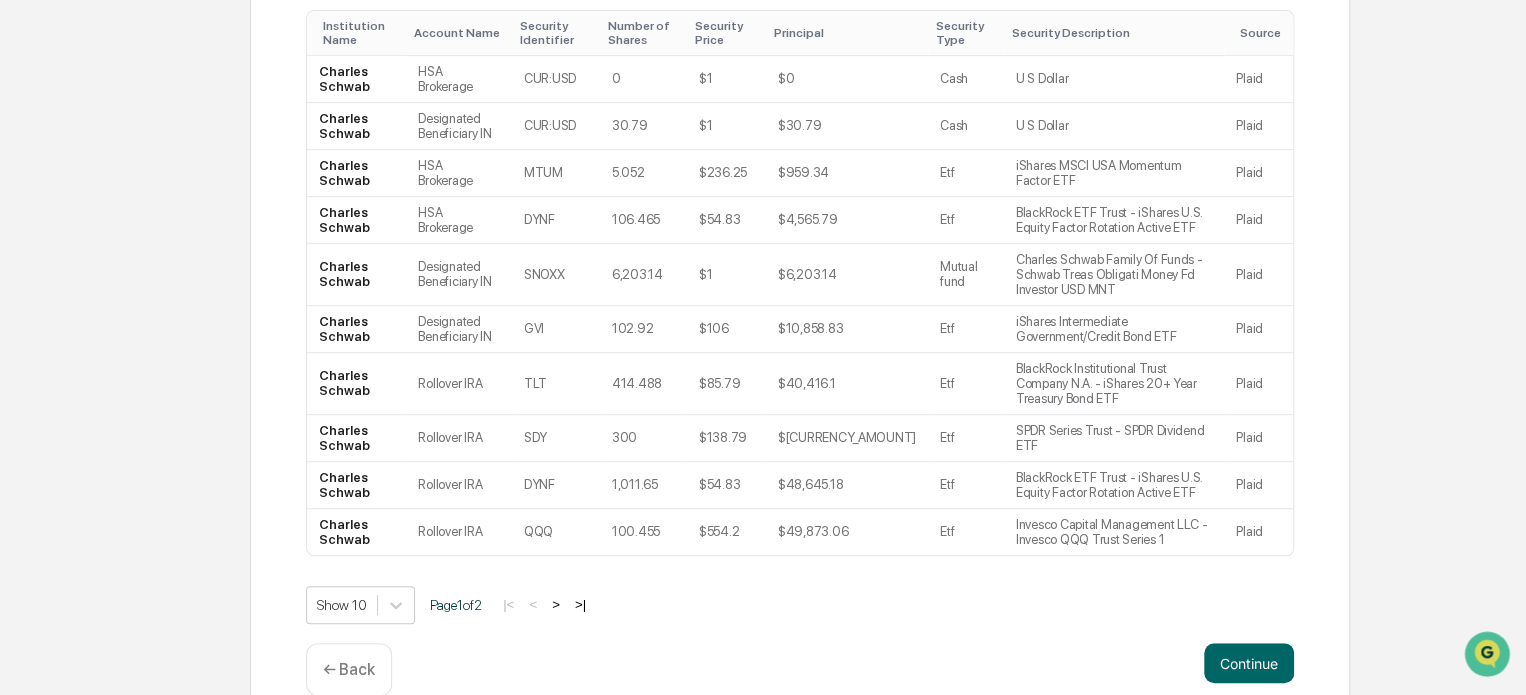 click on ">" at bounding box center [556, 604] 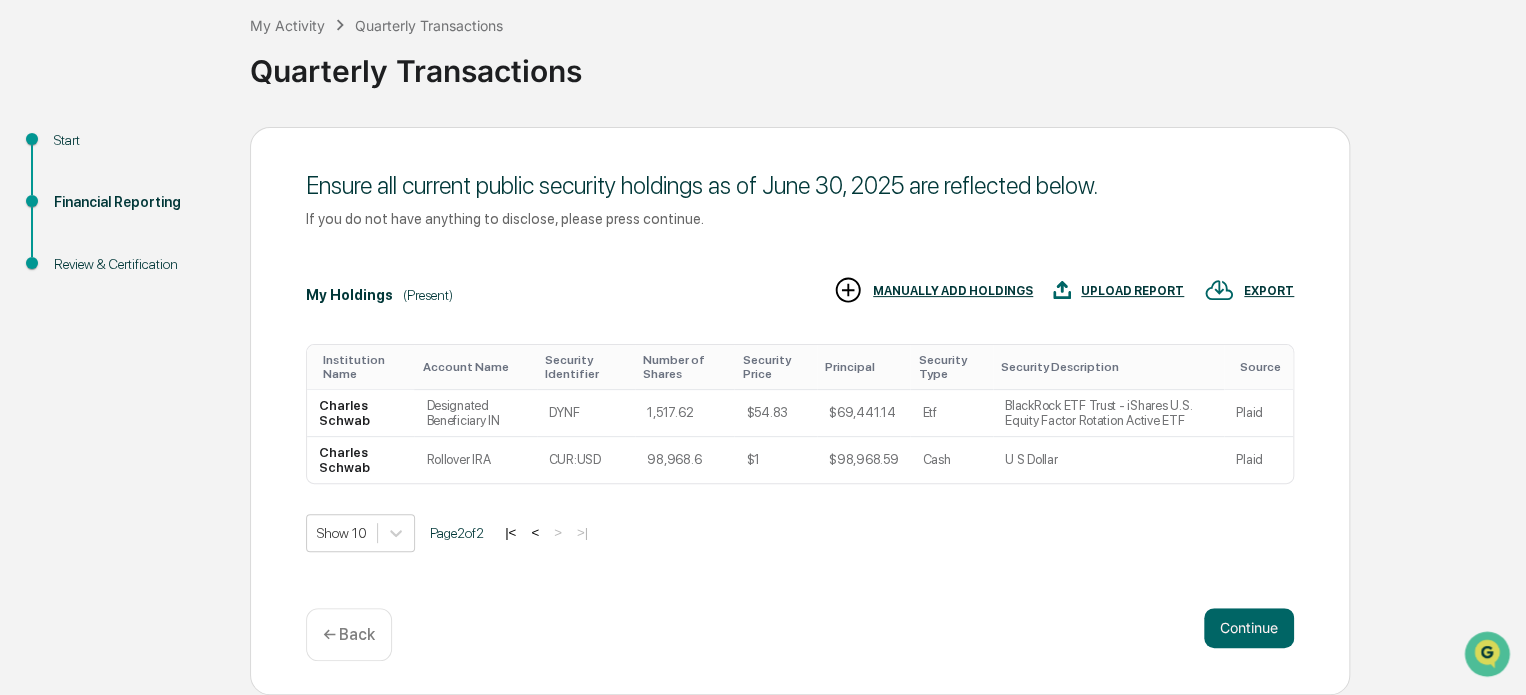scroll, scrollTop: 109, scrollLeft: 0, axis: vertical 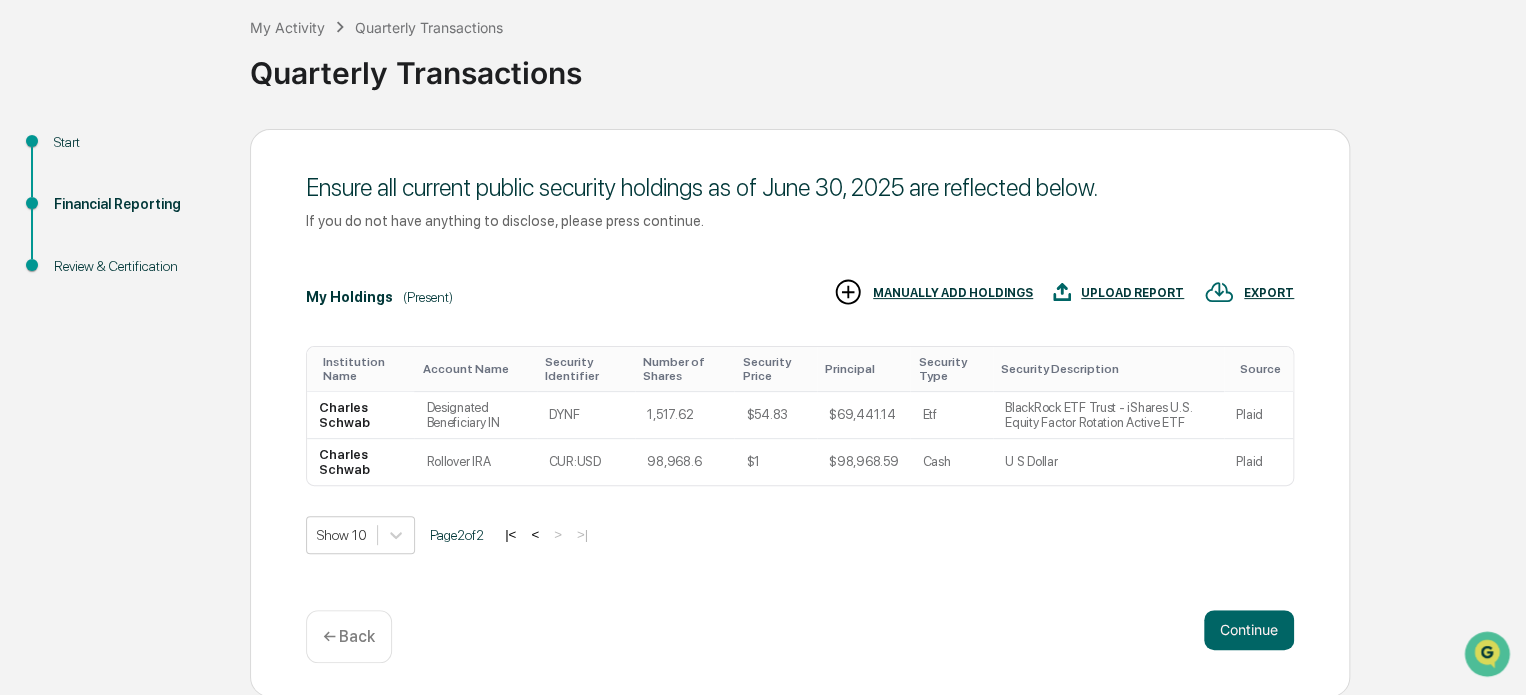click on "<" at bounding box center (535, 534) 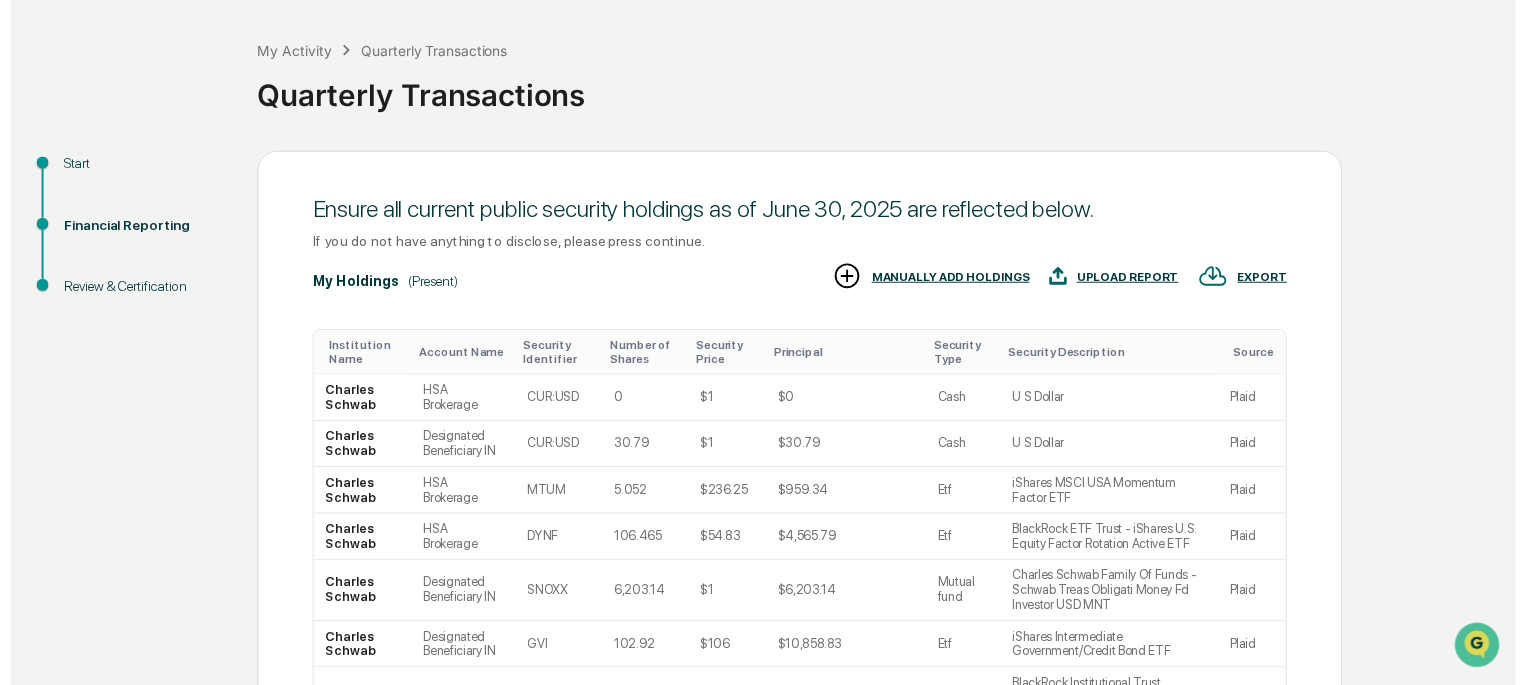 scroll, scrollTop: 416, scrollLeft: 0, axis: vertical 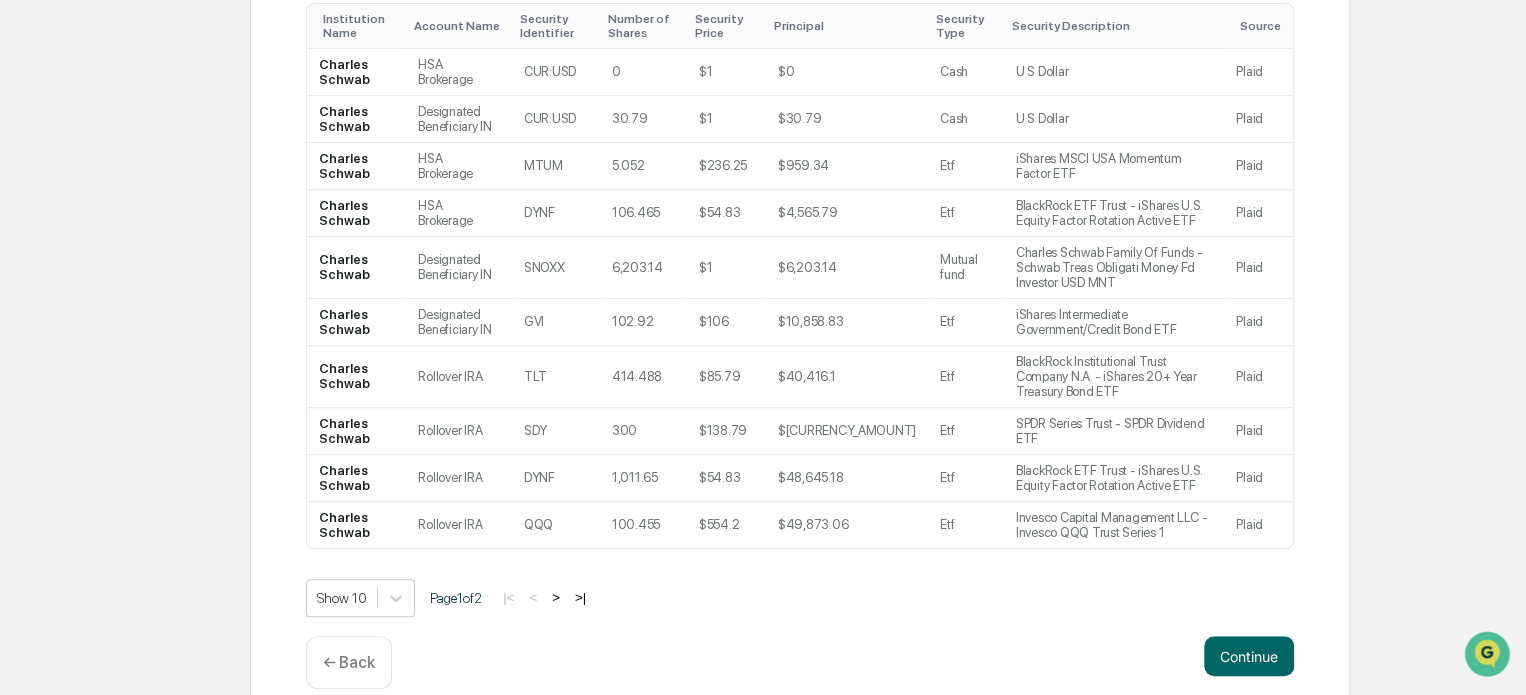 click on "← Back" at bounding box center [349, 662] 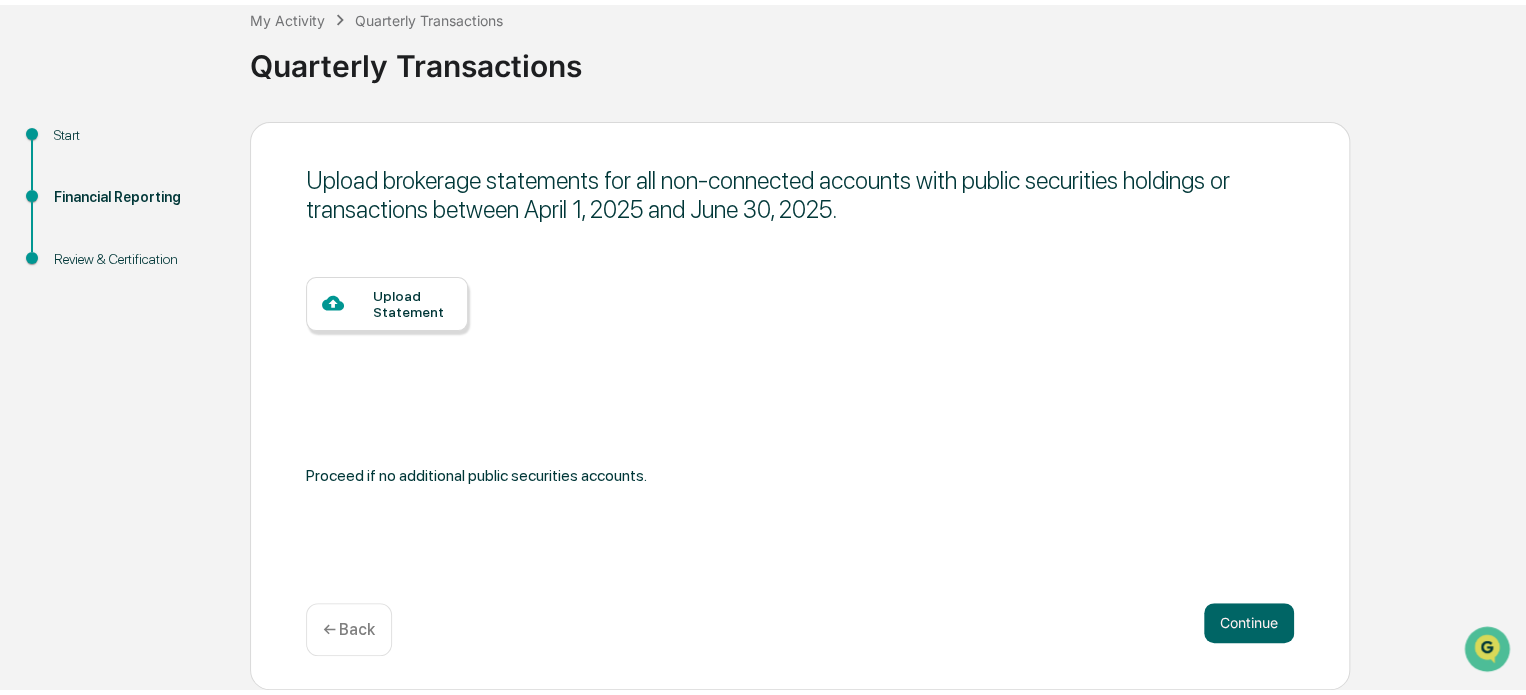 scroll, scrollTop: 109, scrollLeft: 0, axis: vertical 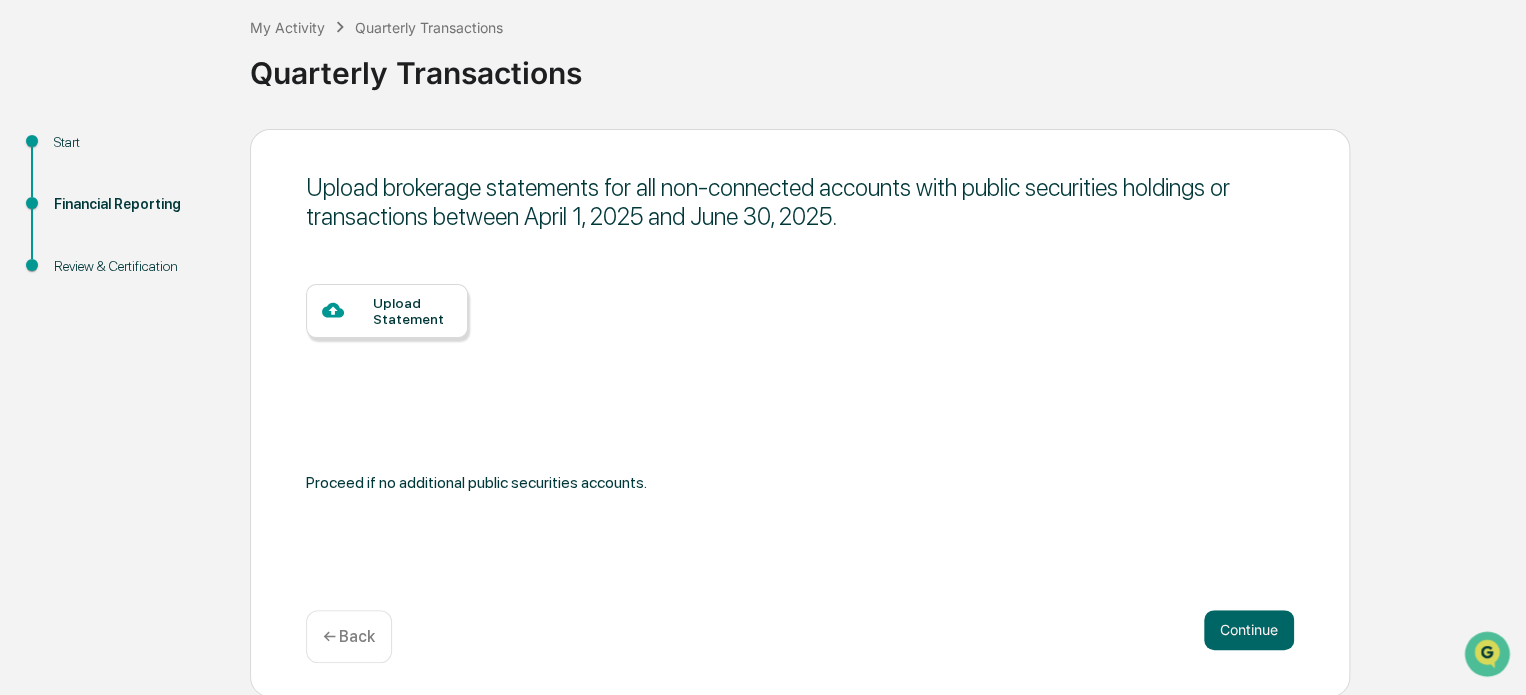 click on "← Back" at bounding box center (349, 636) 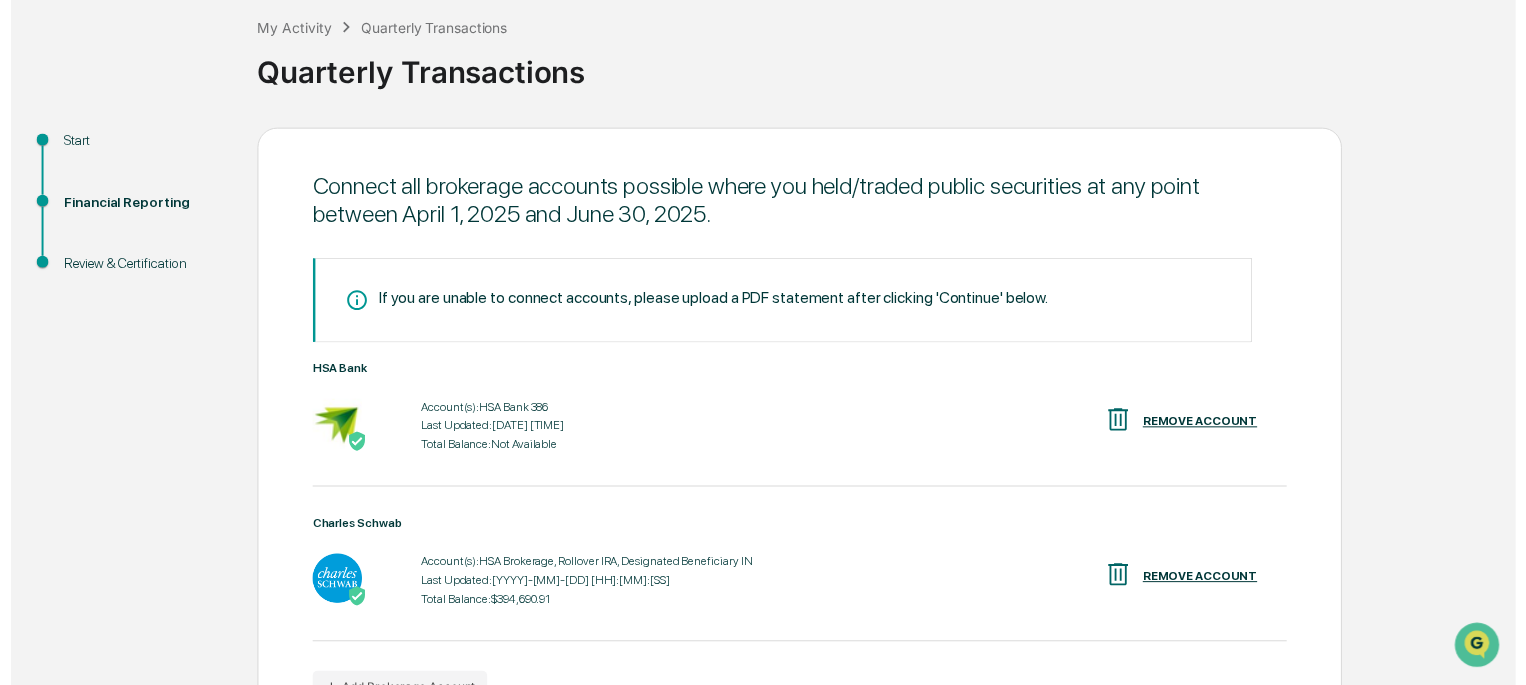 scroll, scrollTop: 234, scrollLeft: 0, axis: vertical 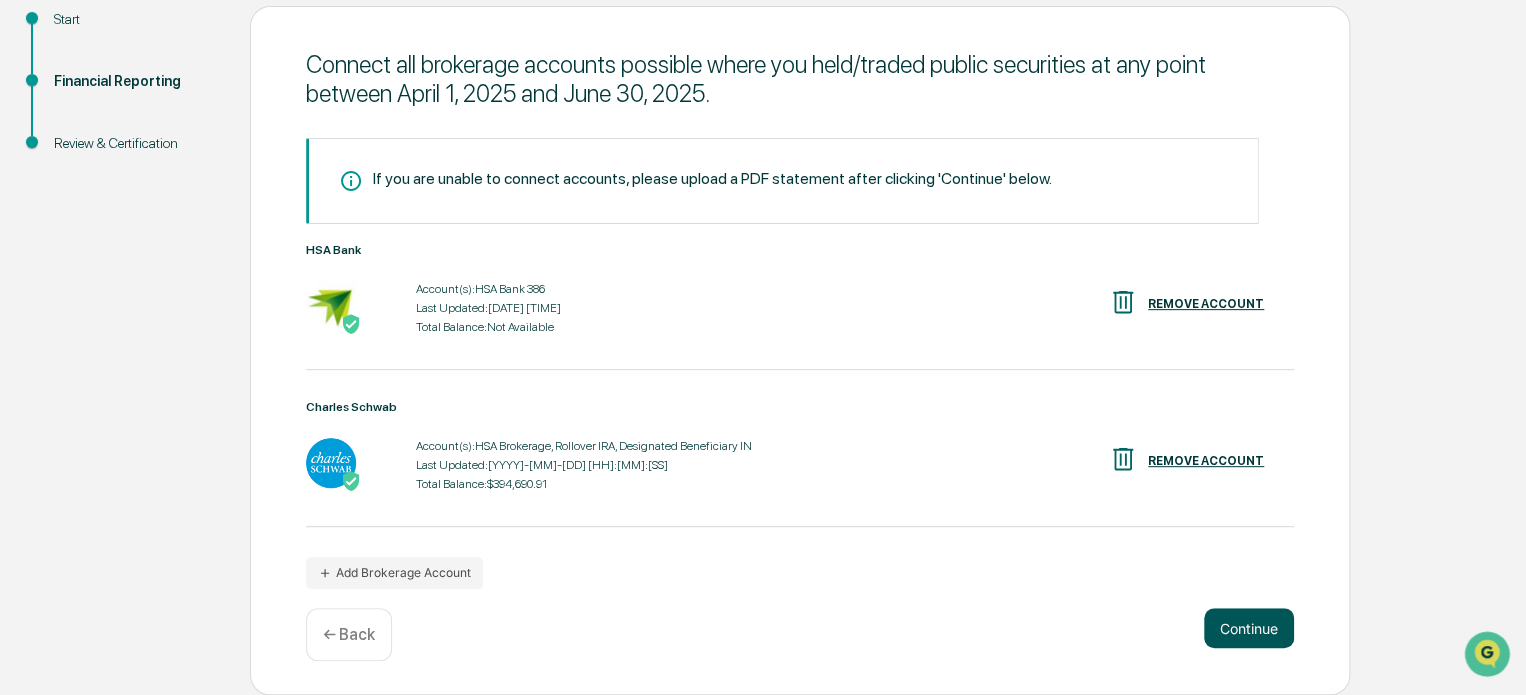 click on "Continue" at bounding box center [1249, 628] 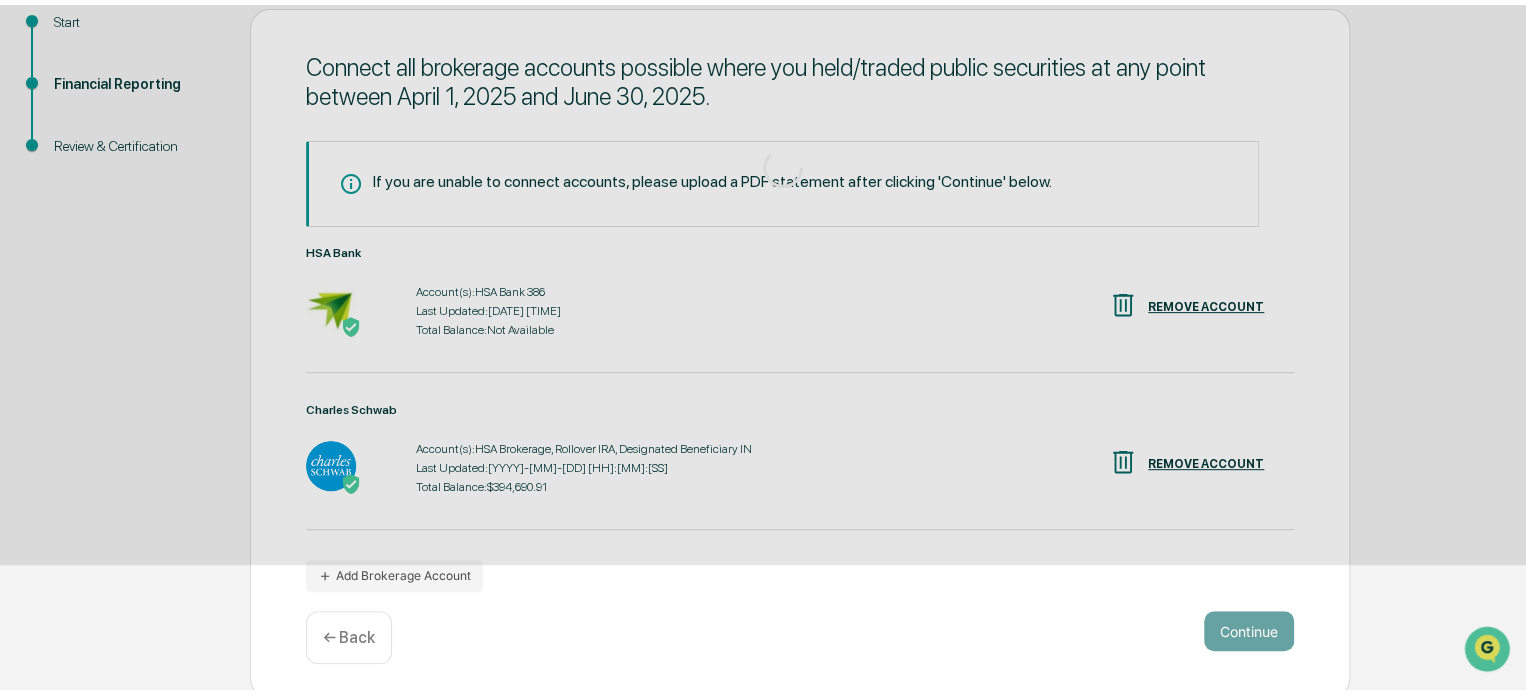 scroll, scrollTop: 109, scrollLeft: 0, axis: vertical 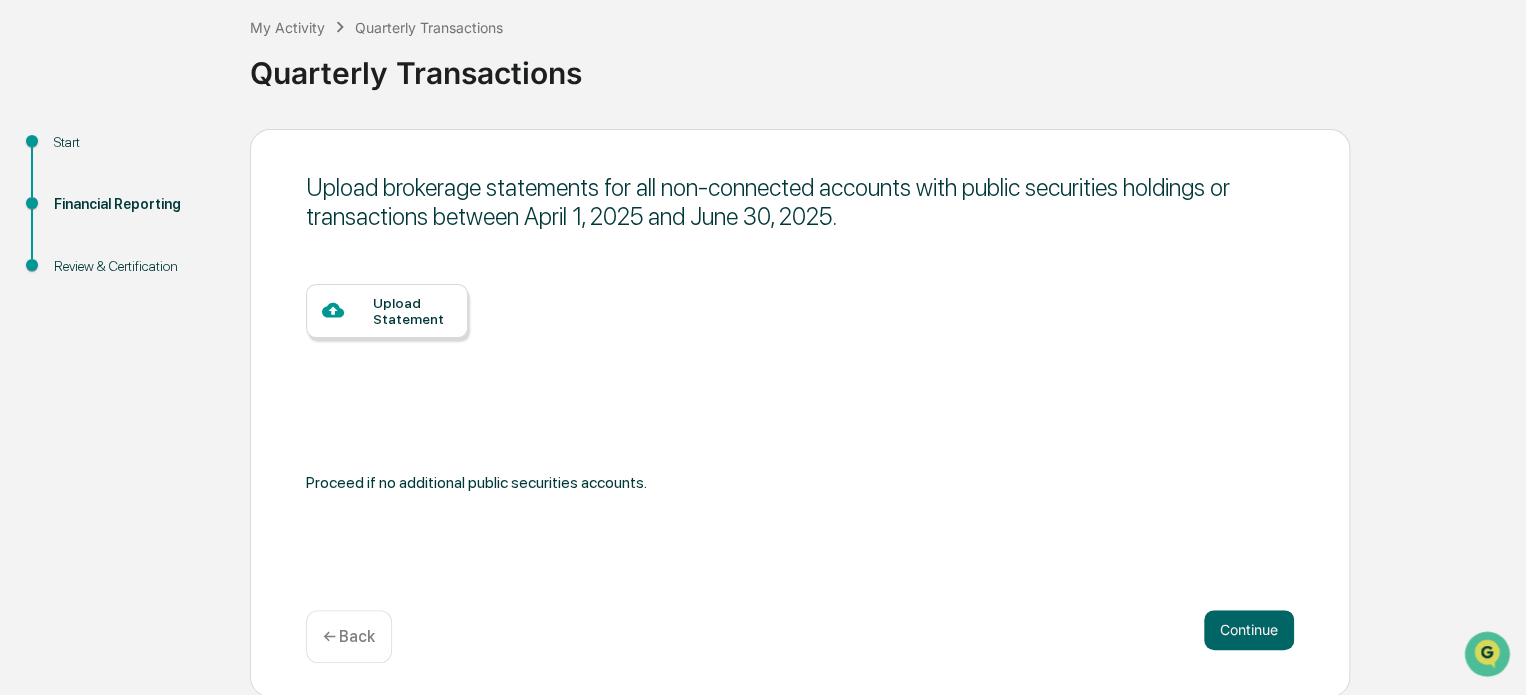 click on "← Back" at bounding box center (349, 636) 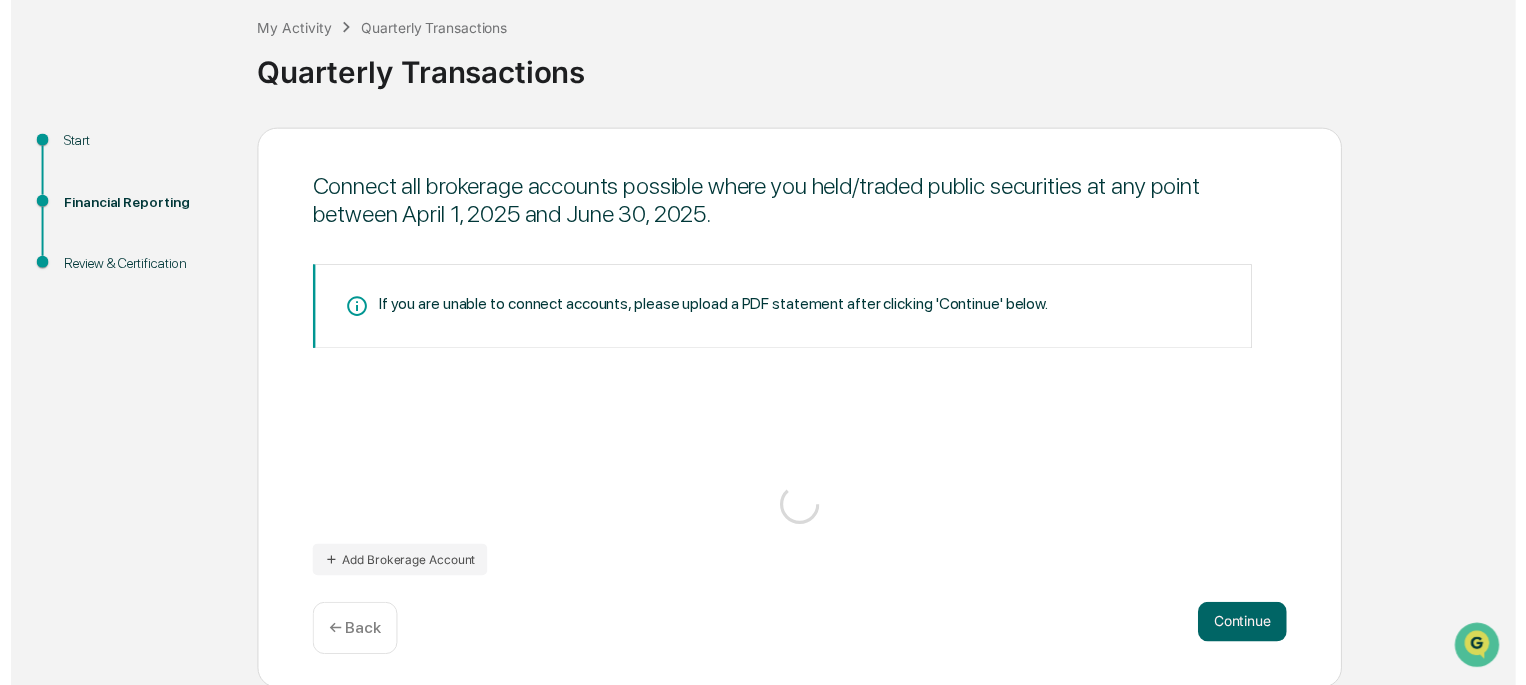 scroll, scrollTop: 234, scrollLeft: 0, axis: vertical 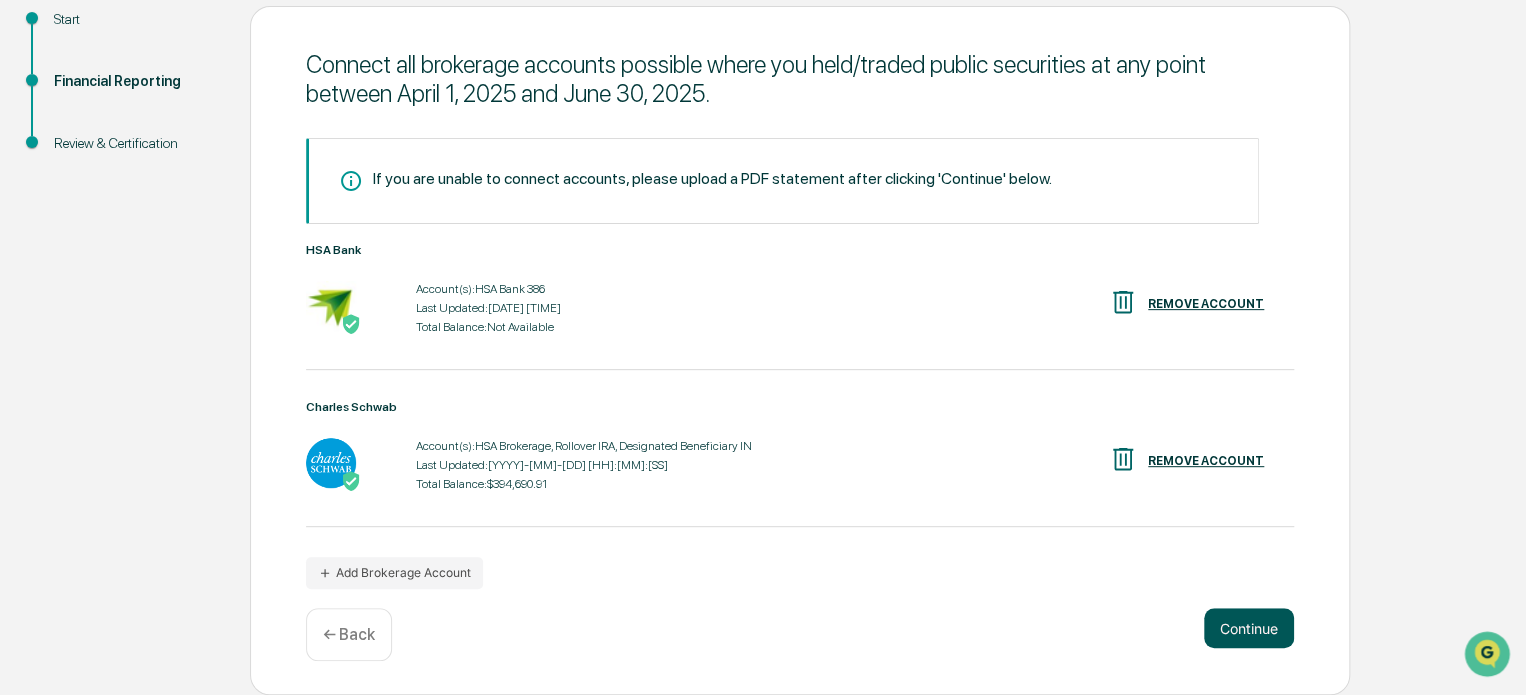 click on "Continue" at bounding box center [1249, 628] 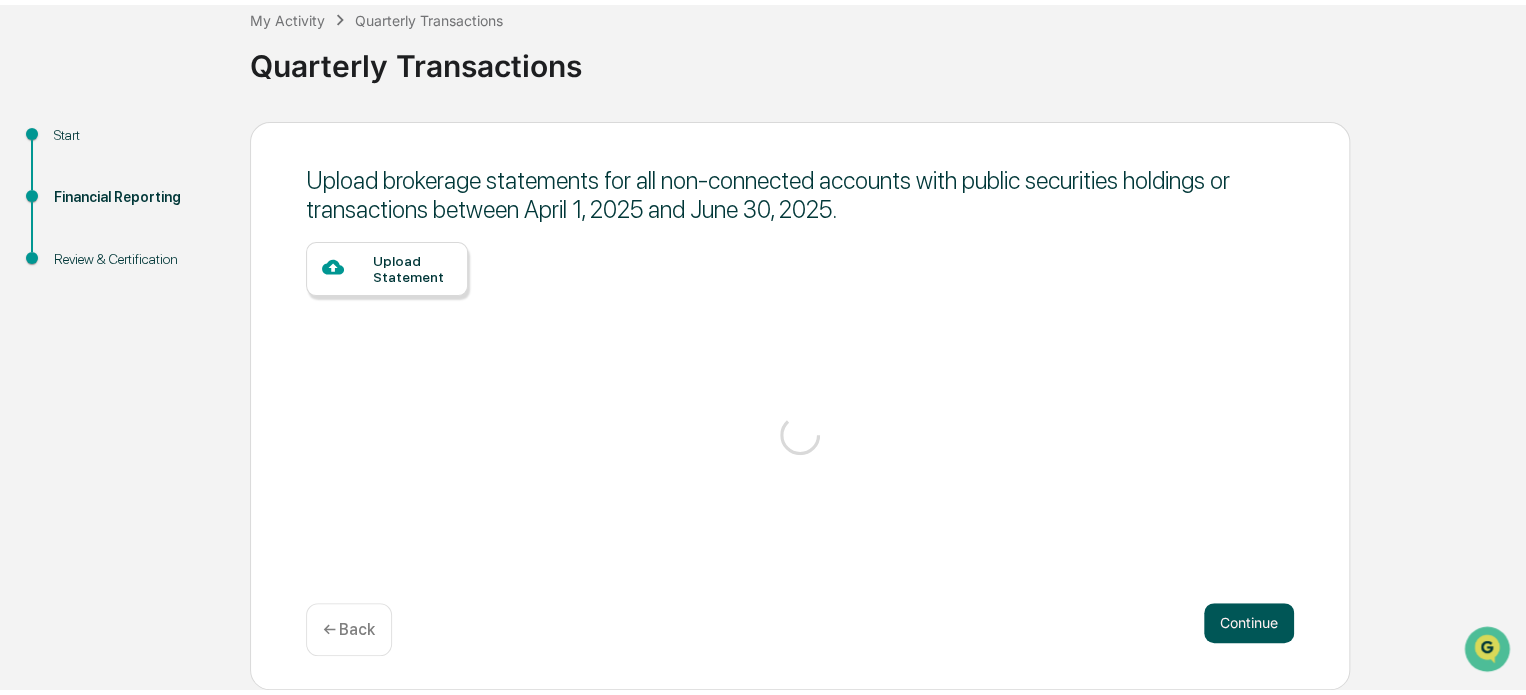 scroll, scrollTop: 109, scrollLeft: 0, axis: vertical 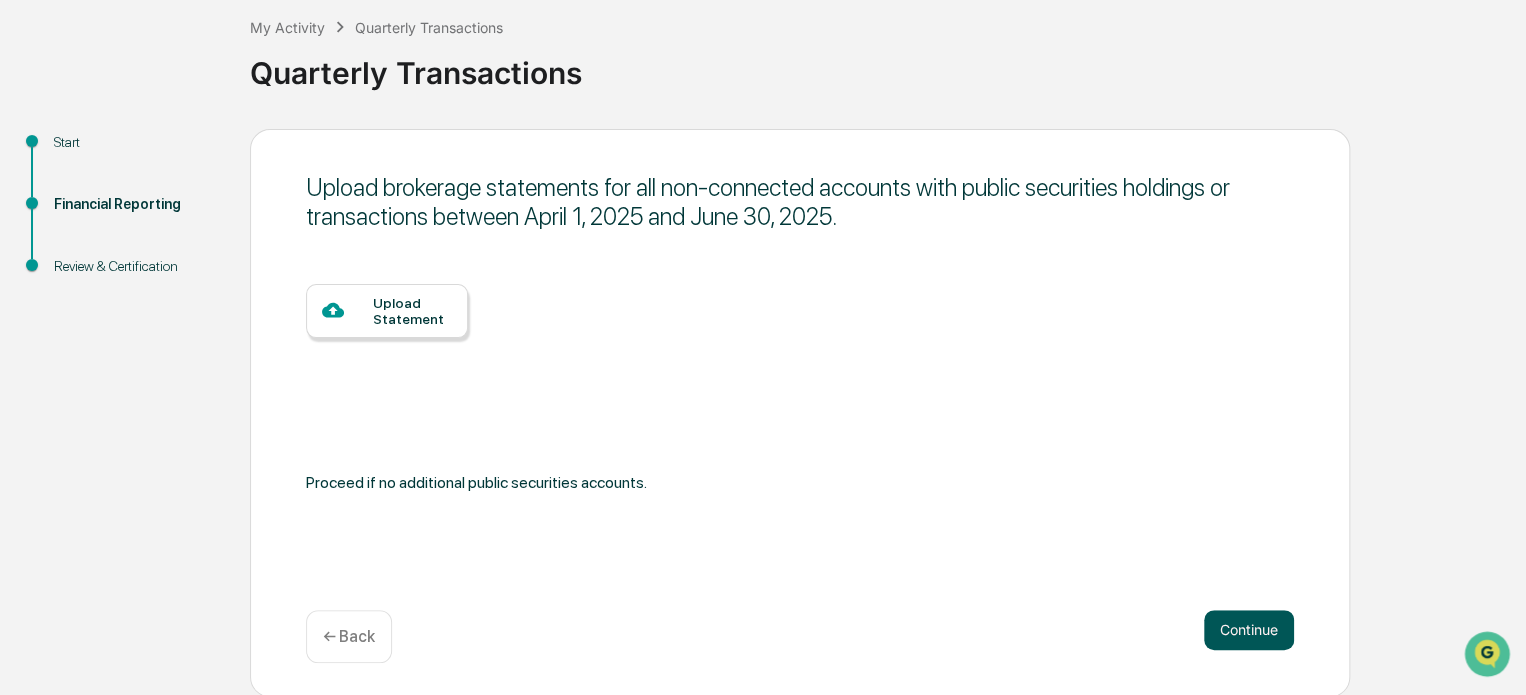 click on "Continue" at bounding box center (1249, 630) 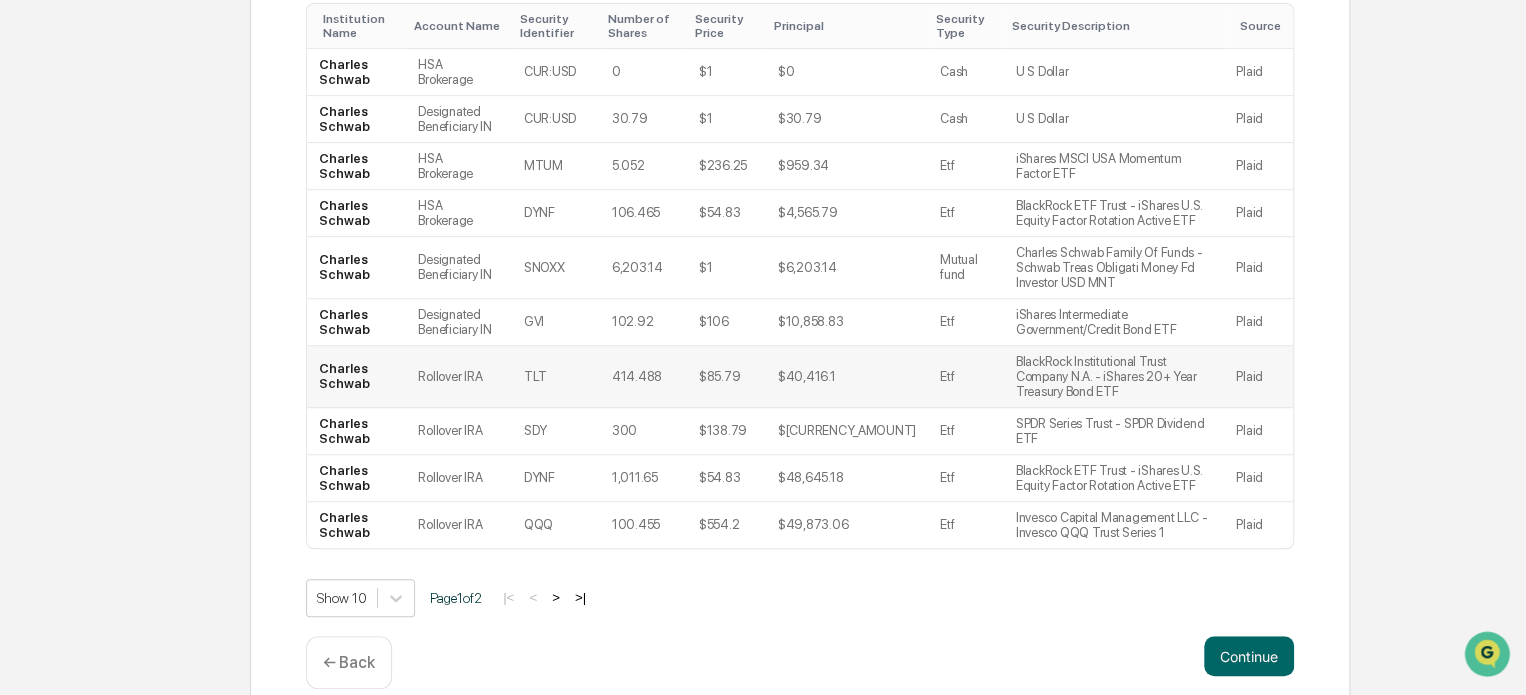 scroll, scrollTop: 216, scrollLeft: 0, axis: vertical 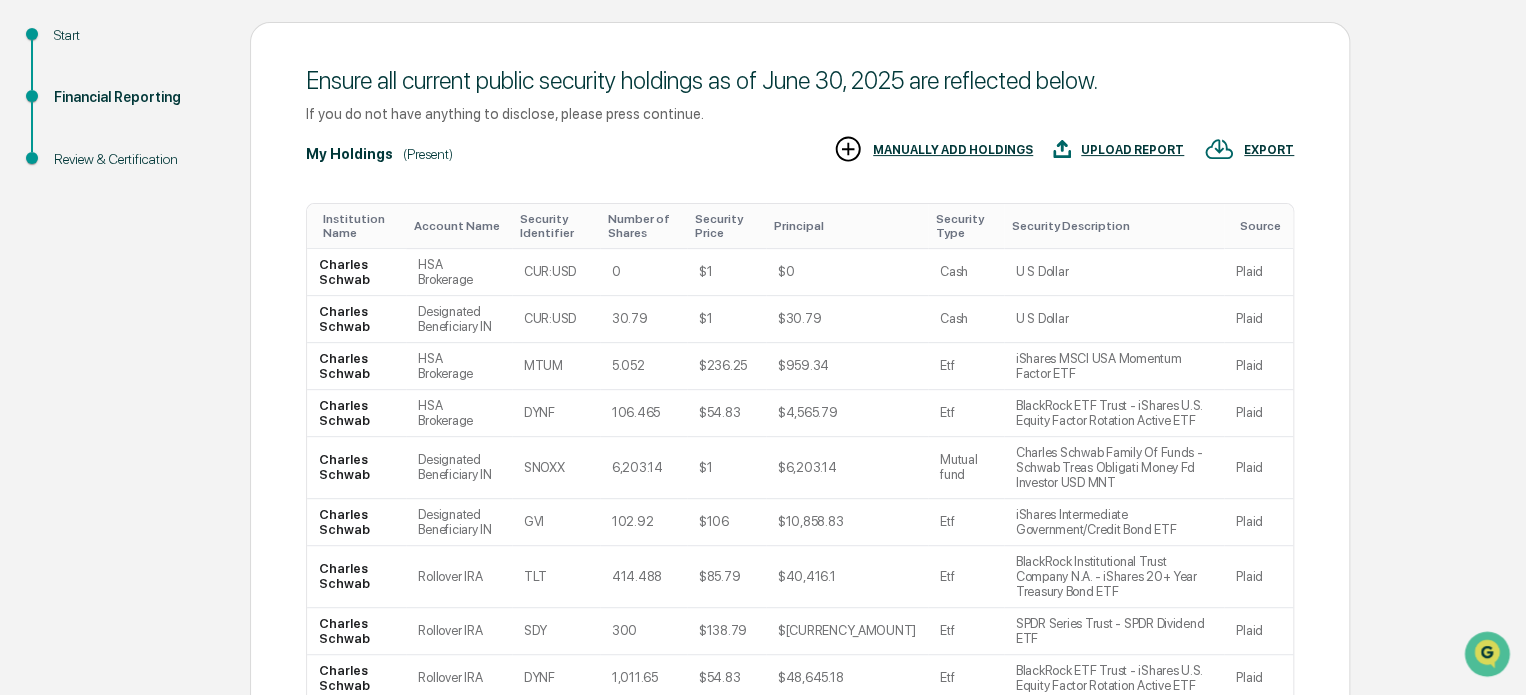 click on "Account Name" at bounding box center [458, 226] 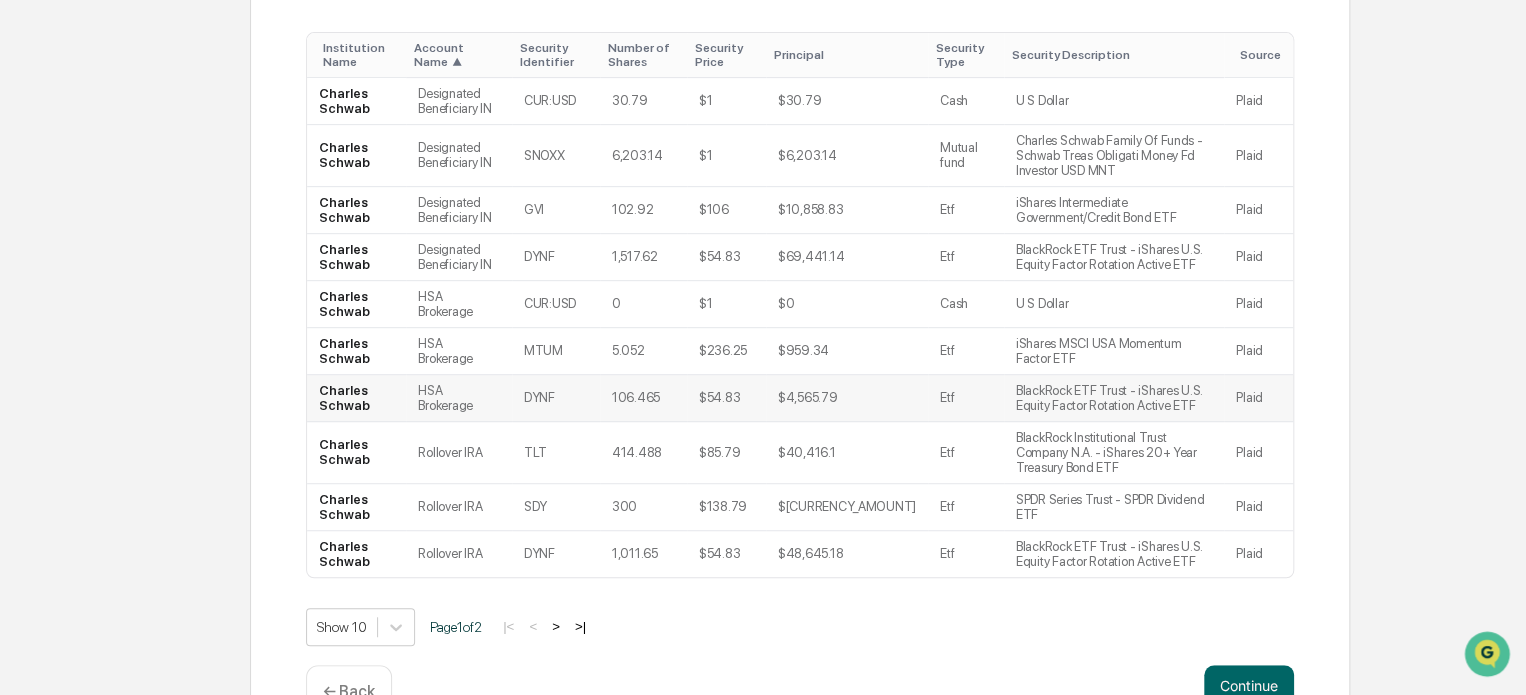 scroll, scrollTop: 416, scrollLeft: 0, axis: vertical 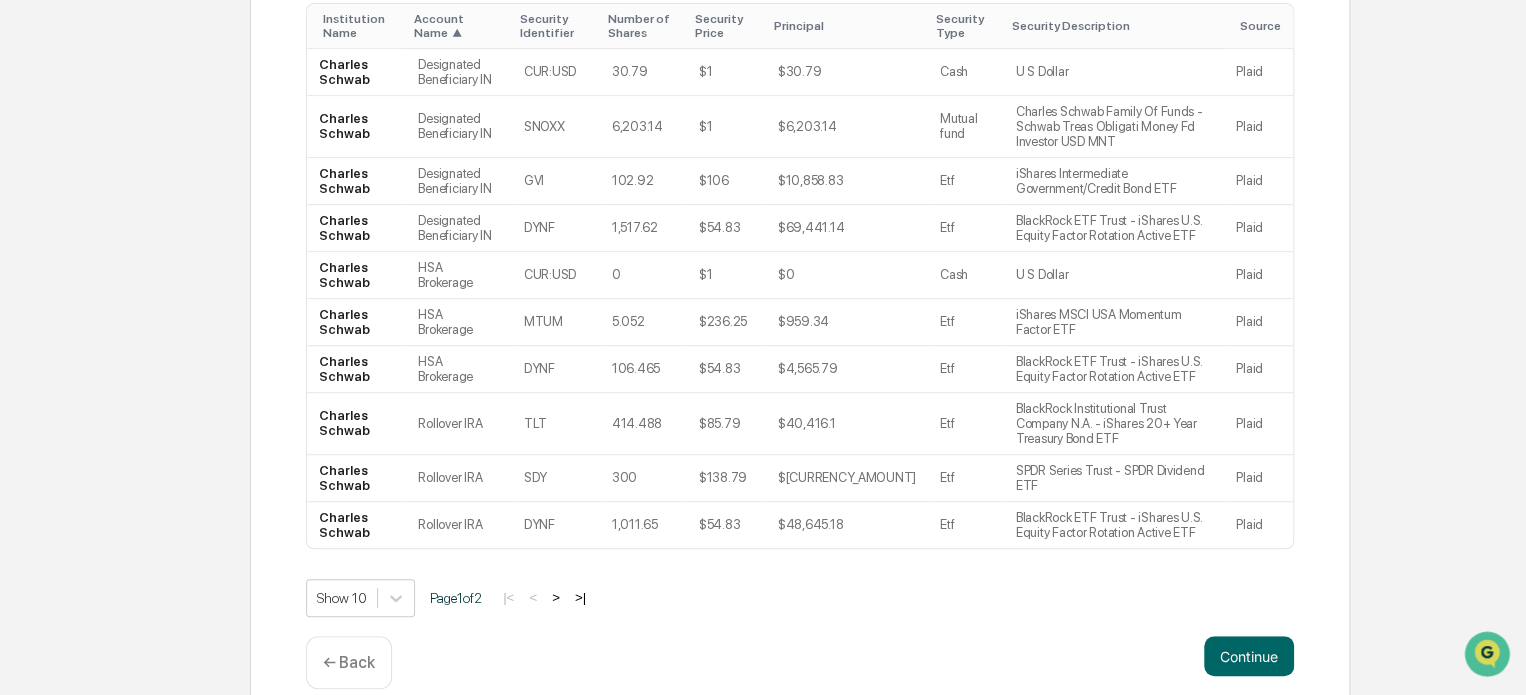 click on ">" at bounding box center [556, 597] 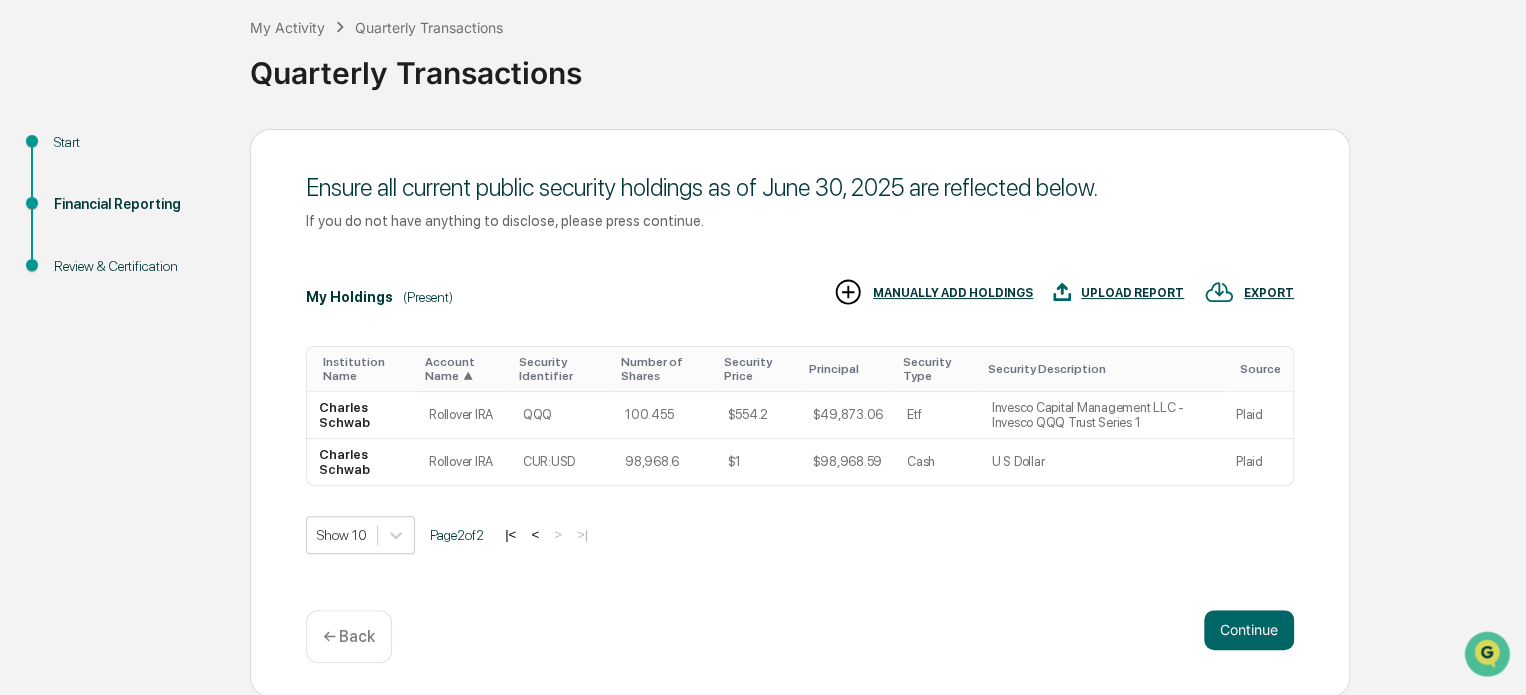 click on "|<" at bounding box center [510, 534] 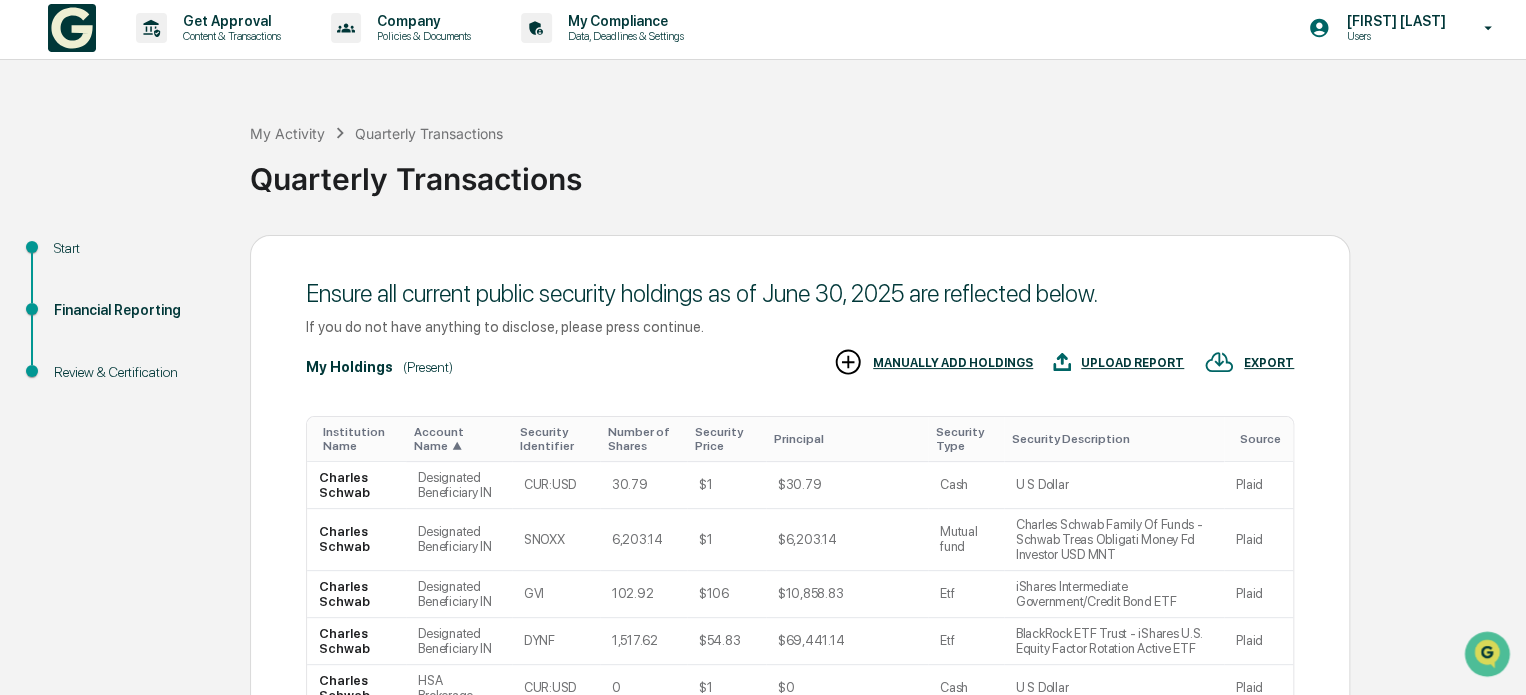 scroll, scrollTop: 0, scrollLeft: 0, axis: both 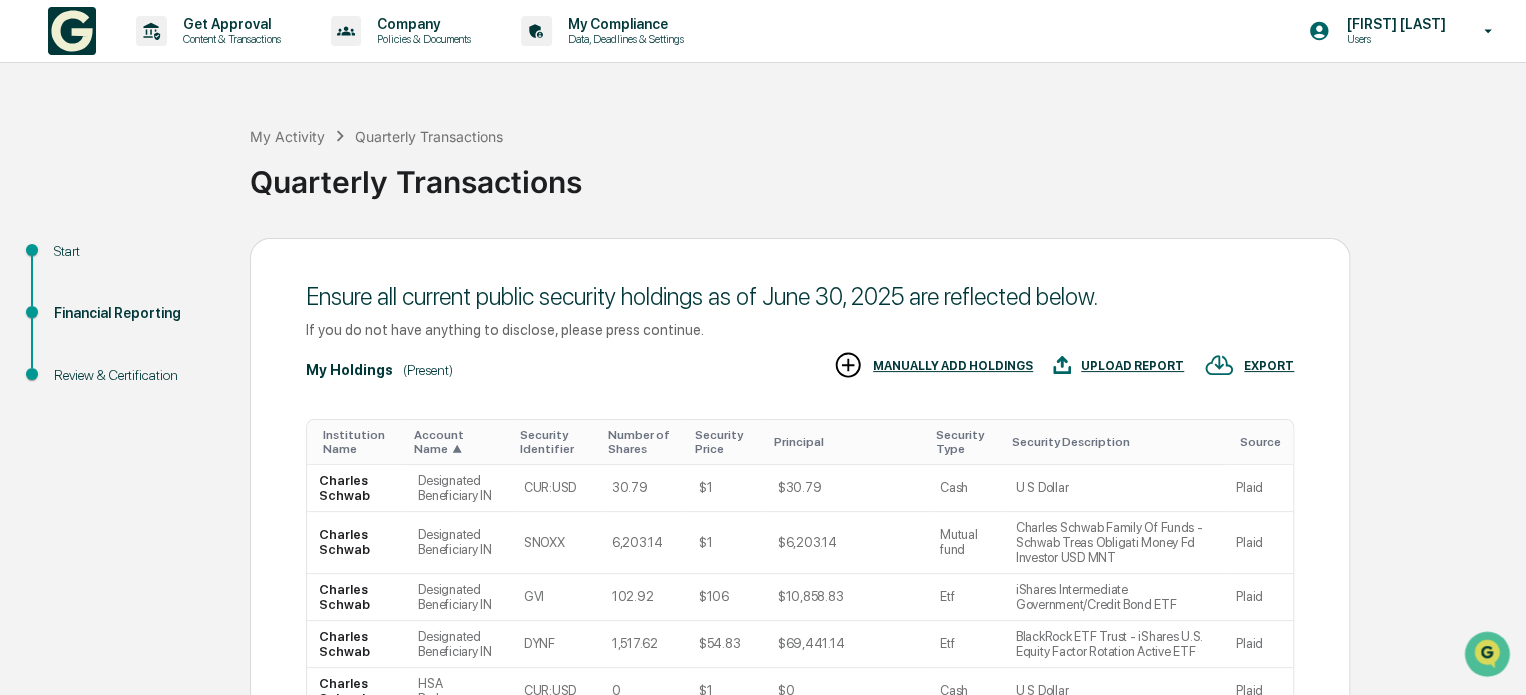 click on "Start" at bounding box center (136, 251) 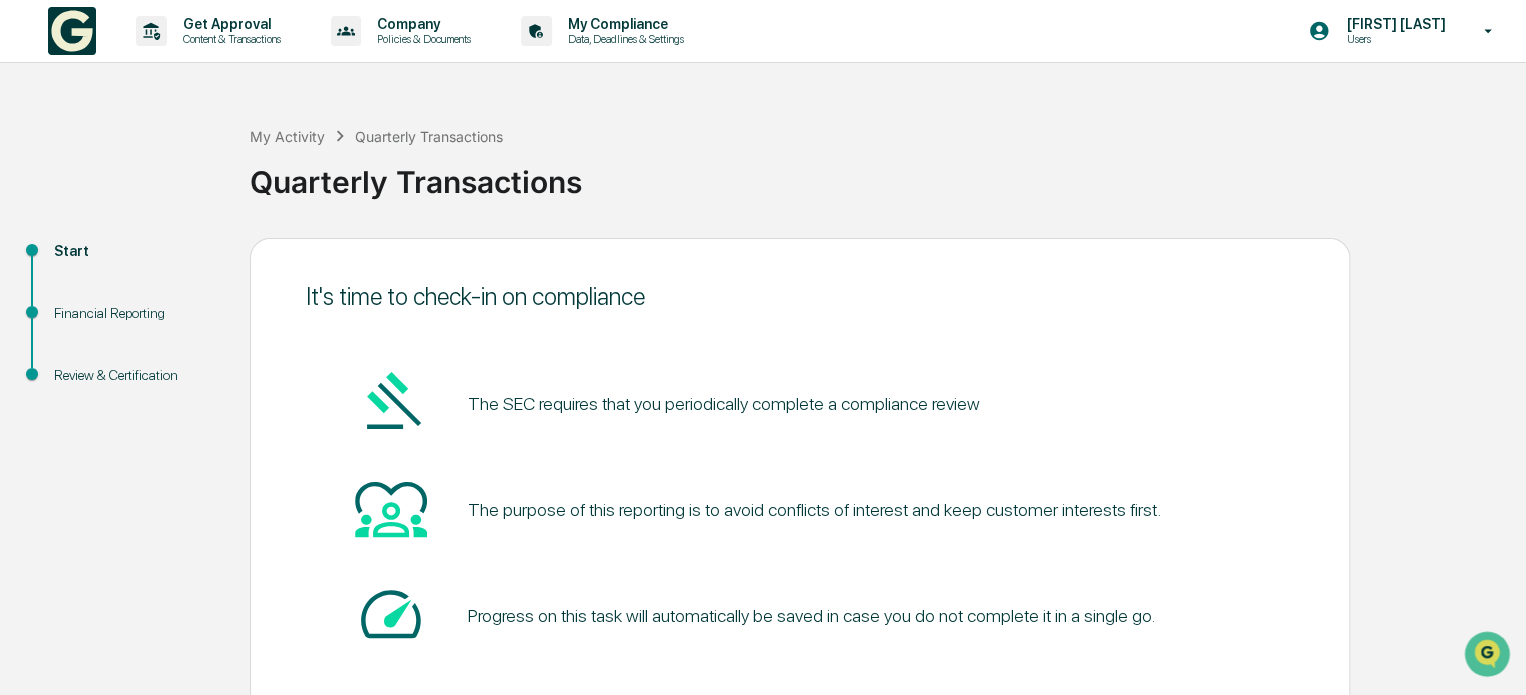 click on "Financial Reporting" at bounding box center [136, 313] 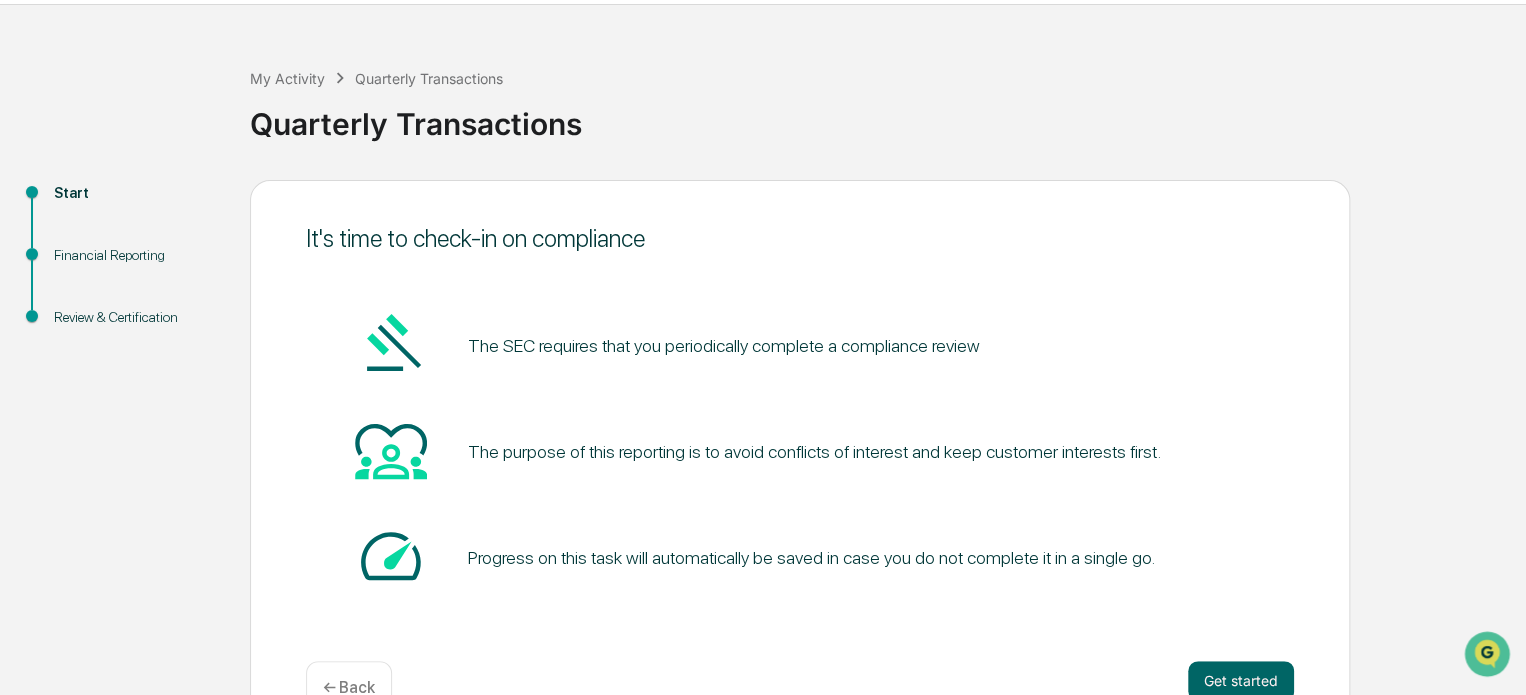 scroll, scrollTop: 109, scrollLeft: 0, axis: vertical 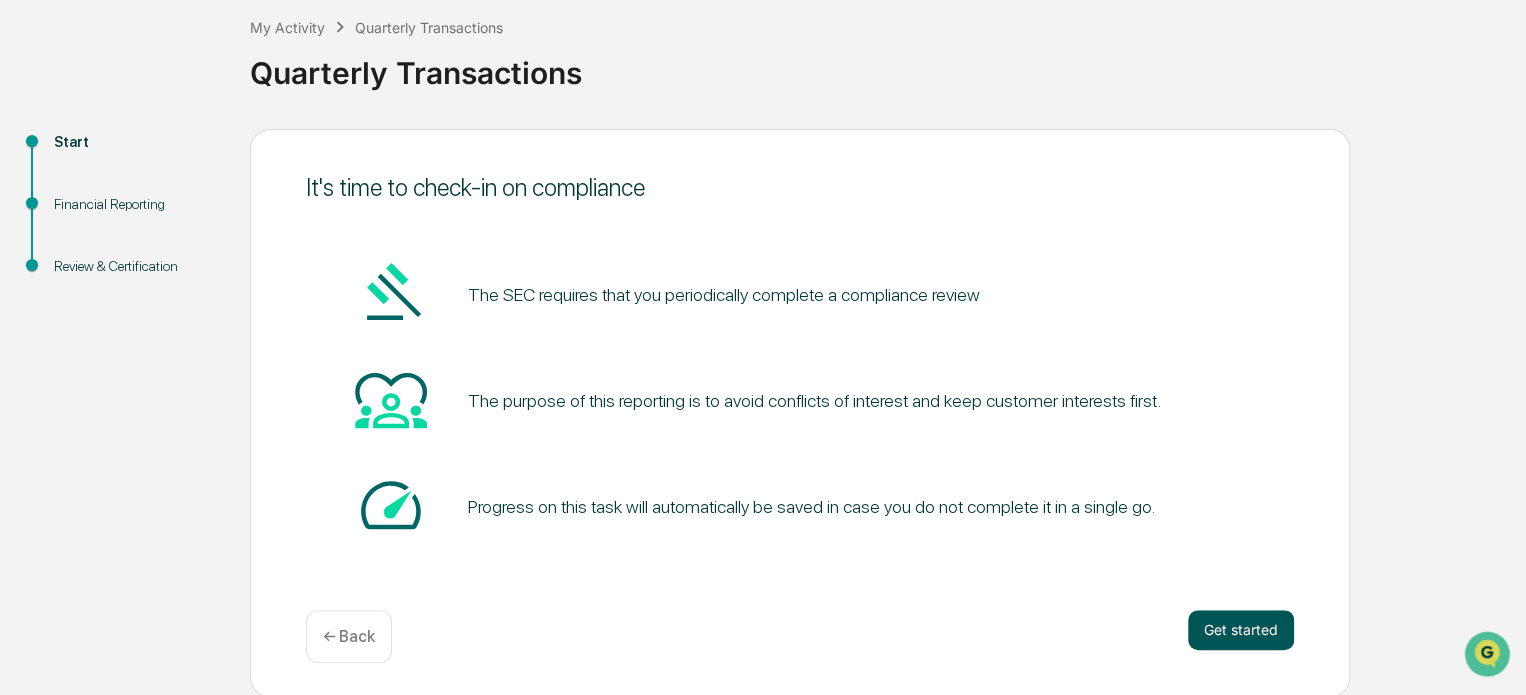 click on "Get started" at bounding box center [1241, 630] 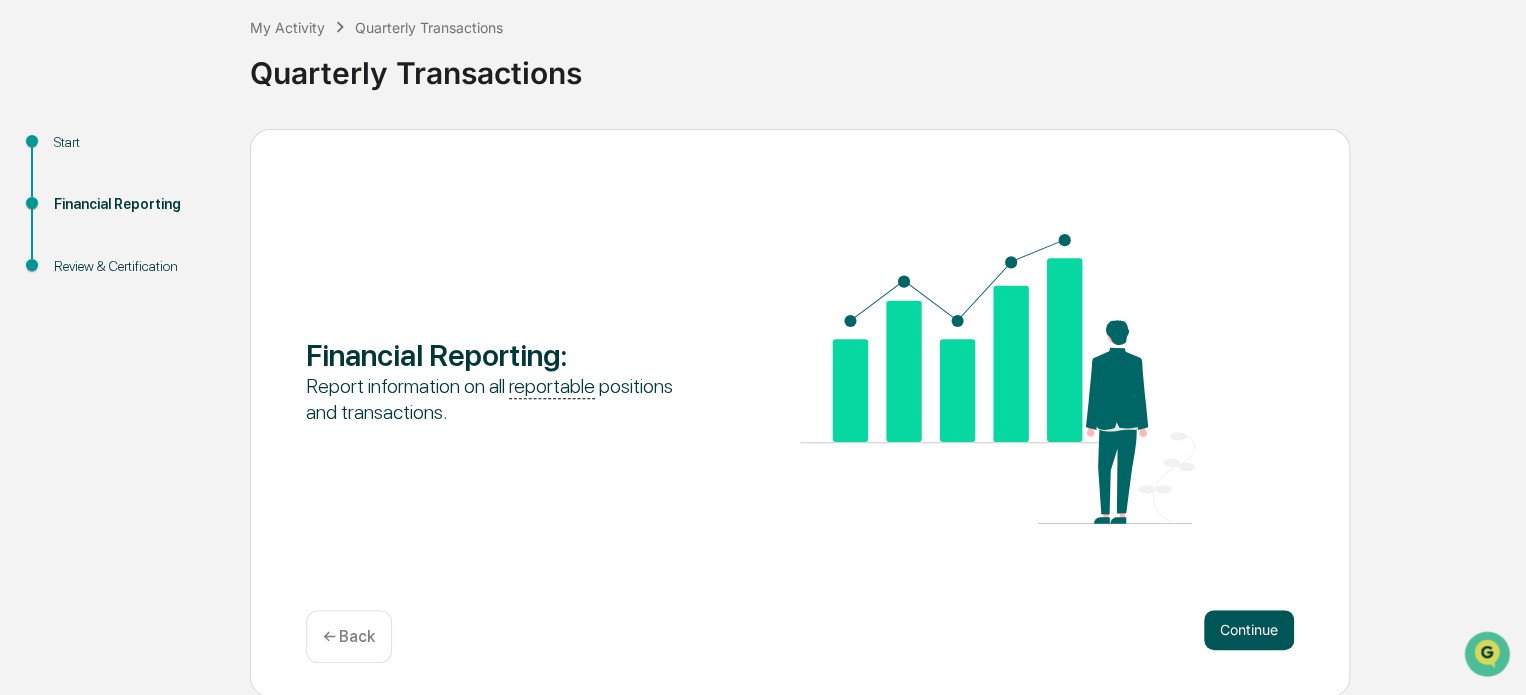 click on "Continue" at bounding box center [1249, 630] 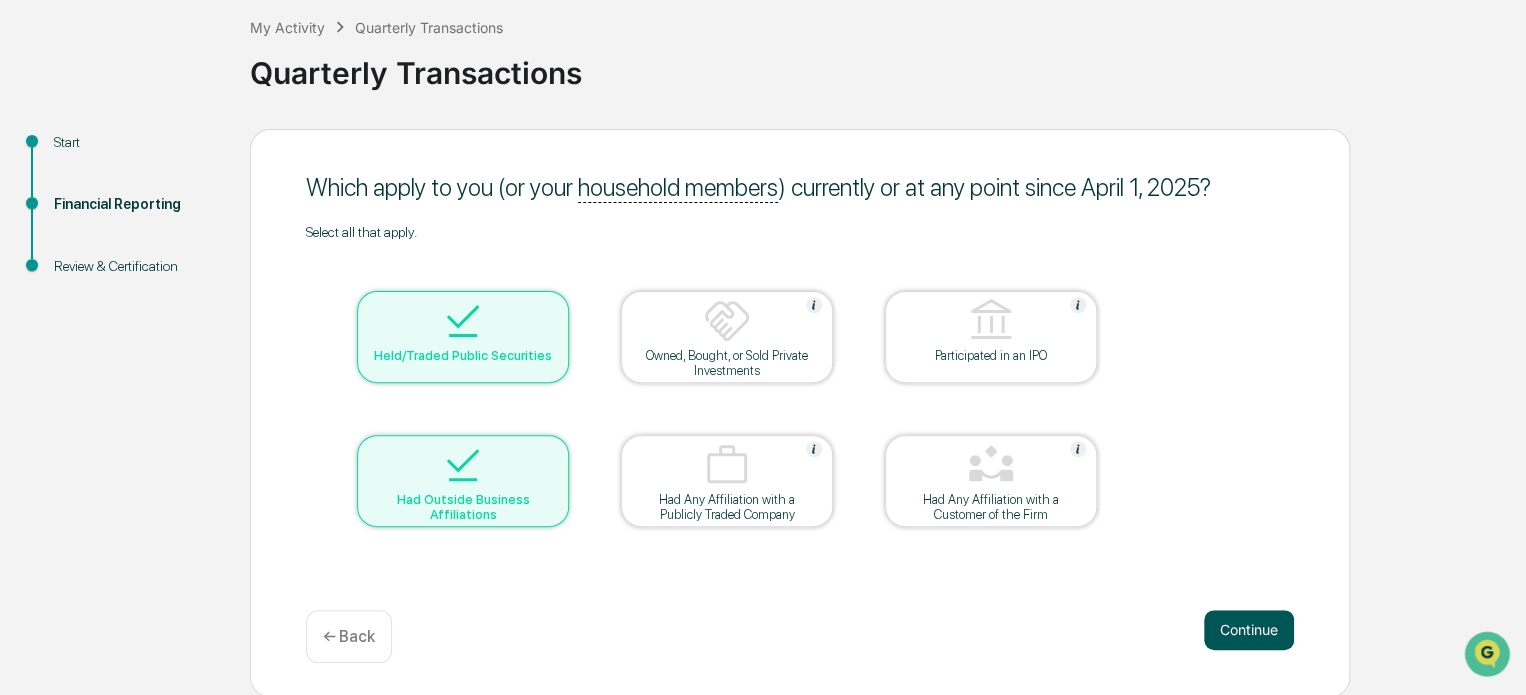 click on "Continue" at bounding box center [1249, 630] 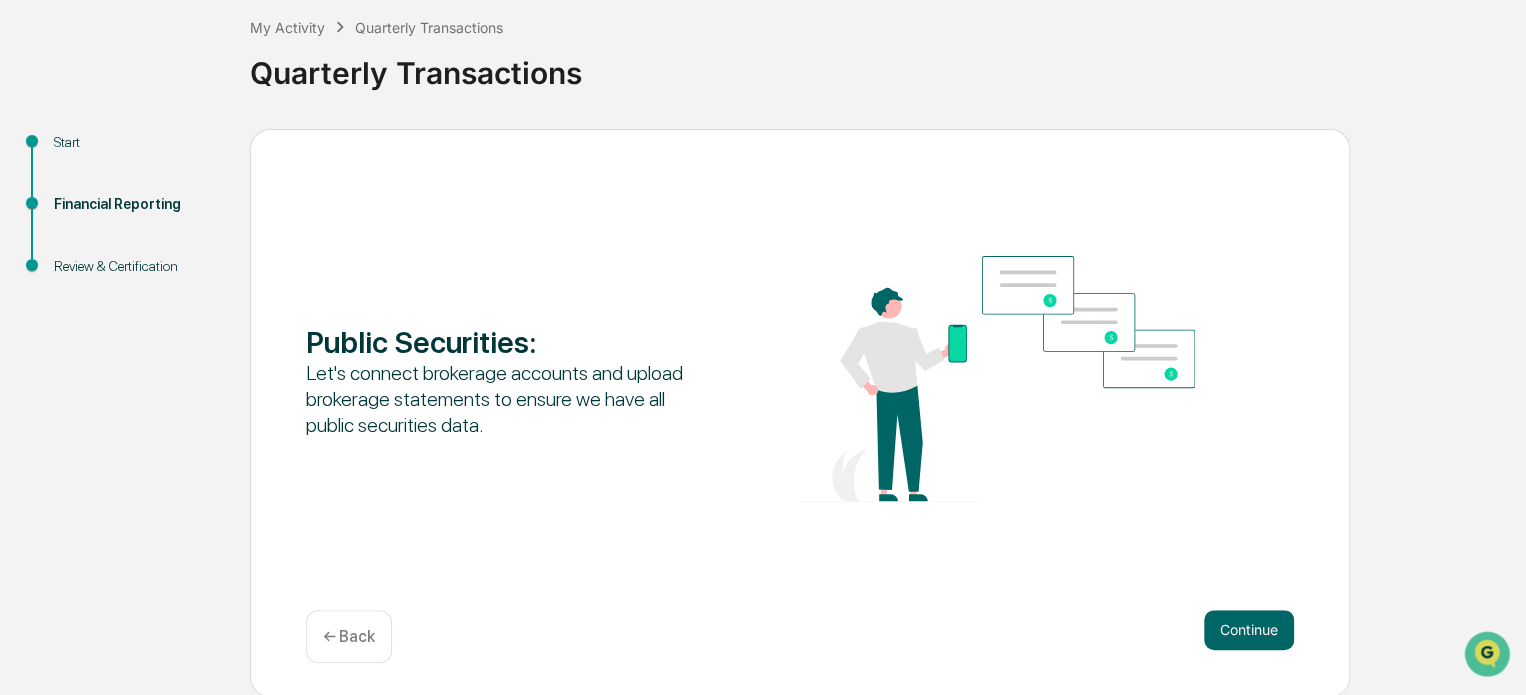 click on "← Back" at bounding box center [349, 636] 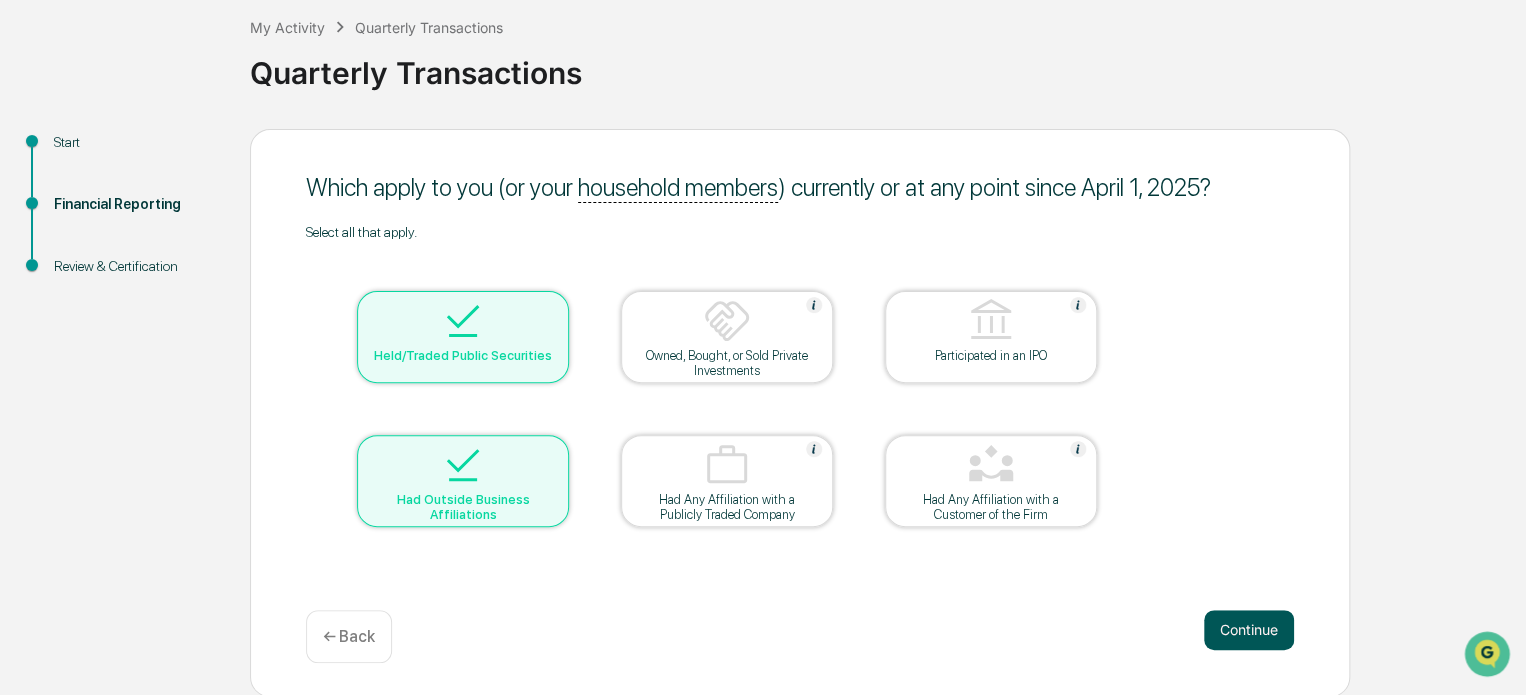 click on "Continue" at bounding box center (1249, 630) 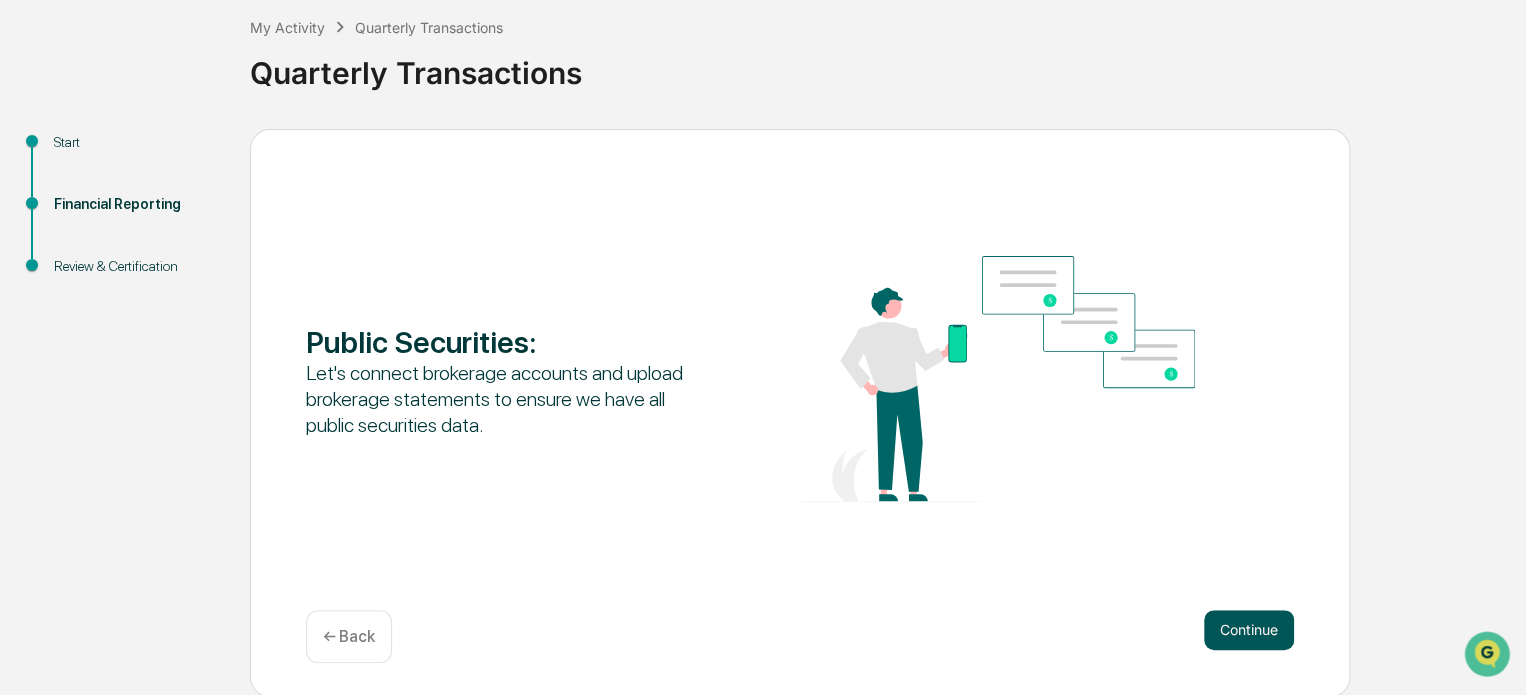 click on "Continue" at bounding box center [1249, 630] 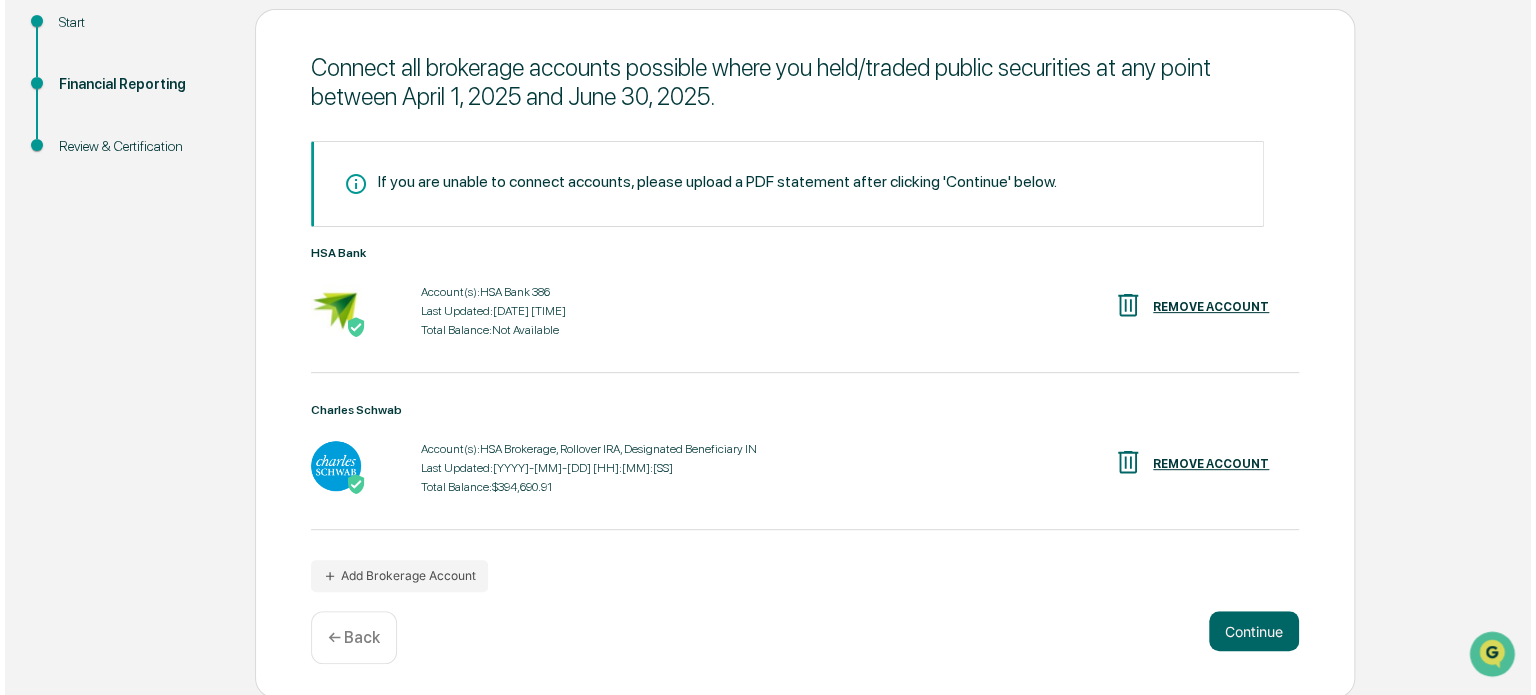scroll, scrollTop: 234, scrollLeft: 0, axis: vertical 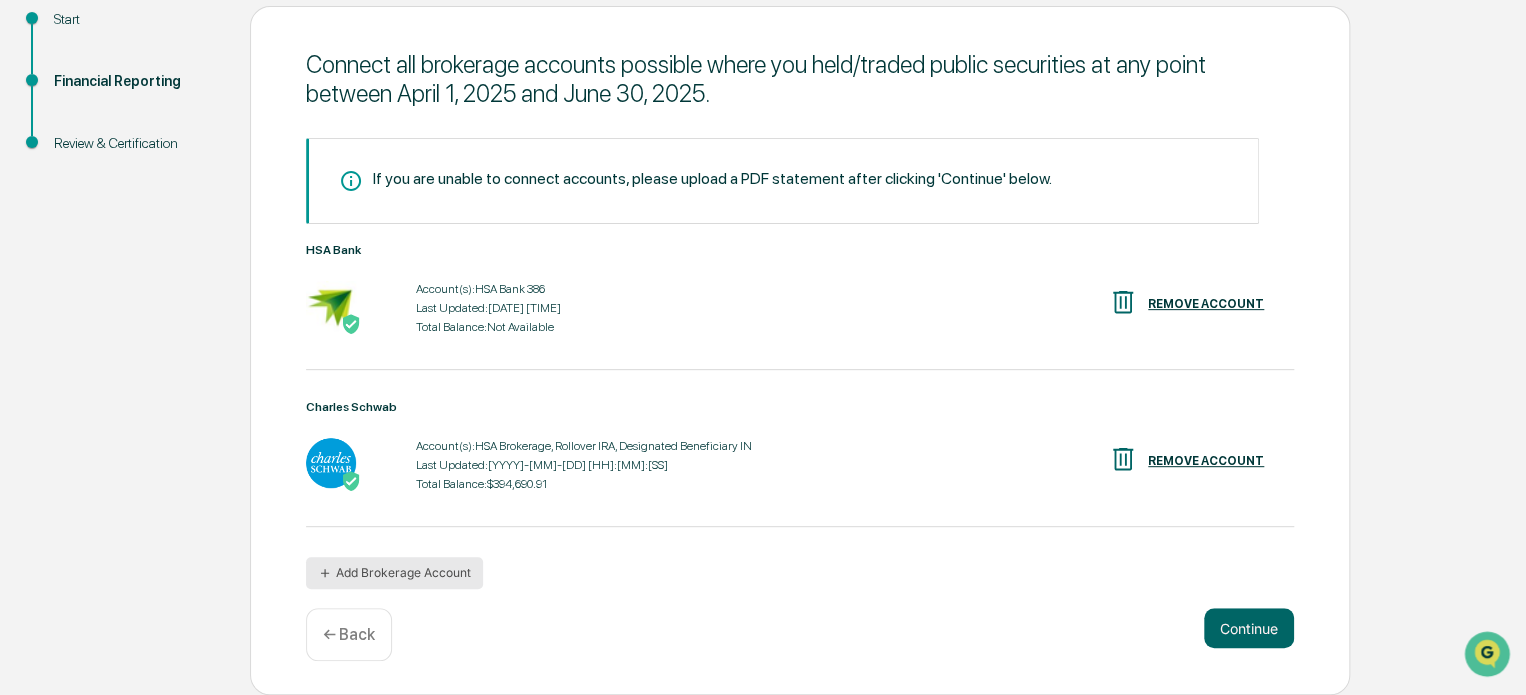 click on "Add Brokerage Account" at bounding box center [394, 573] 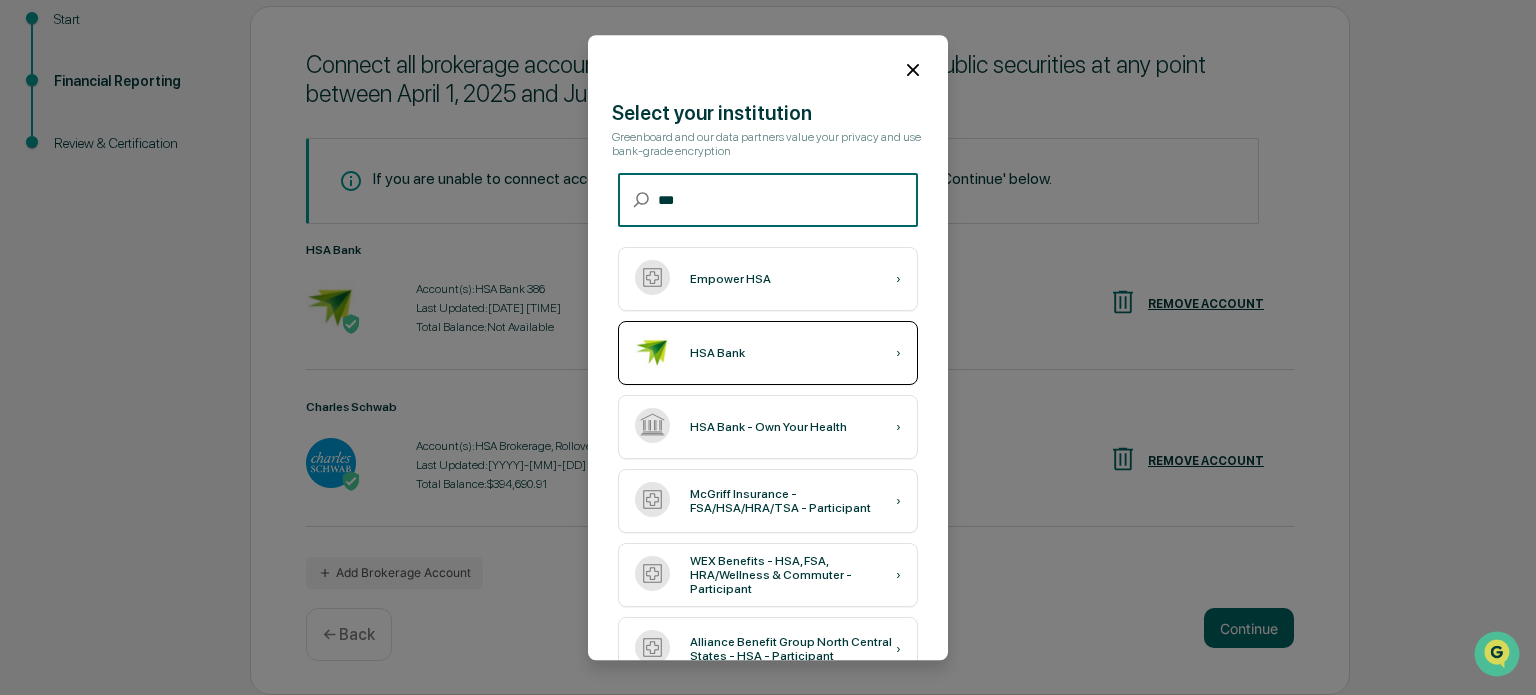 type on "***" 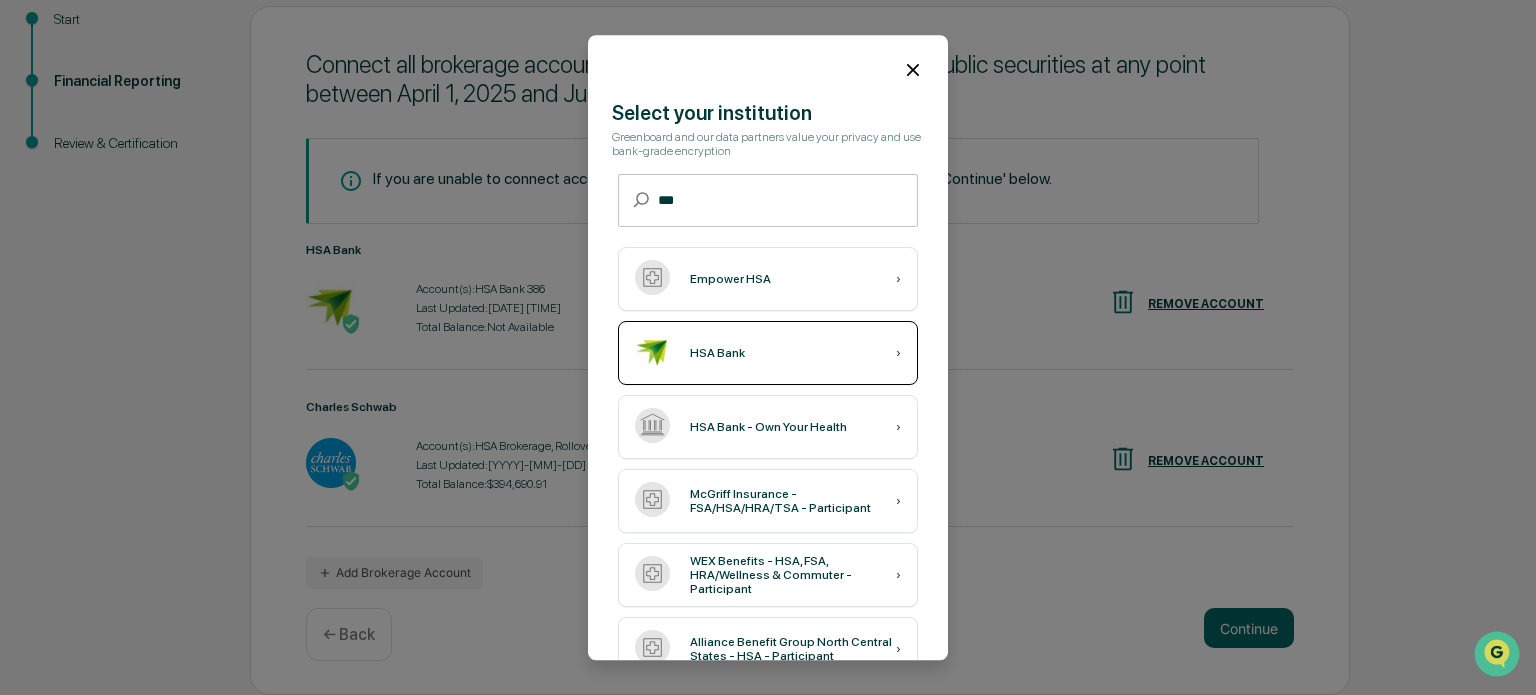 click on "HSA Bank" at bounding box center (717, 353) 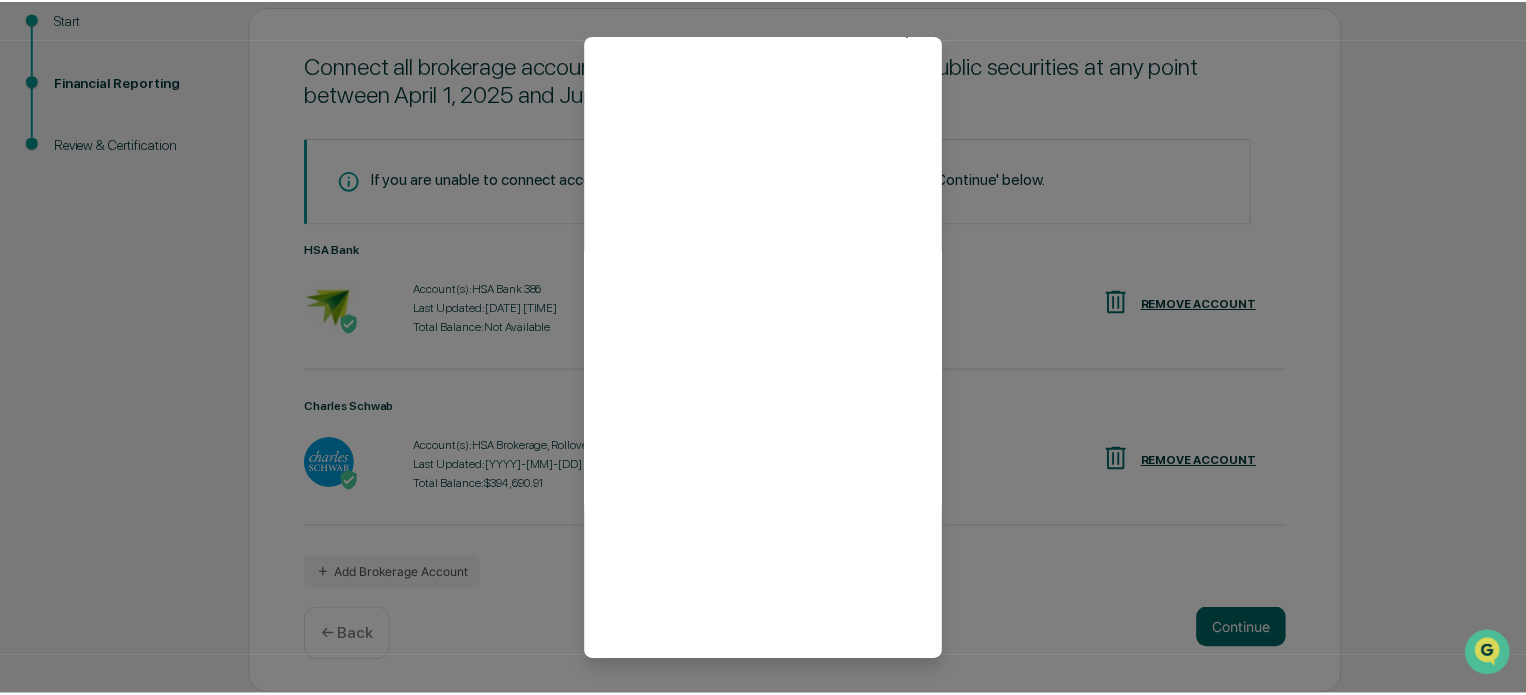 scroll, scrollTop: 60, scrollLeft: 0, axis: vertical 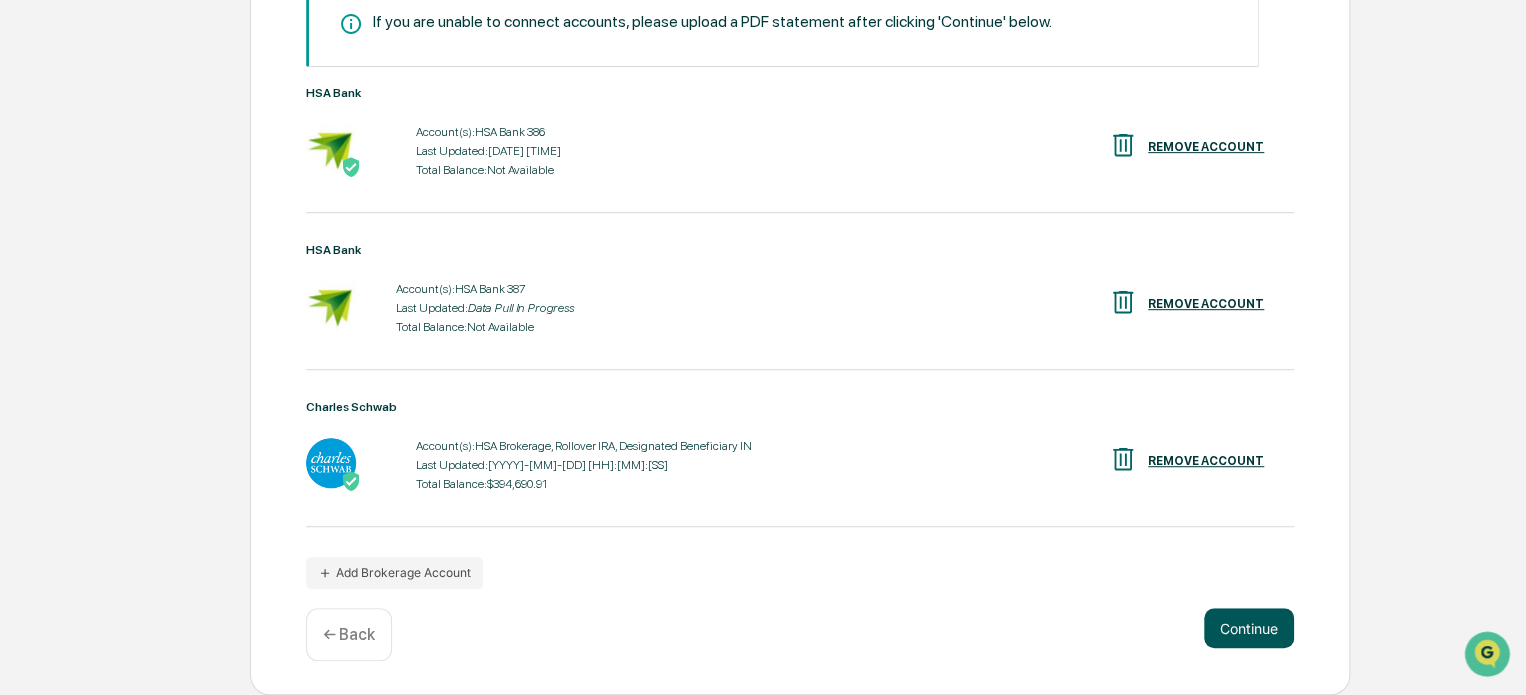 click on "Continue" at bounding box center [1249, 628] 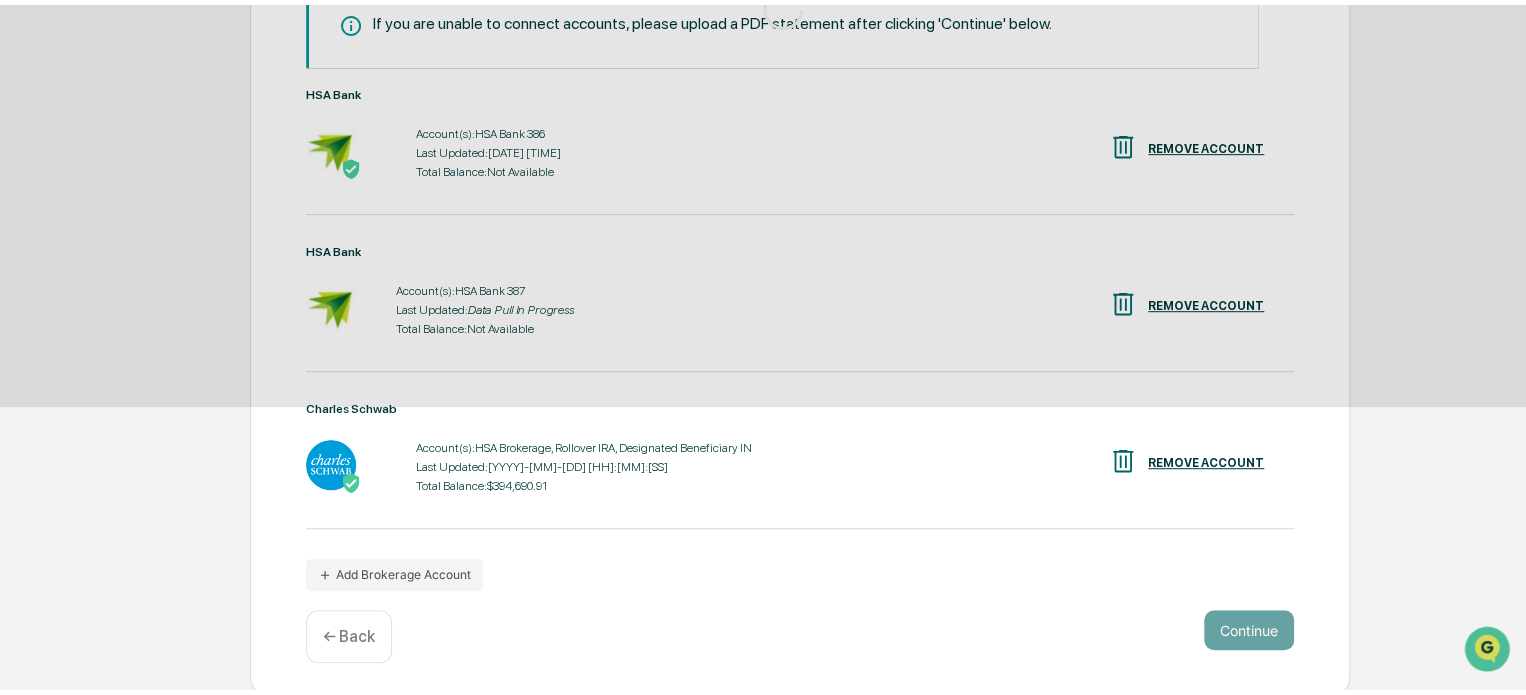 scroll, scrollTop: 109, scrollLeft: 0, axis: vertical 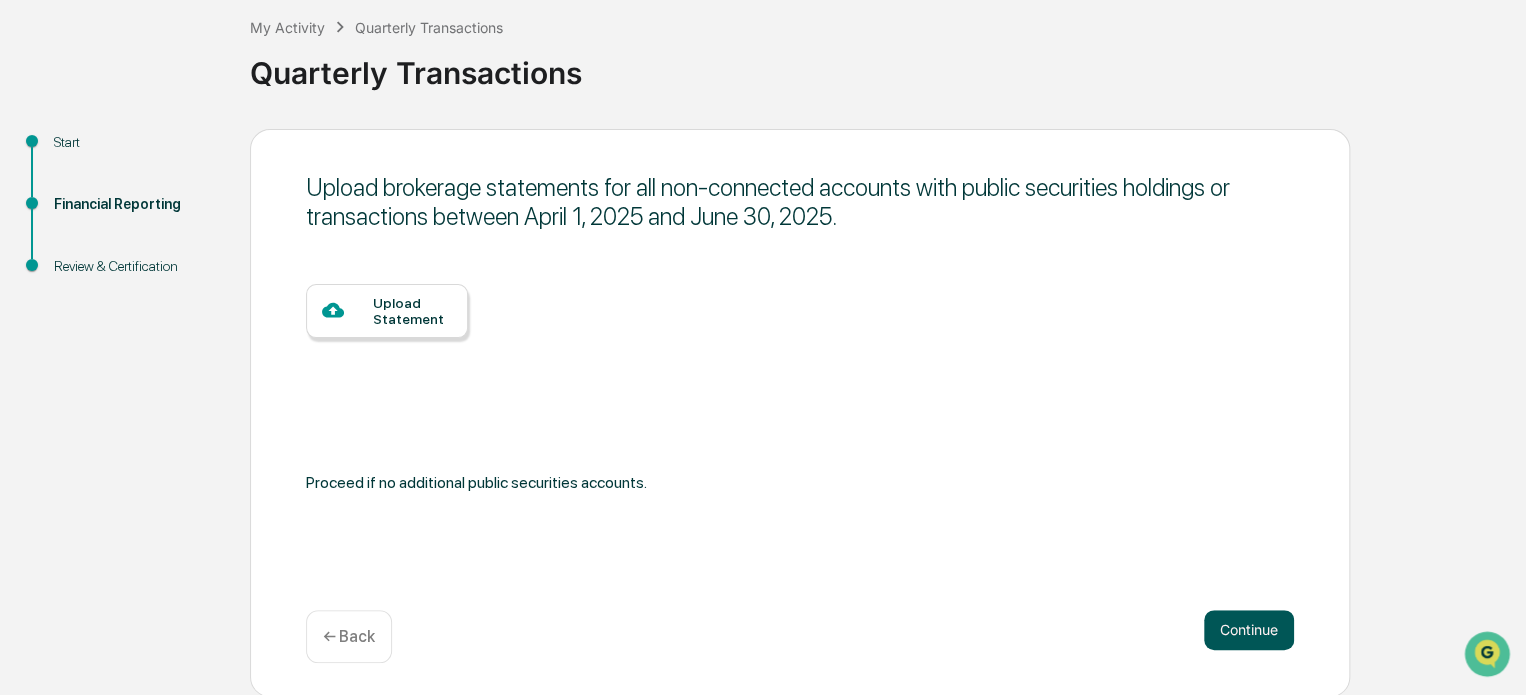 click on "Continue" at bounding box center (1249, 630) 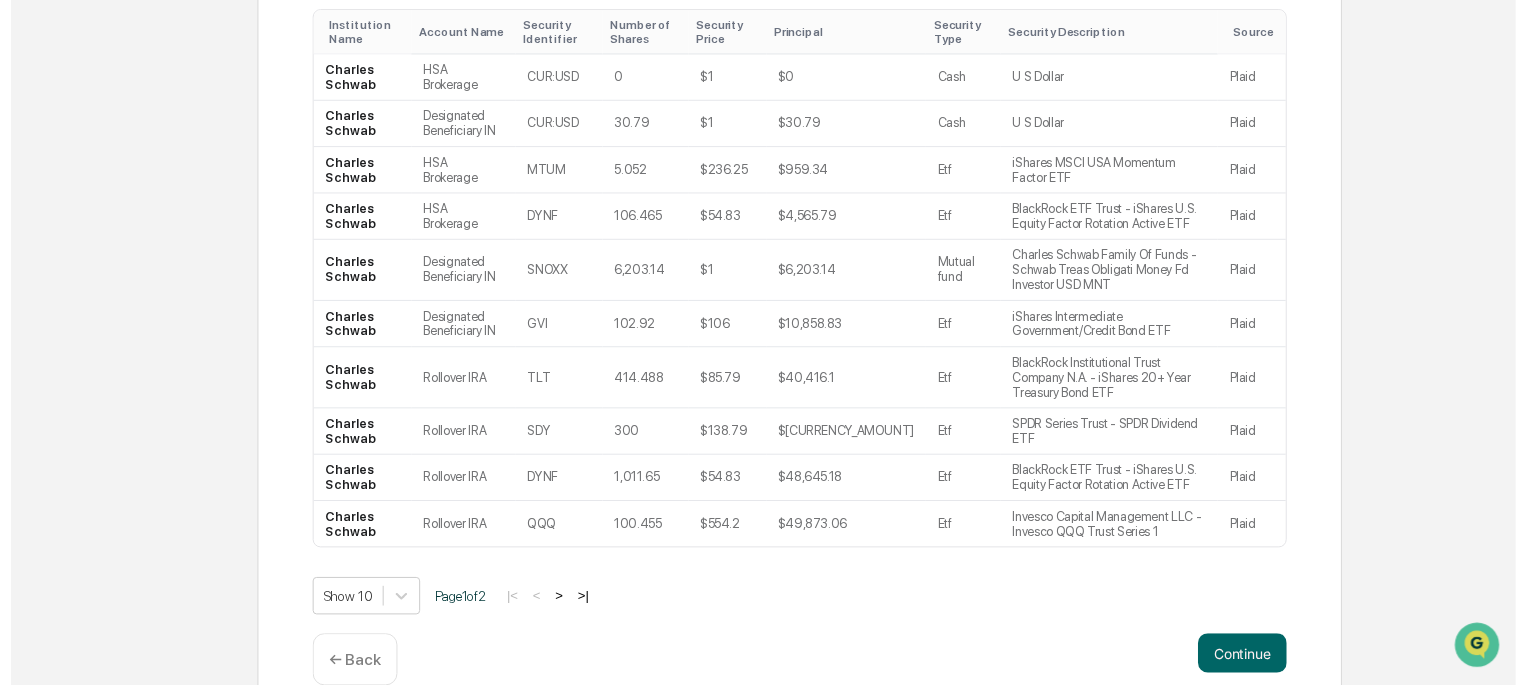 scroll, scrollTop: 416, scrollLeft: 0, axis: vertical 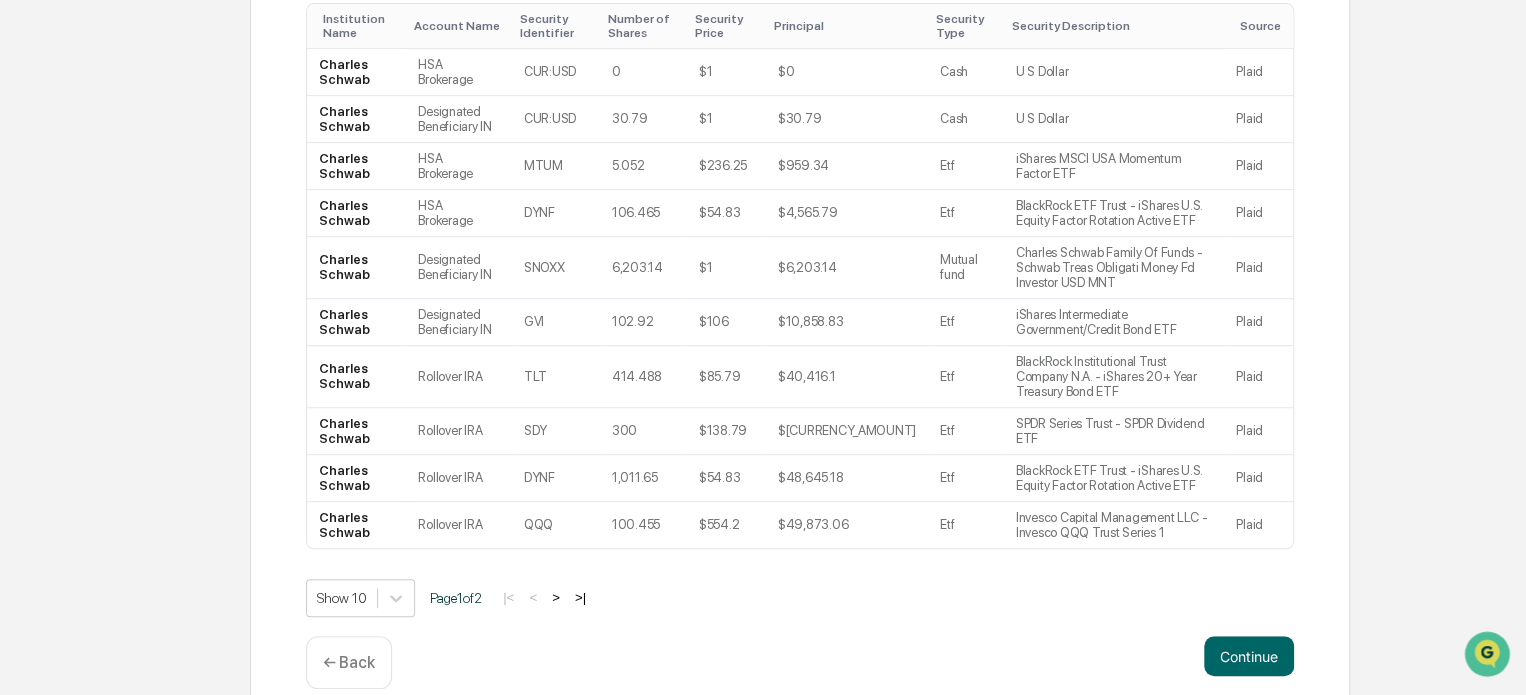 click on "← Back" at bounding box center [349, 662] 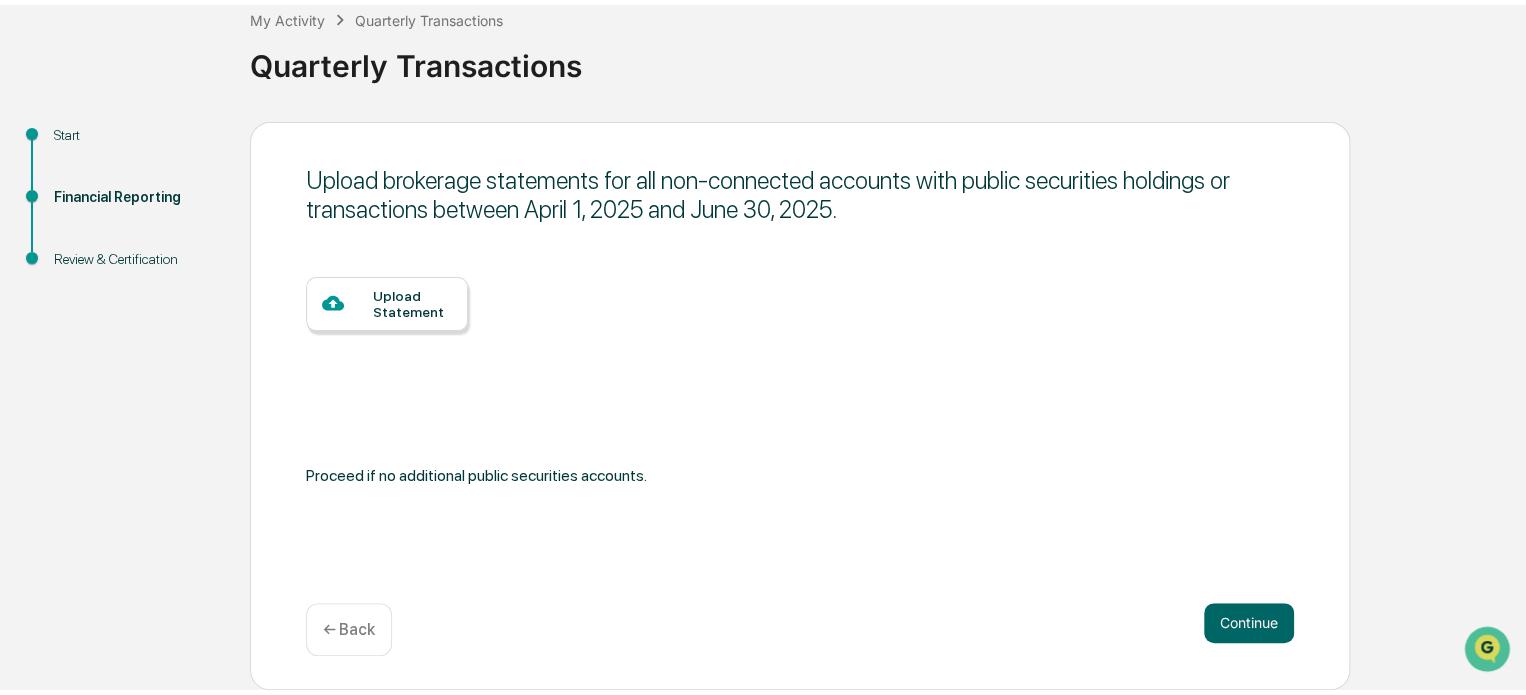 scroll, scrollTop: 109, scrollLeft: 0, axis: vertical 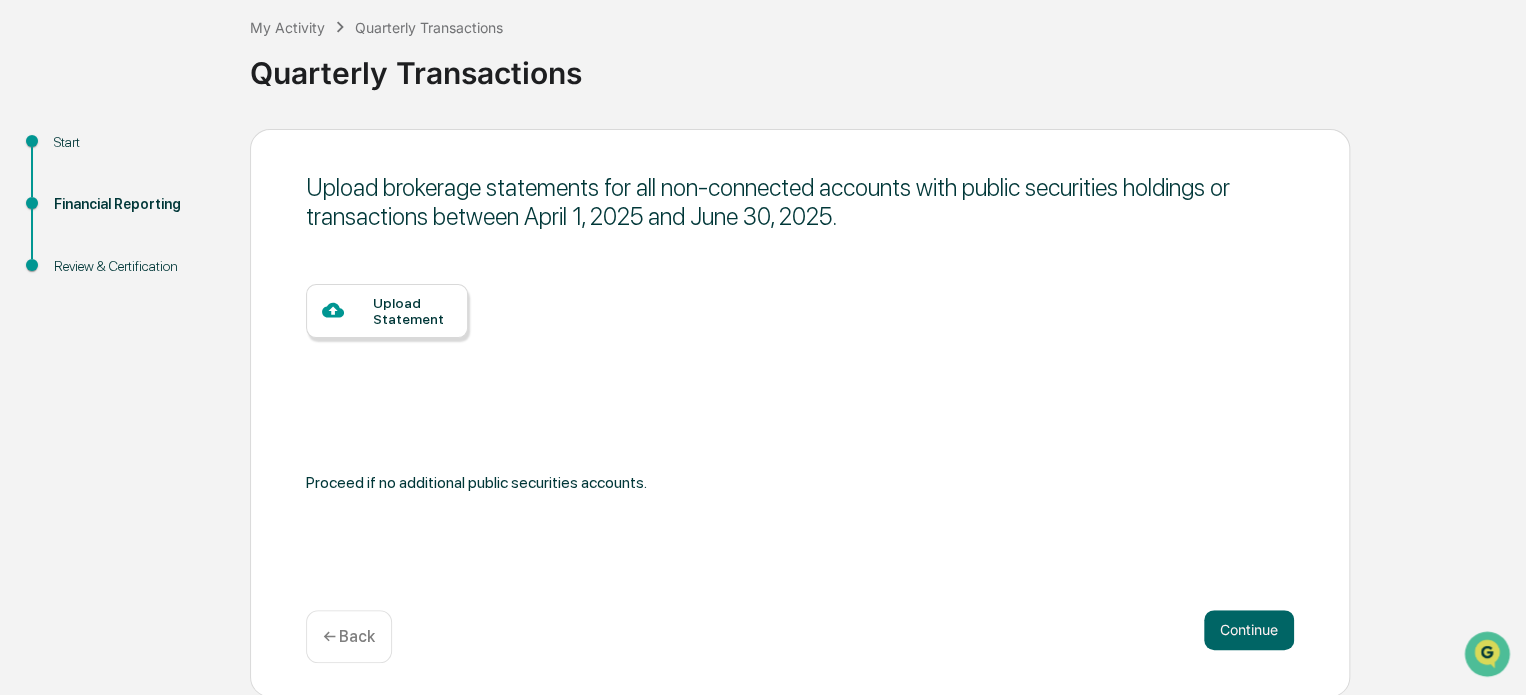 click on "← Back" at bounding box center (349, 636) 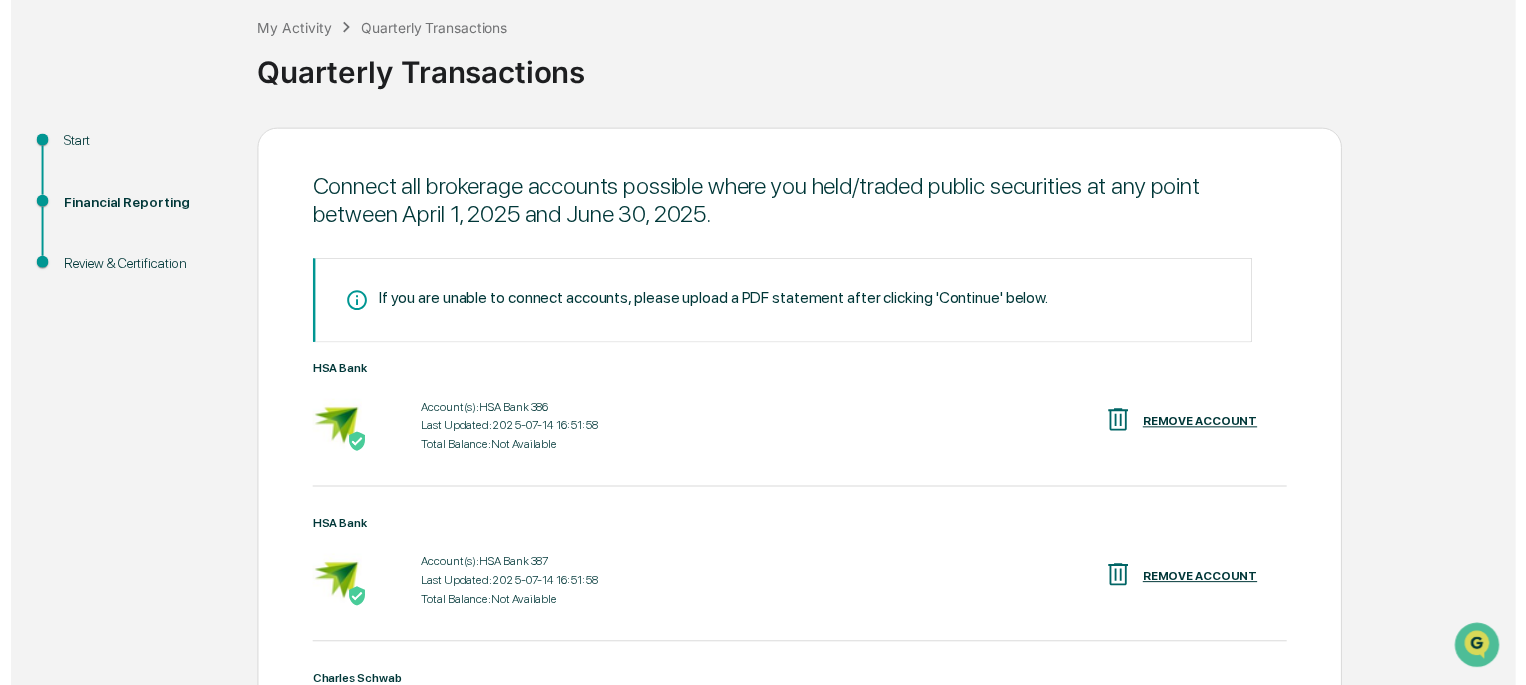 scroll, scrollTop: 392, scrollLeft: 0, axis: vertical 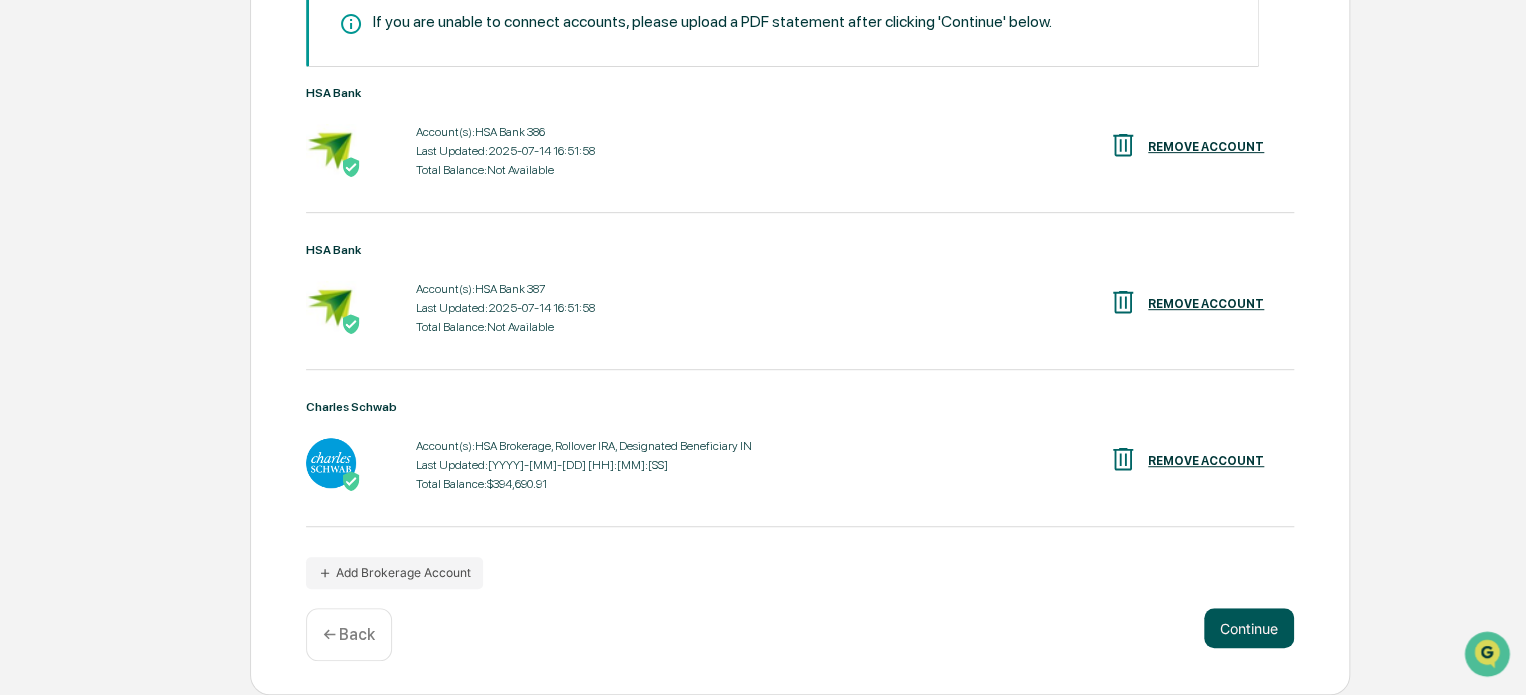 click on "Continue" at bounding box center [1249, 628] 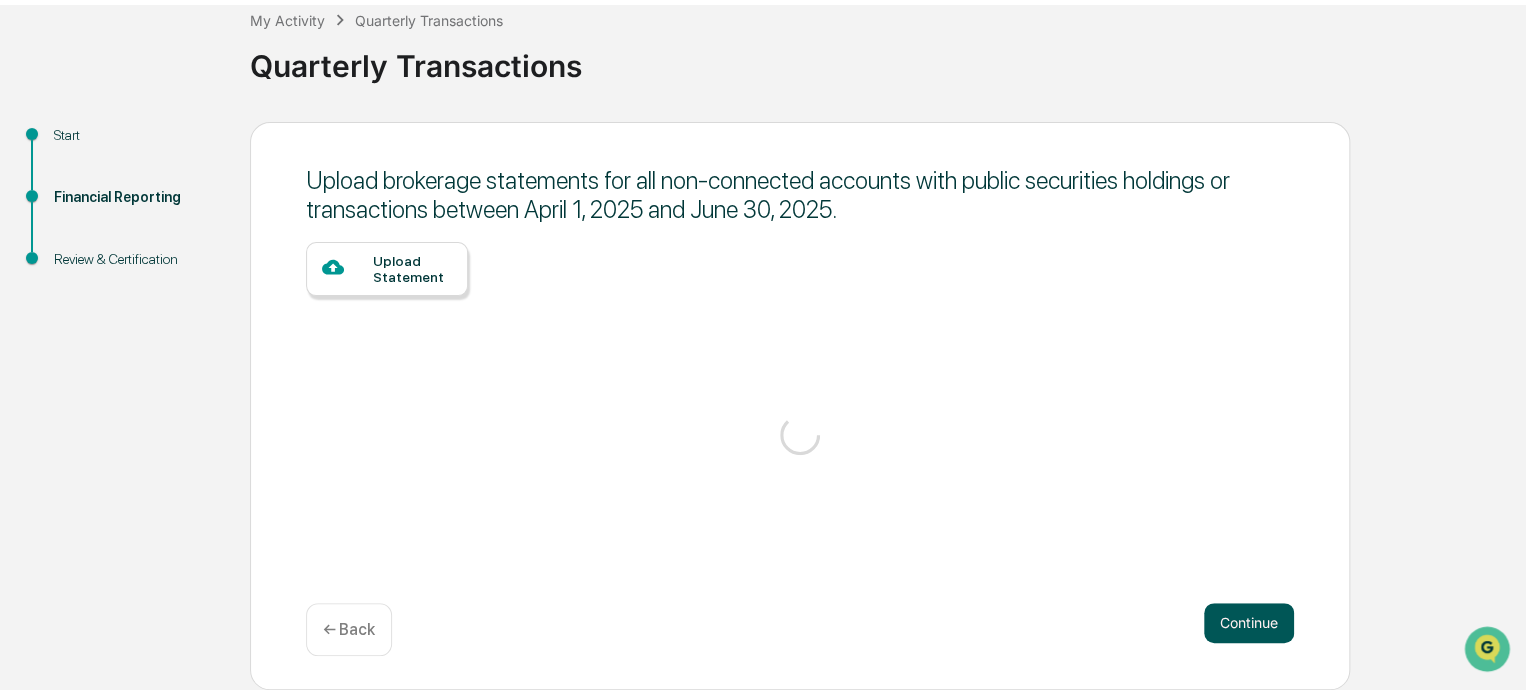 scroll, scrollTop: 109, scrollLeft: 0, axis: vertical 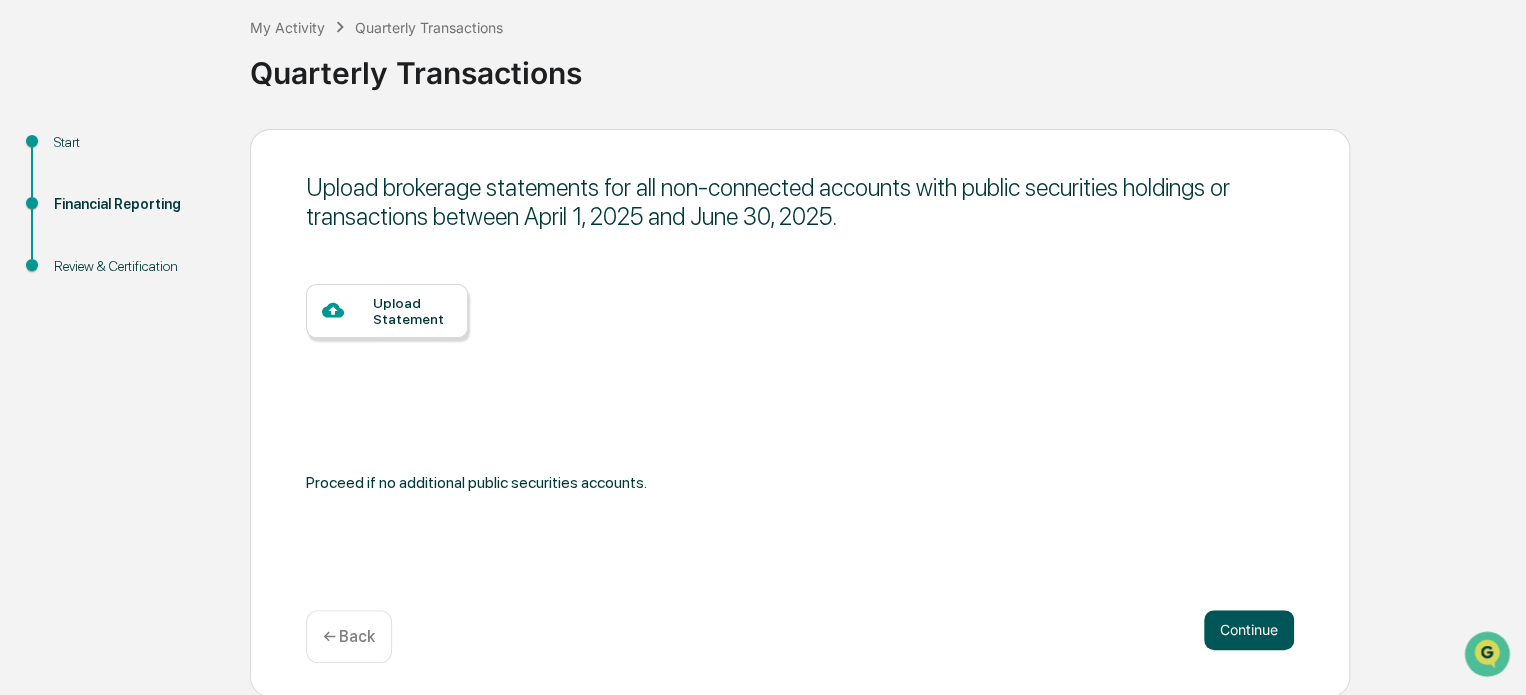 click on "Continue" at bounding box center (1249, 630) 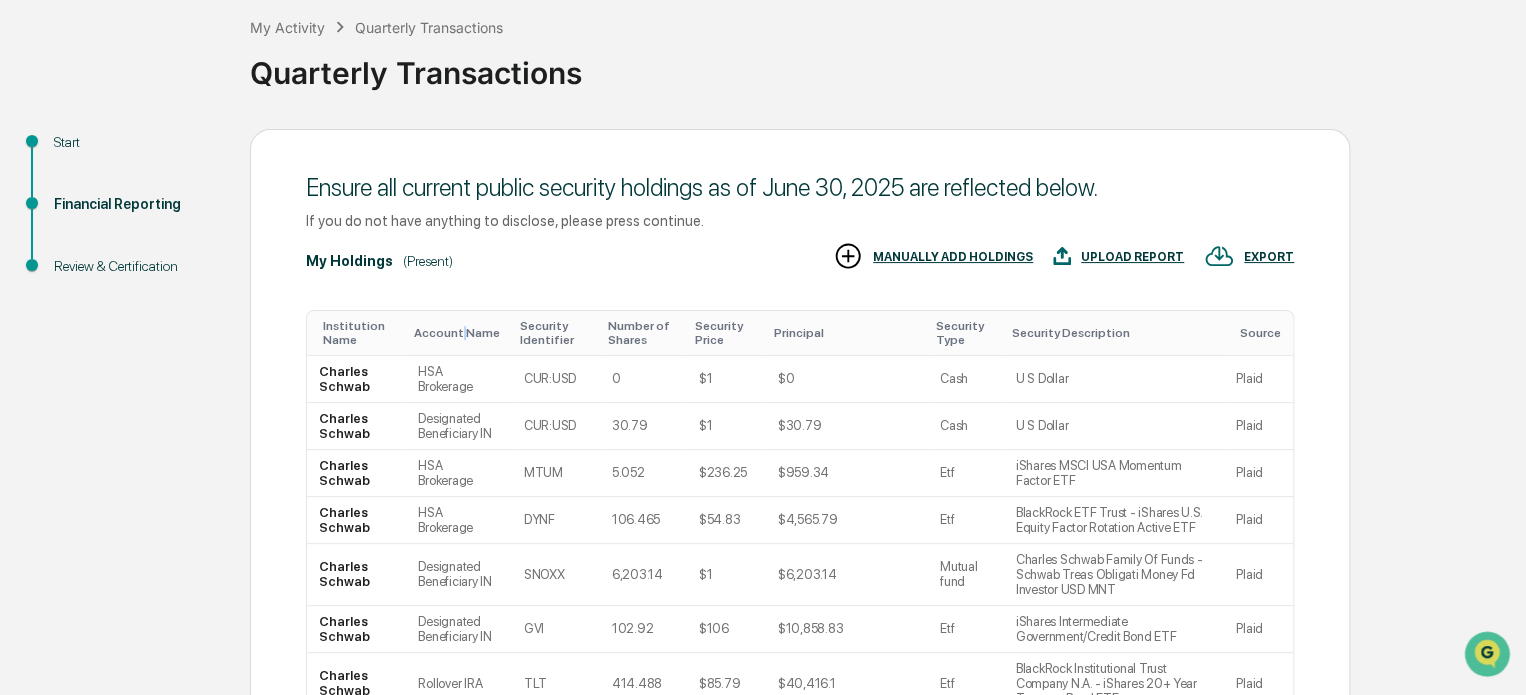 click on "Account Name" at bounding box center (458, 333) 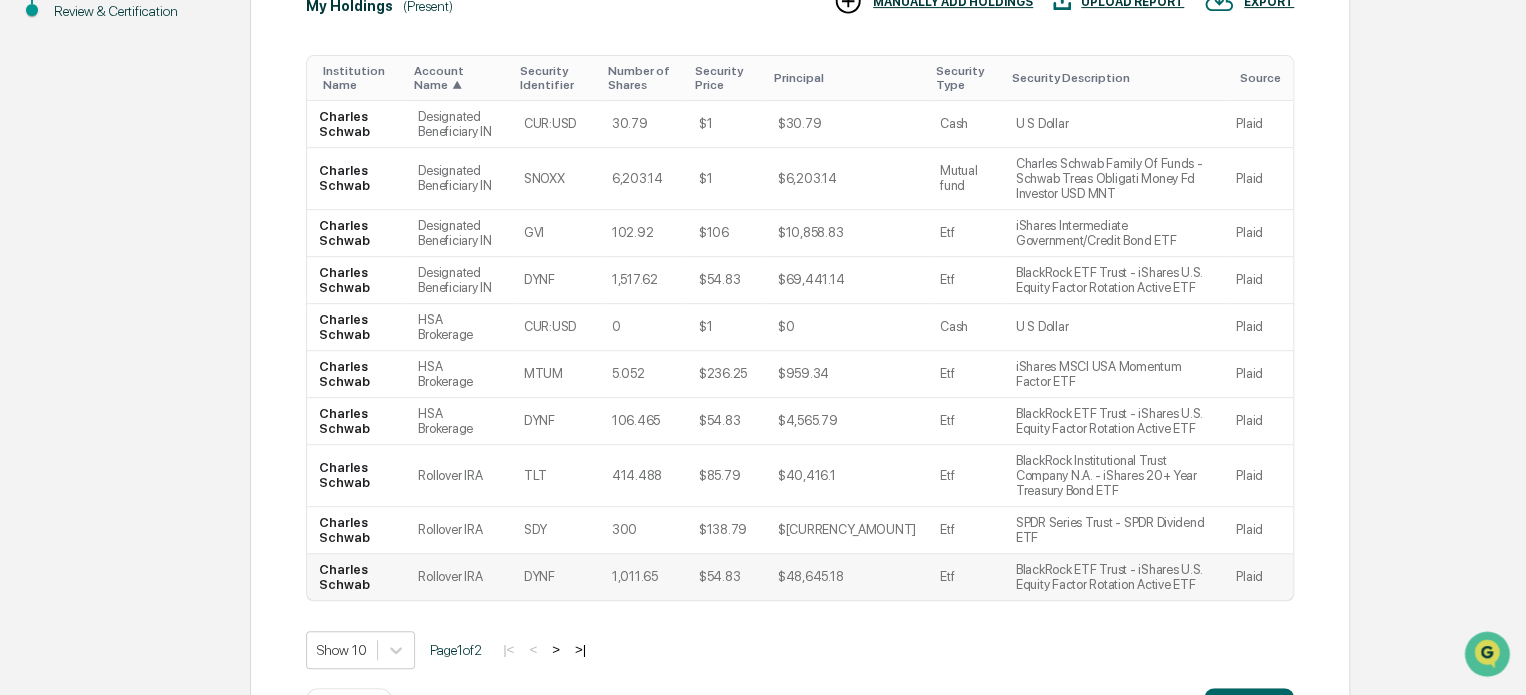 scroll, scrollTop: 416, scrollLeft: 0, axis: vertical 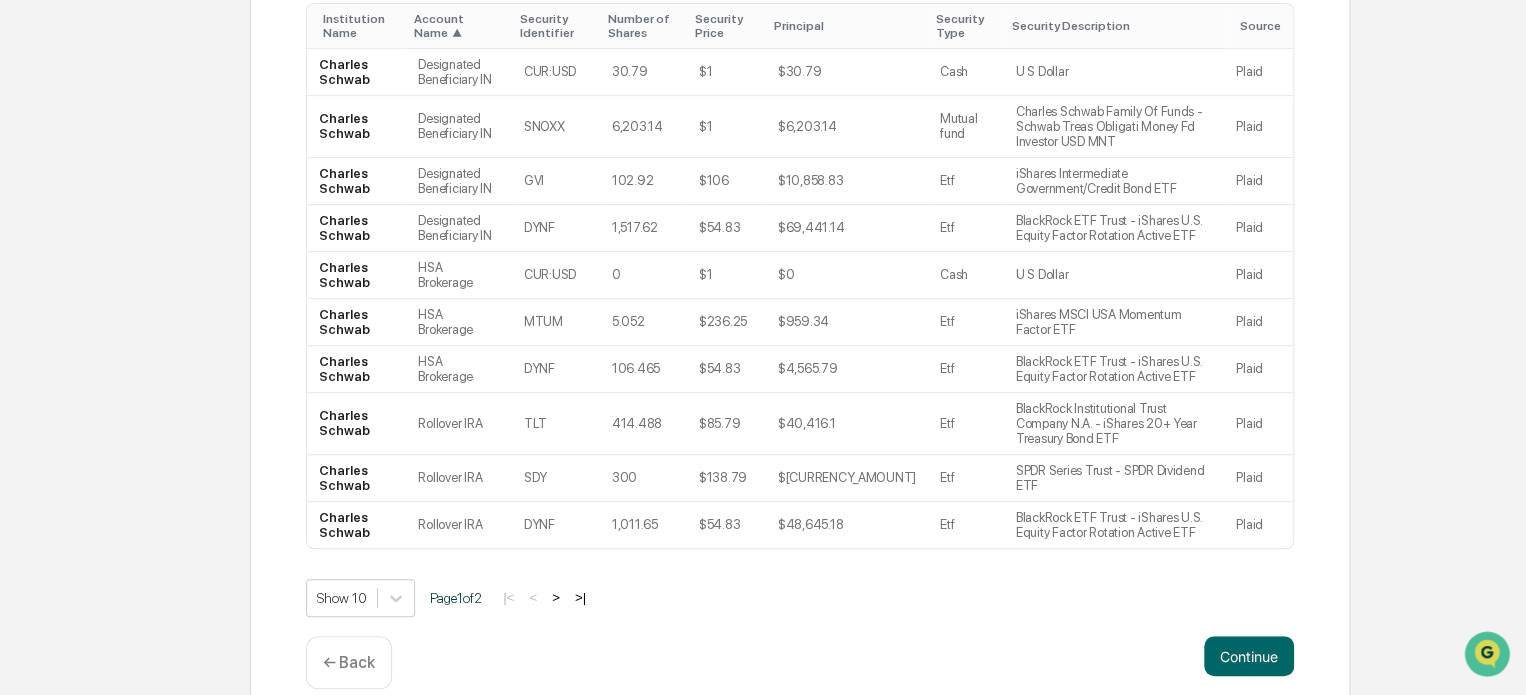 click on ">" at bounding box center [556, 597] 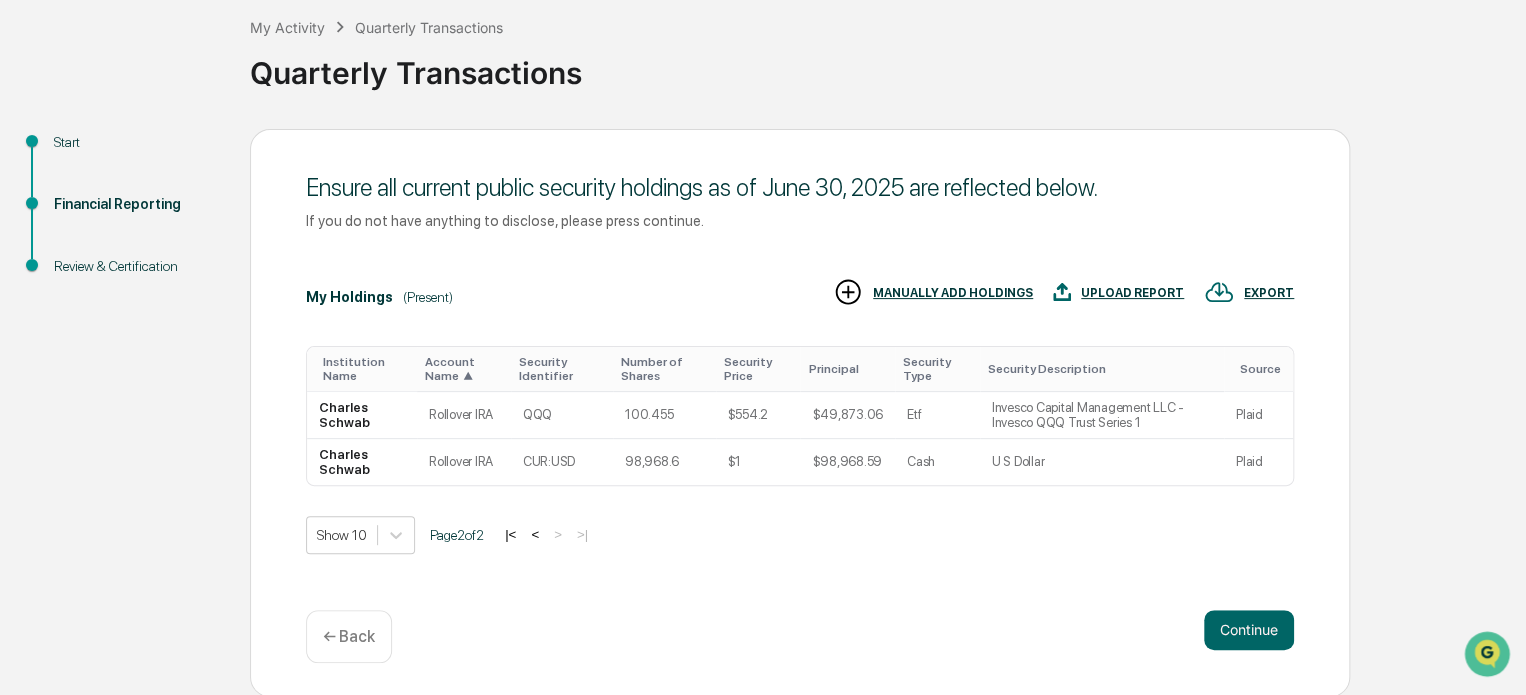 click on "|<" at bounding box center [510, 534] 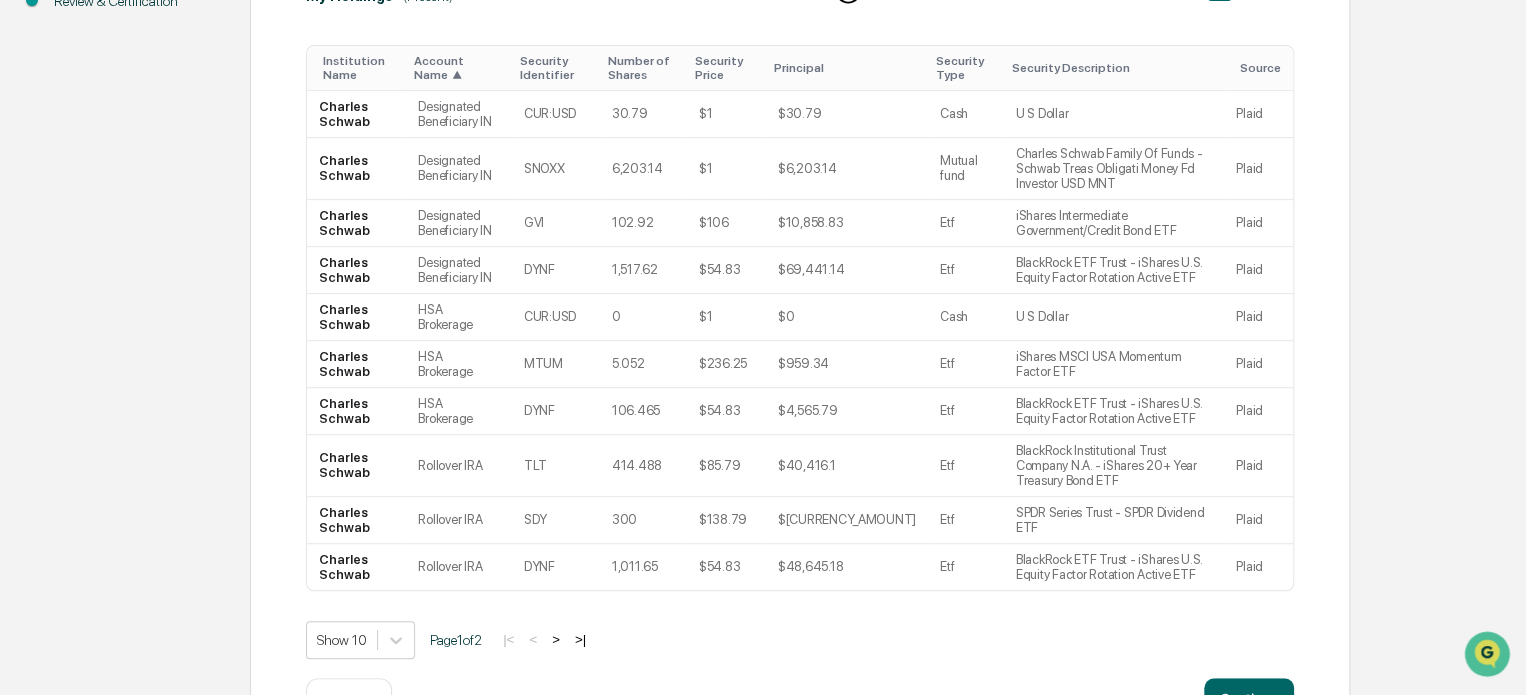 scroll, scrollTop: 416, scrollLeft: 0, axis: vertical 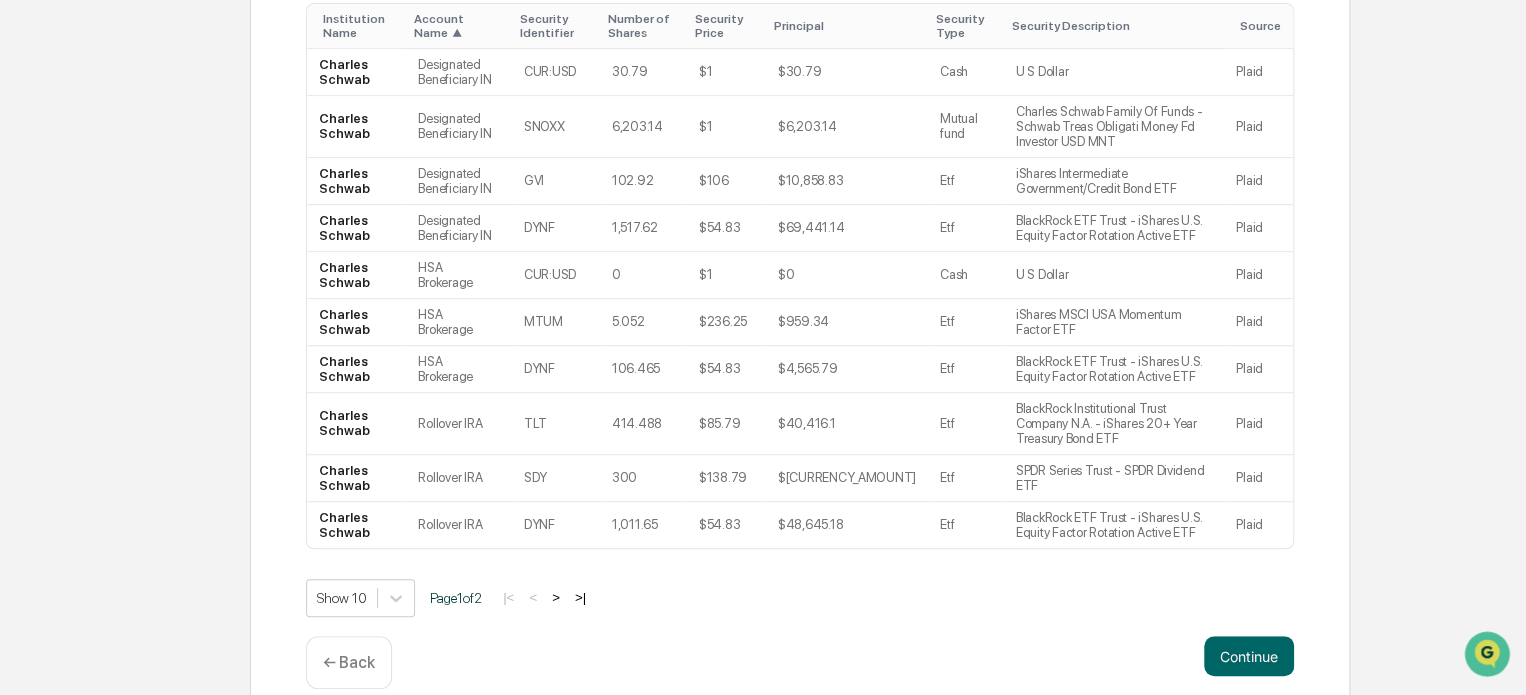 click on ">" at bounding box center [556, 597] 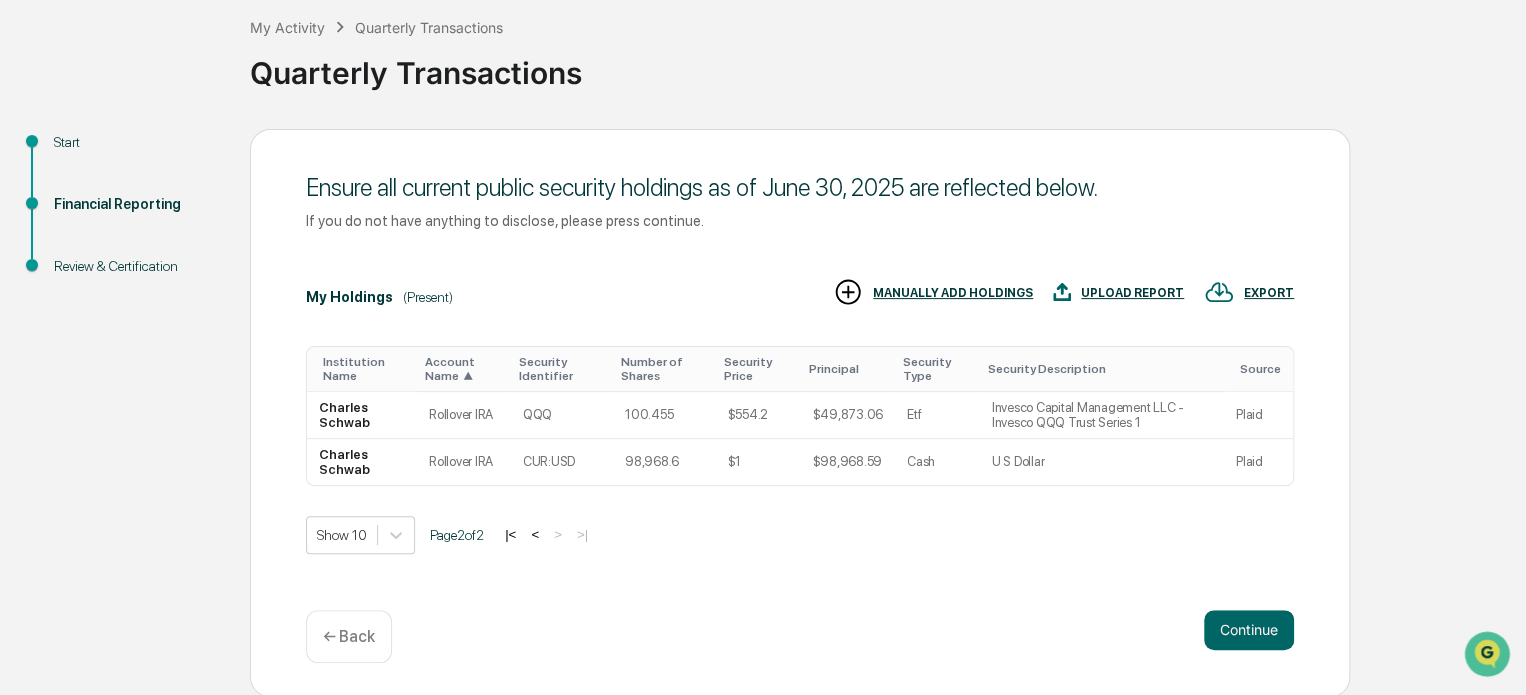 click on "<" at bounding box center (535, 534) 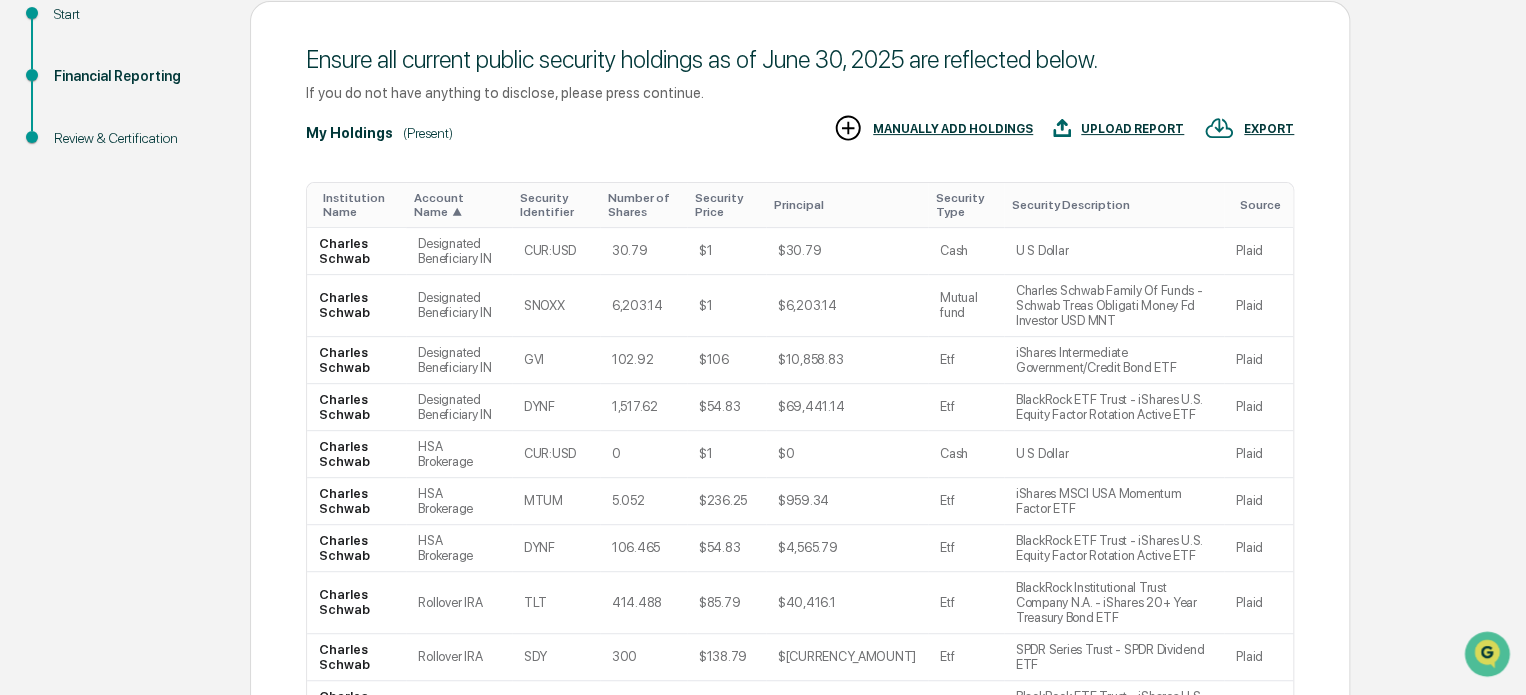 scroll, scrollTop: 16, scrollLeft: 0, axis: vertical 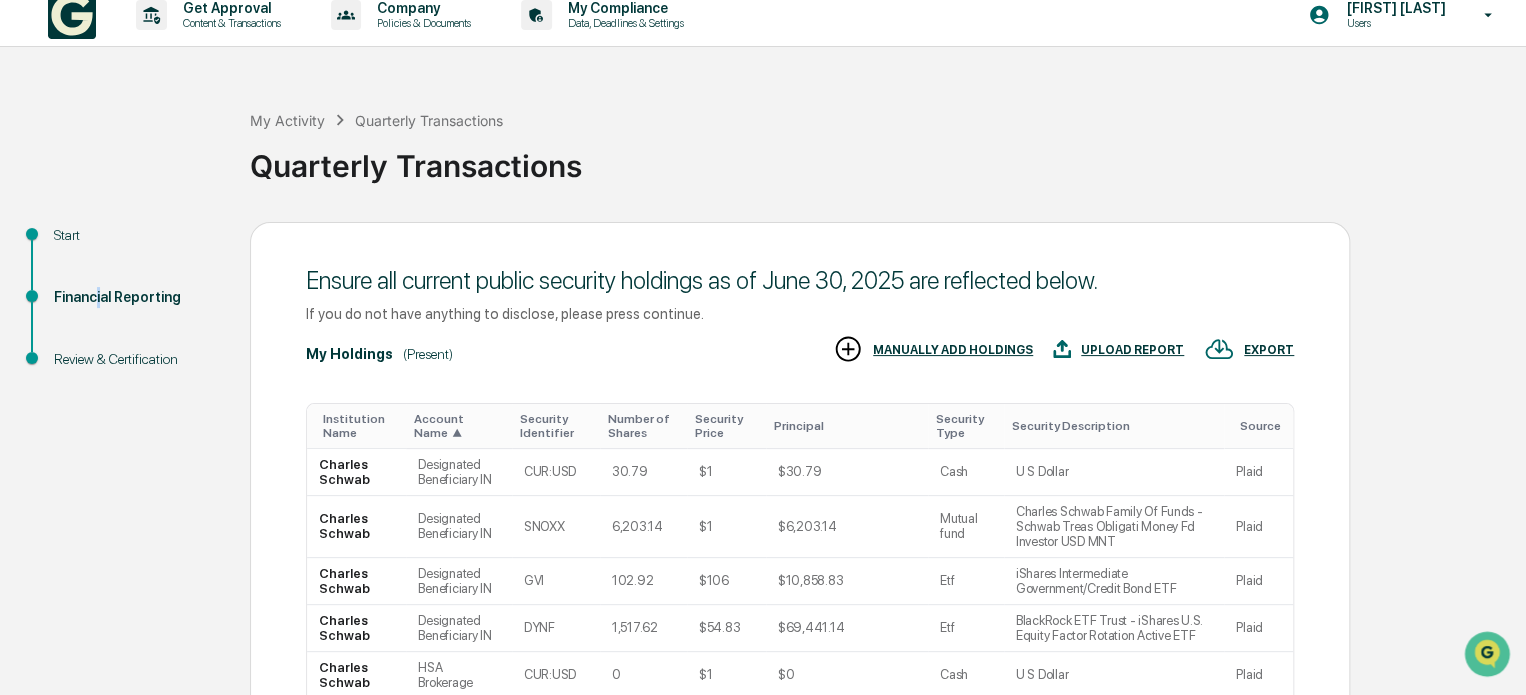 click on "Financial Reporting" at bounding box center (136, 297) 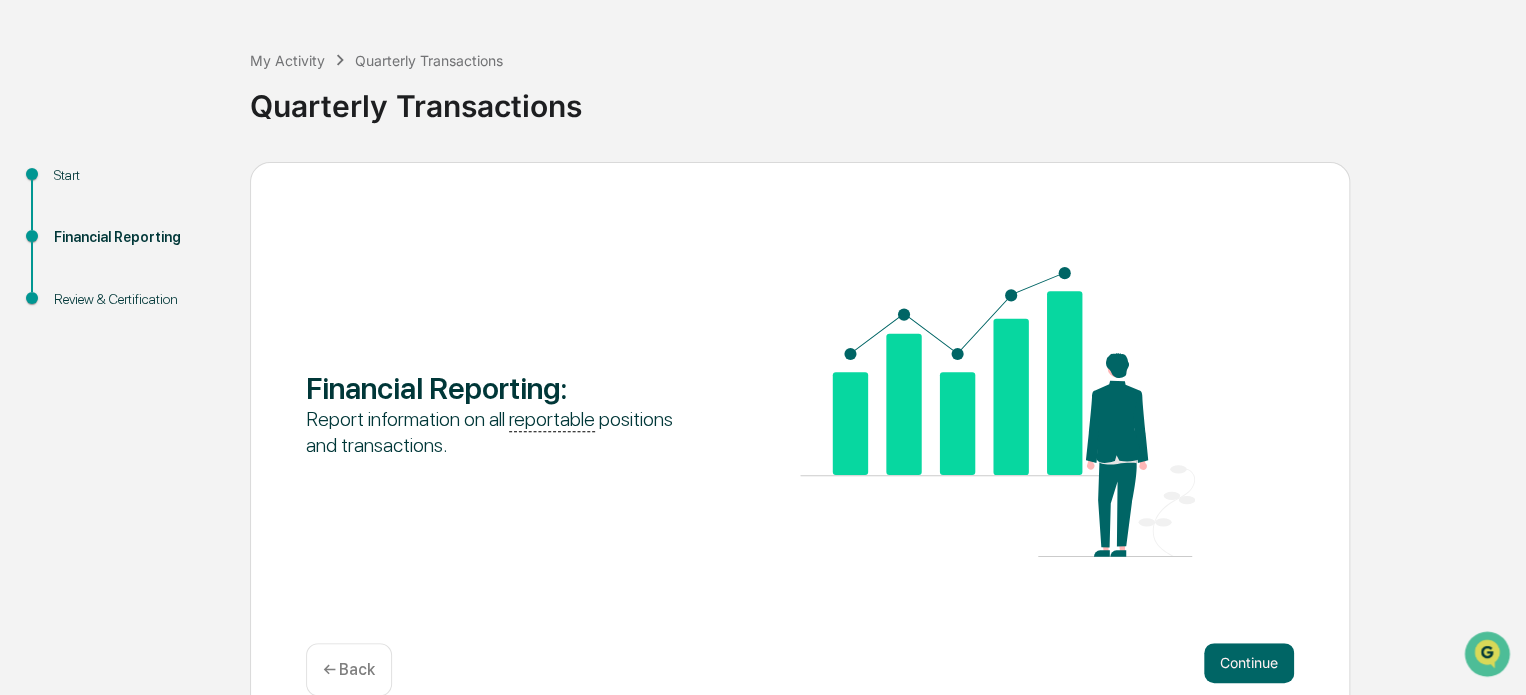 scroll, scrollTop: 109, scrollLeft: 0, axis: vertical 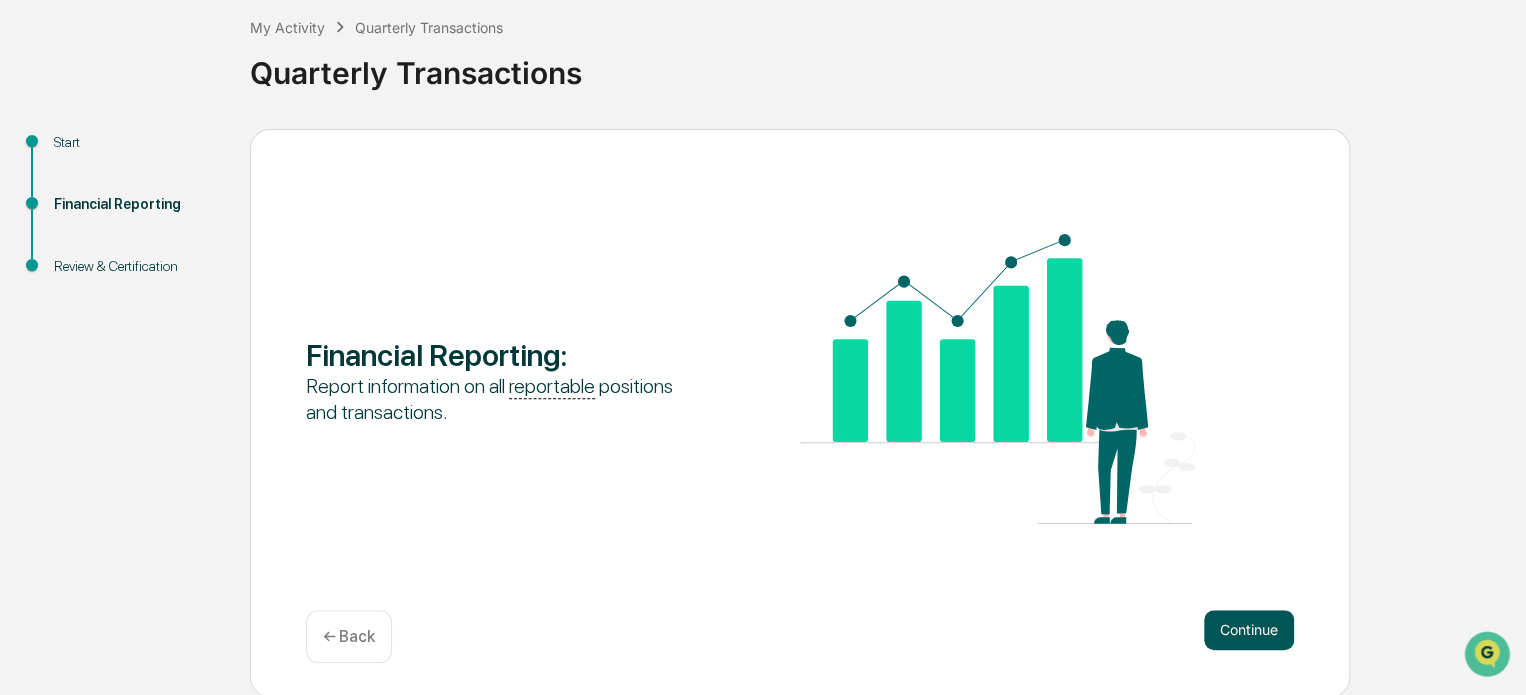 click on "Continue" at bounding box center (1249, 630) 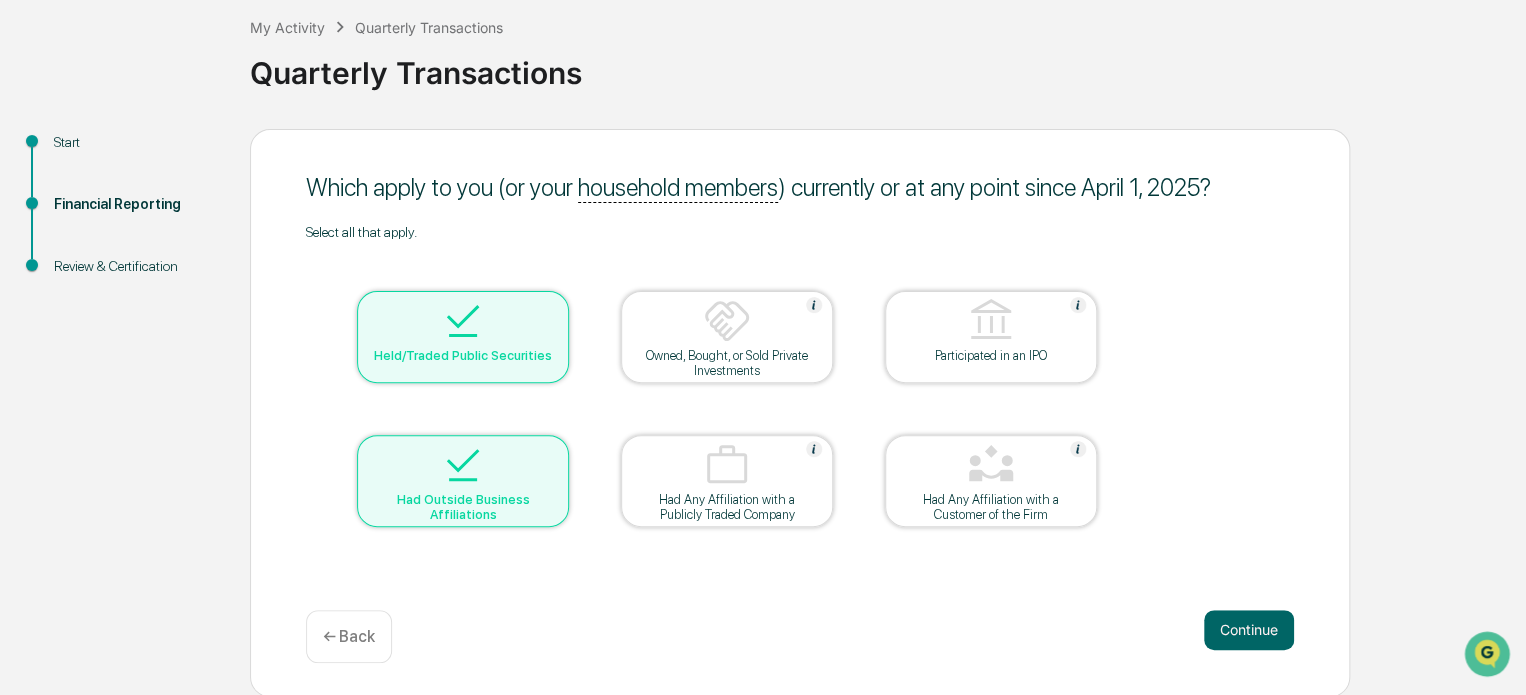 click on "Continue" at bounding box center [1249, 630] 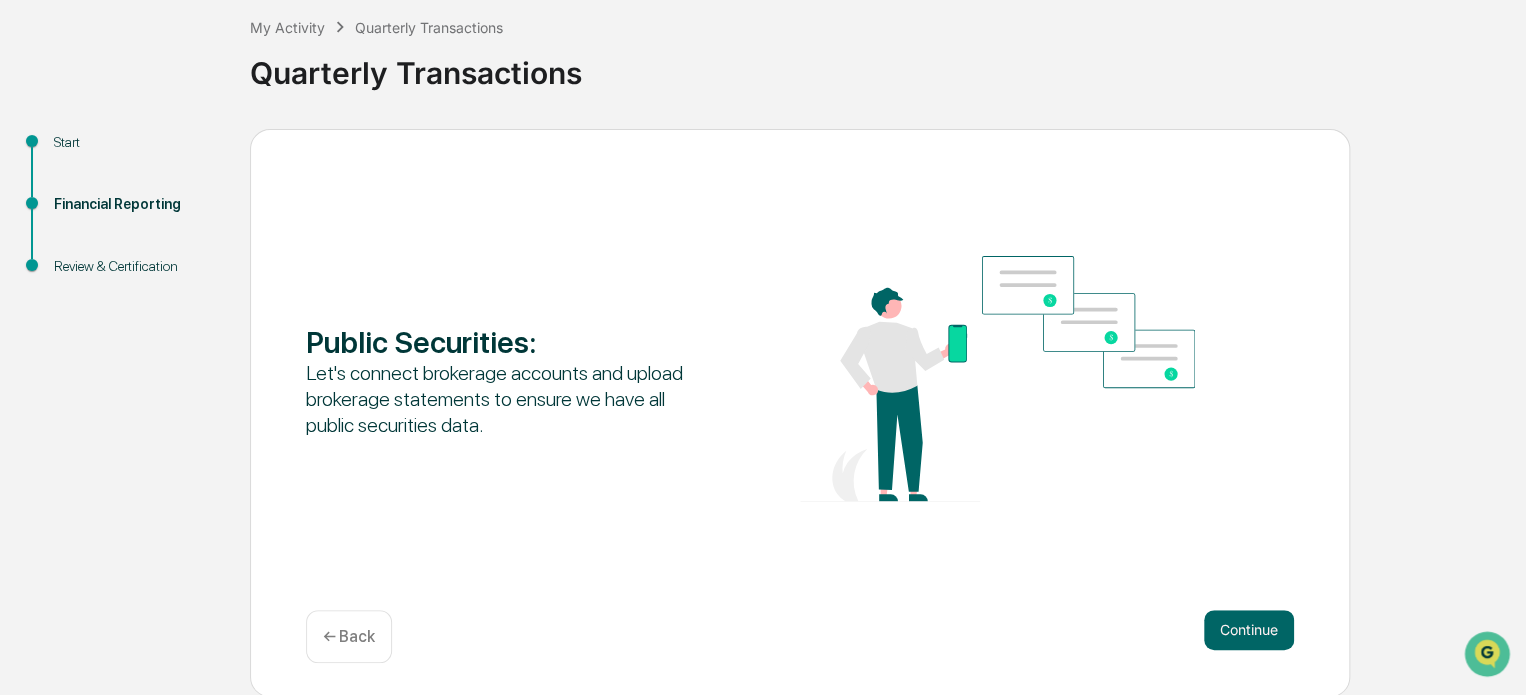 click on "Continue" at bounding box center [1249, 630] 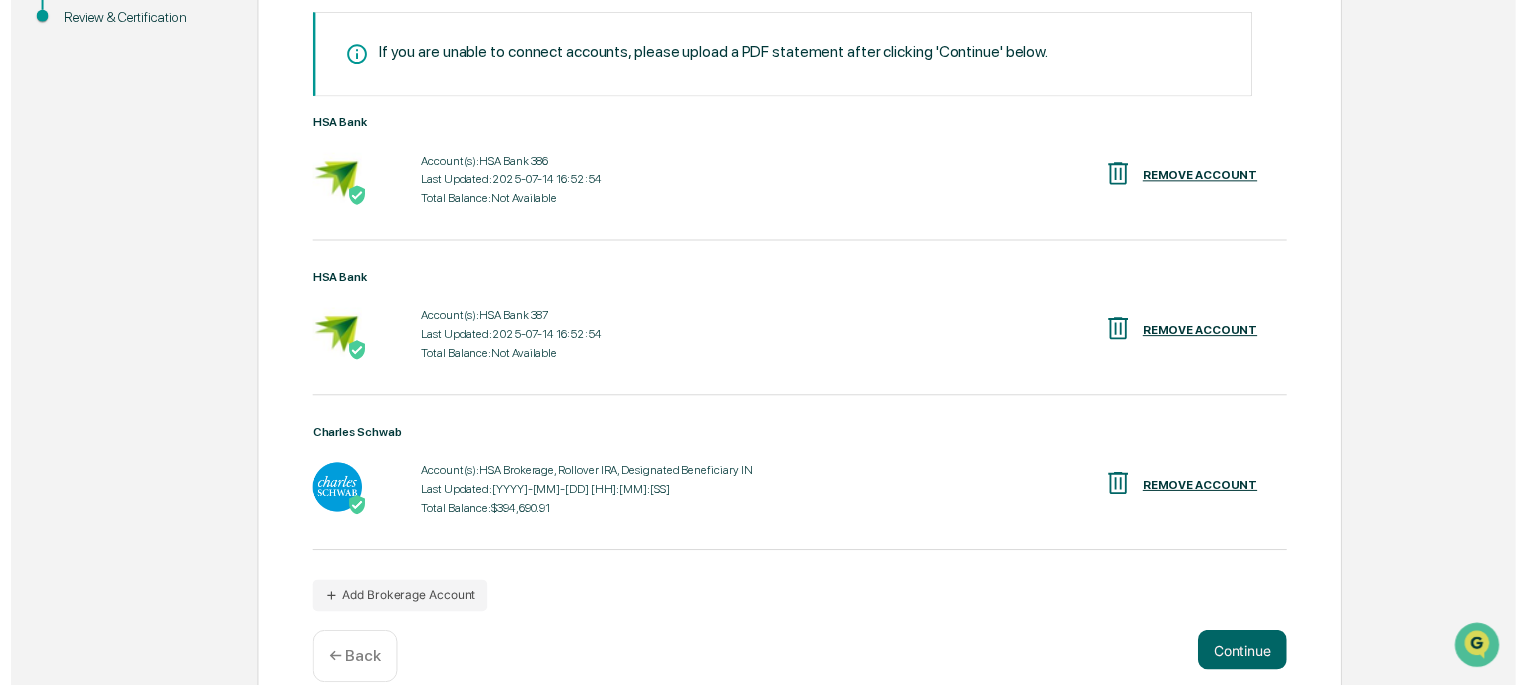 scroll, scrollTop: 392, scrollLeft: 0, axis: vertical 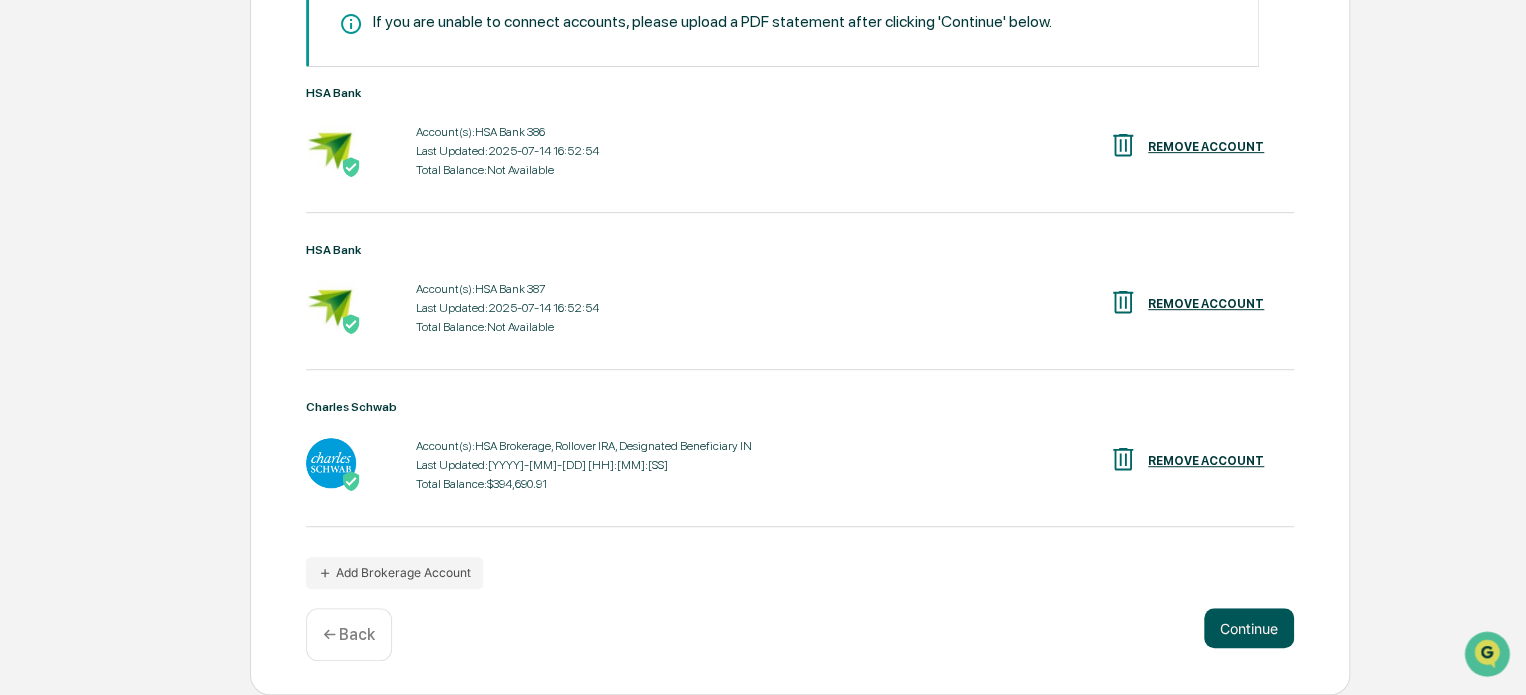 click on "Continue" at bounding box center [1249, 628] 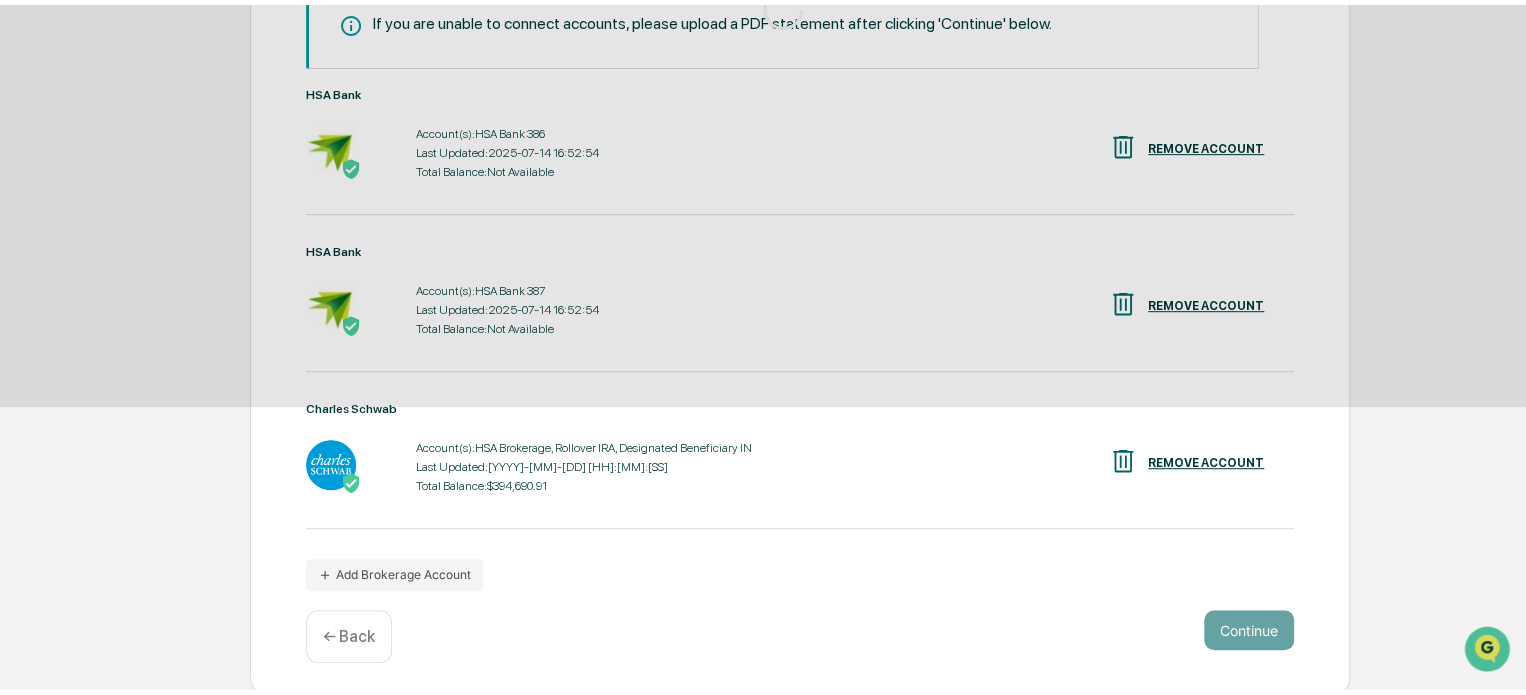 scroll, scrollTop: 109, scrollLeft: 0, axis: vertical 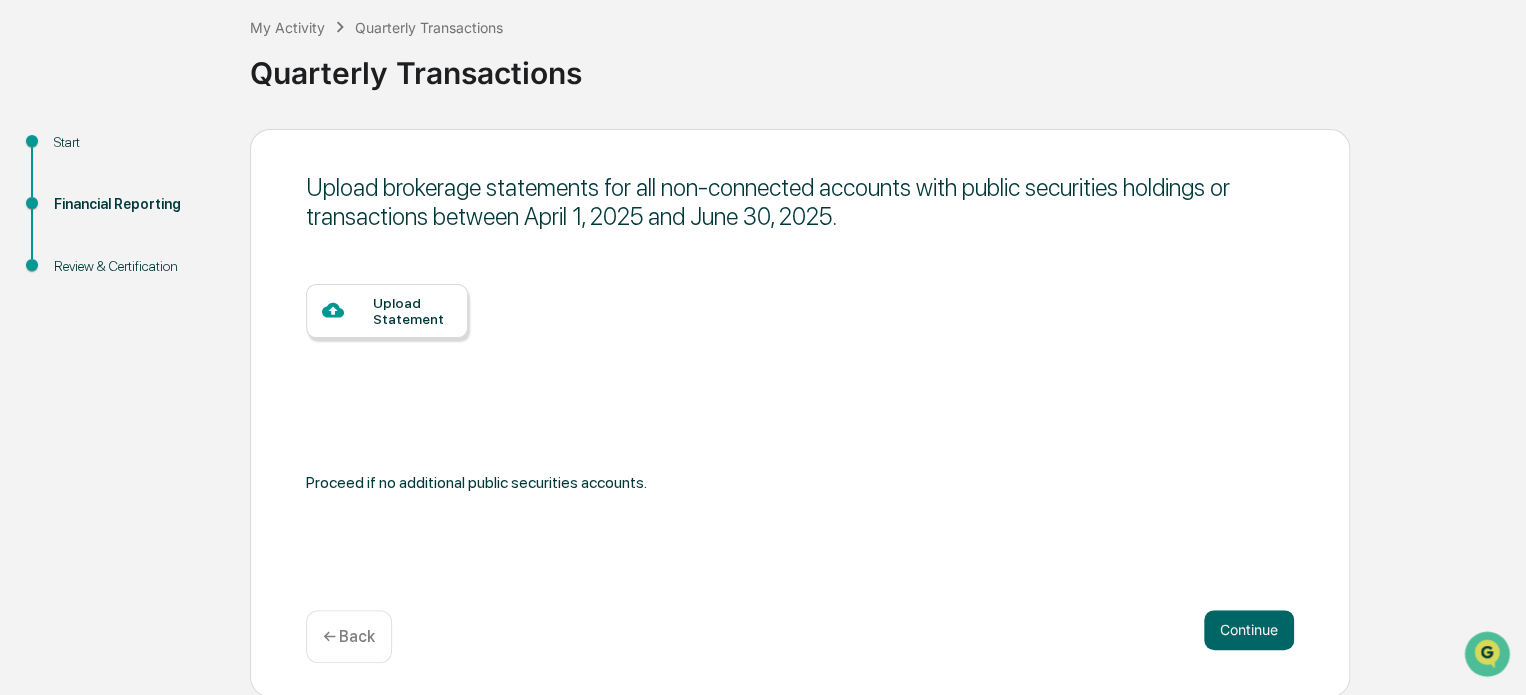 click on "Upload Statement" at bounding box center [412, 311] 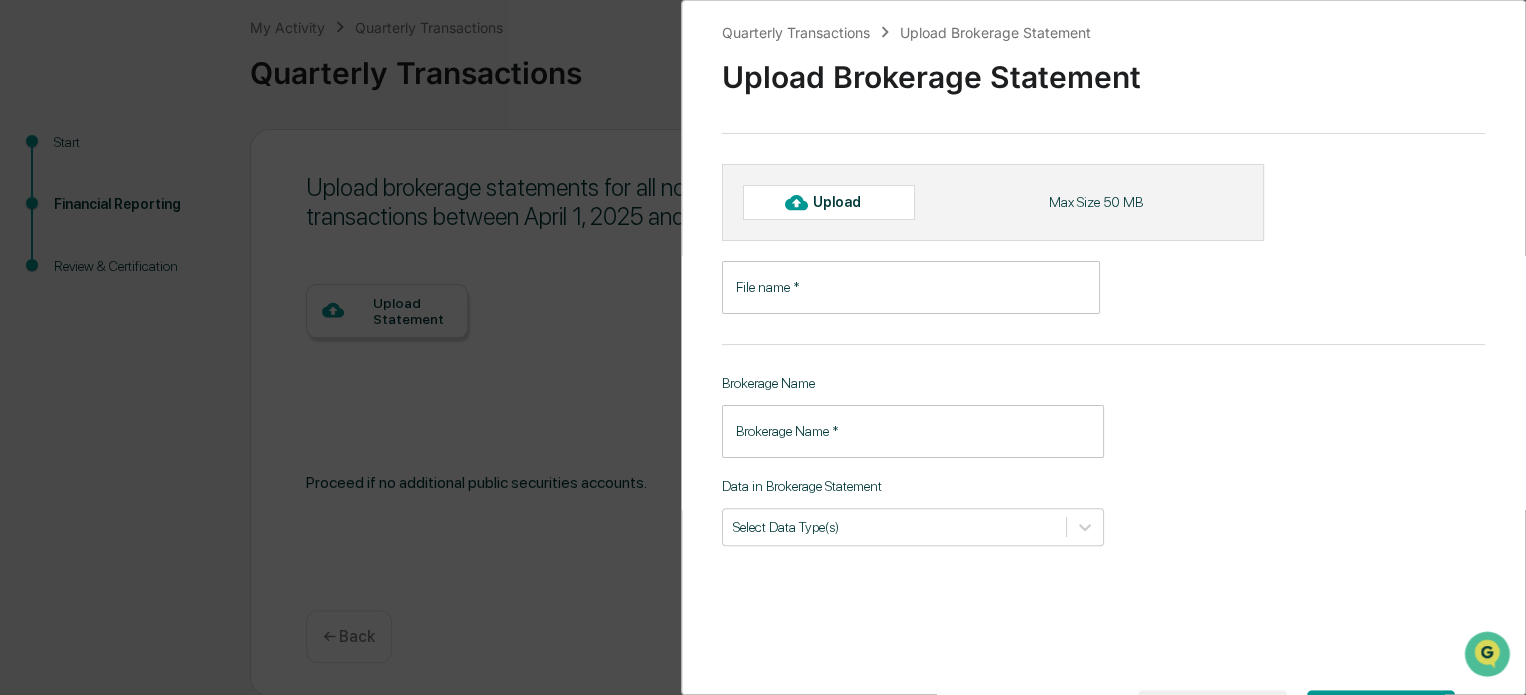 click on "Upload" at bounding box center [845, 202] 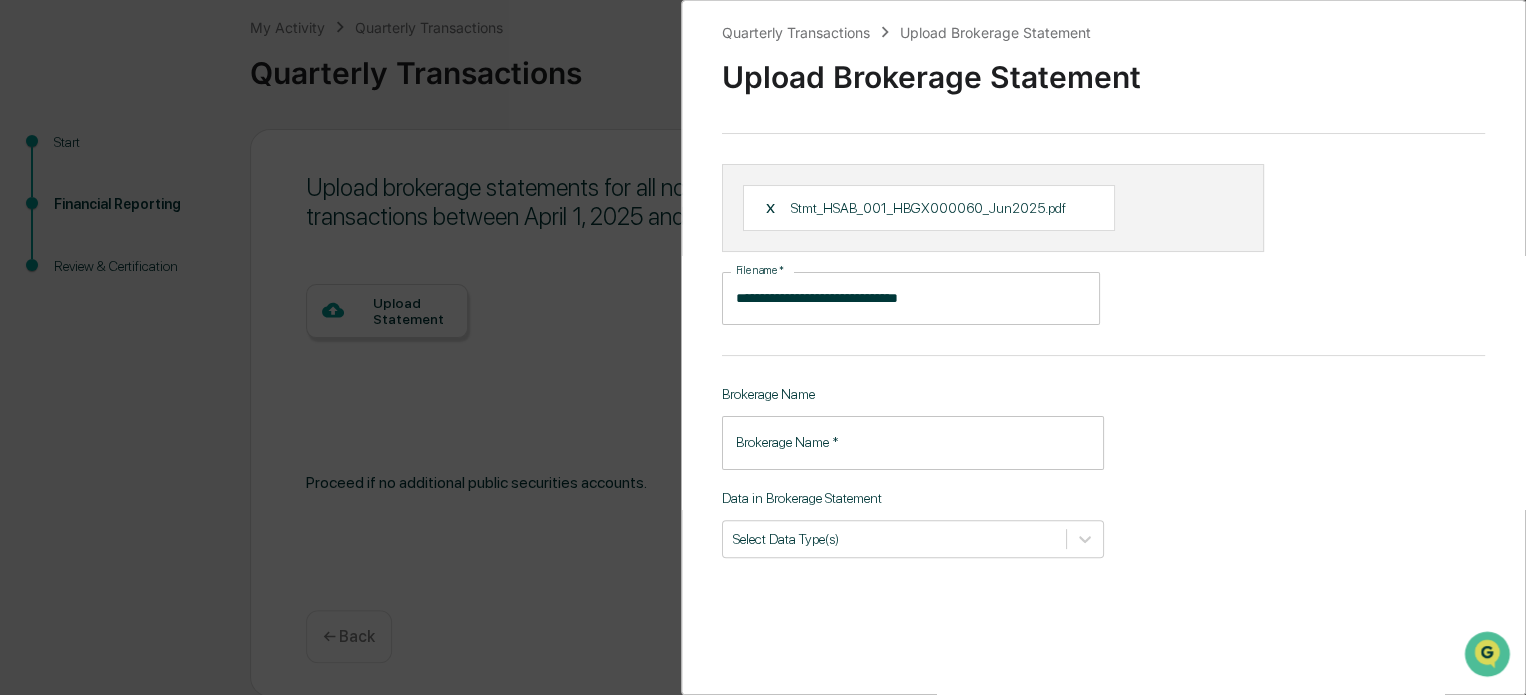 click on "Brokerage Name   *" at bounding box center [913, 442] 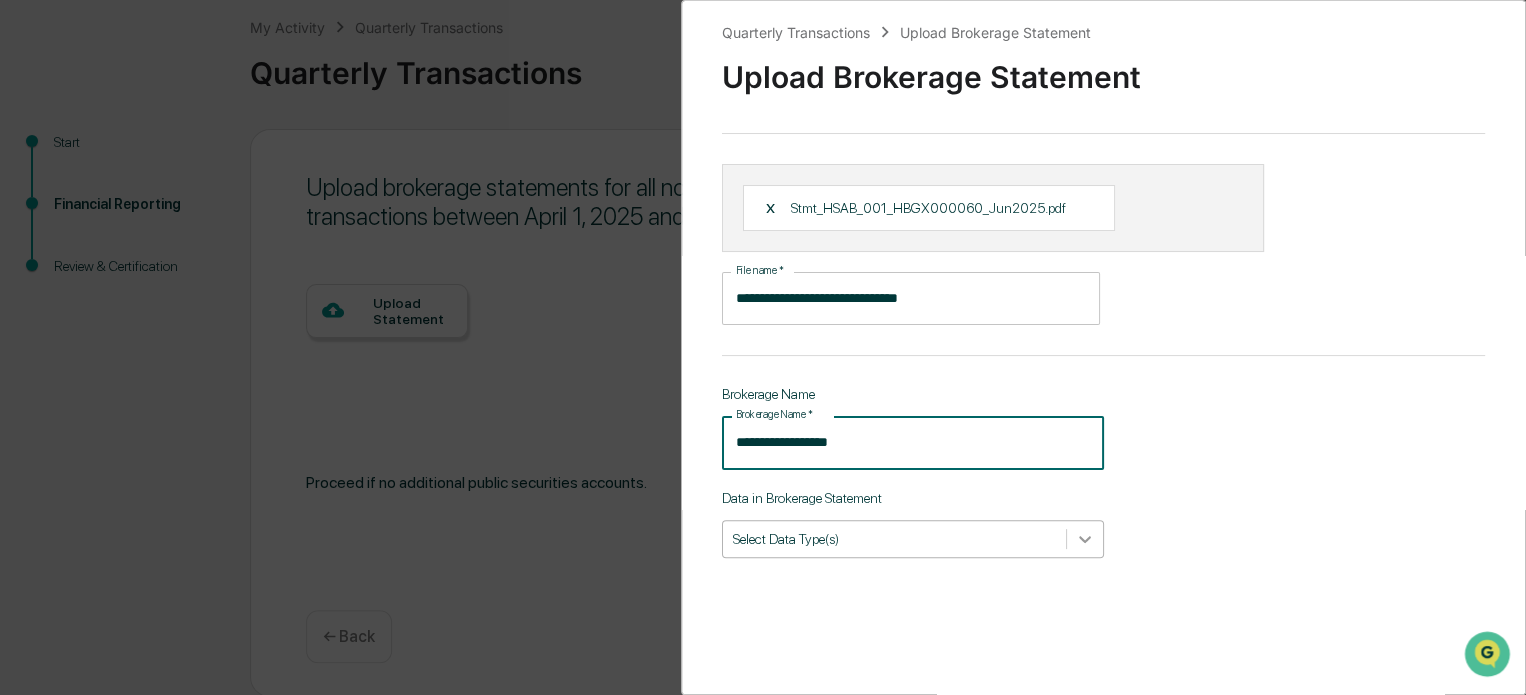 type on "**********" 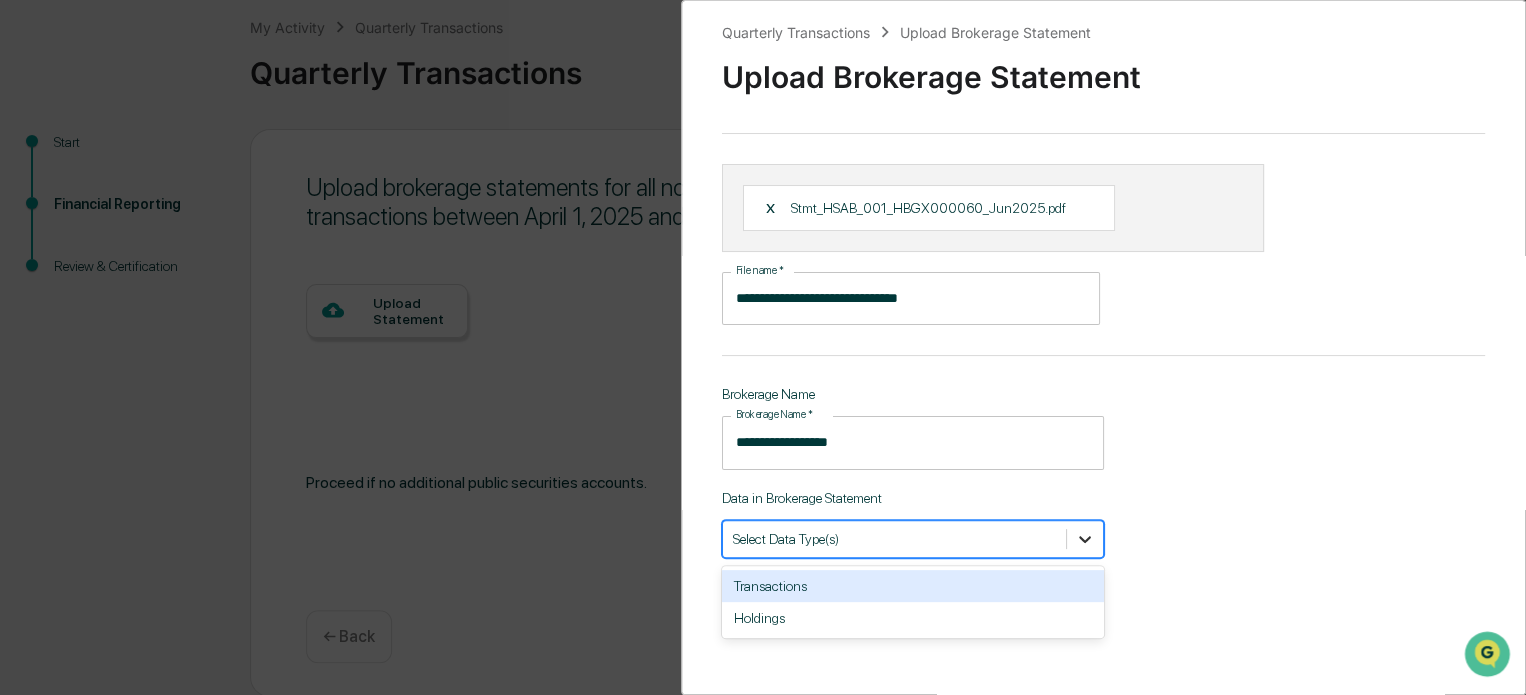 click 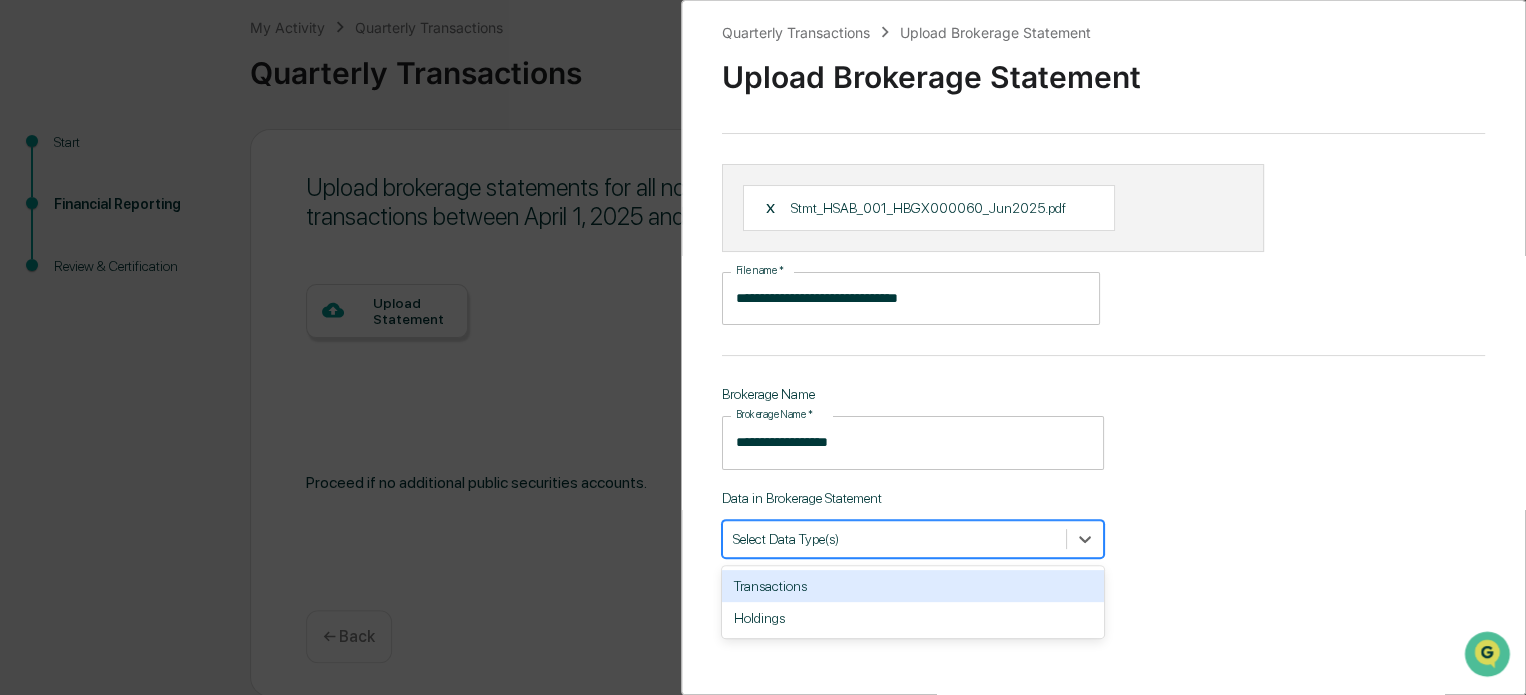 click on "Transactions" at bounding box center [913, 586] 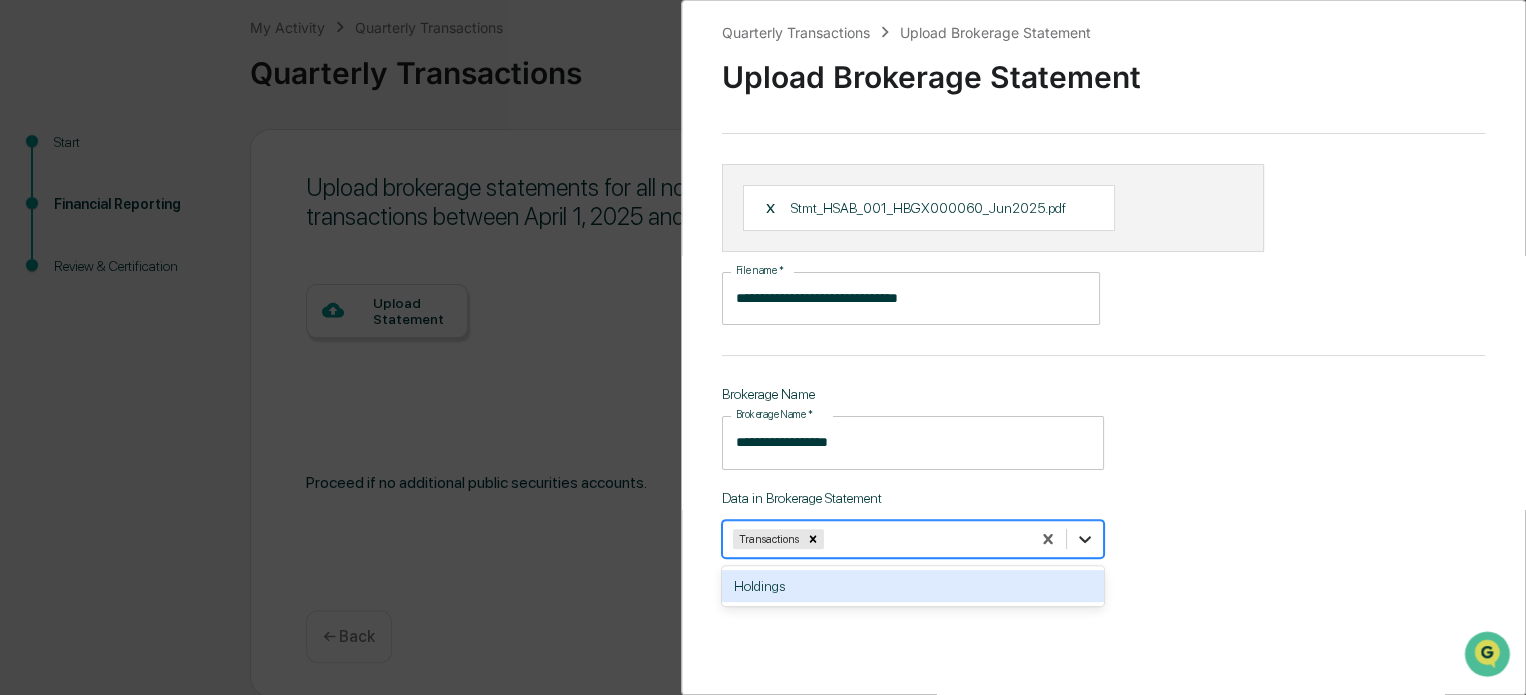 click 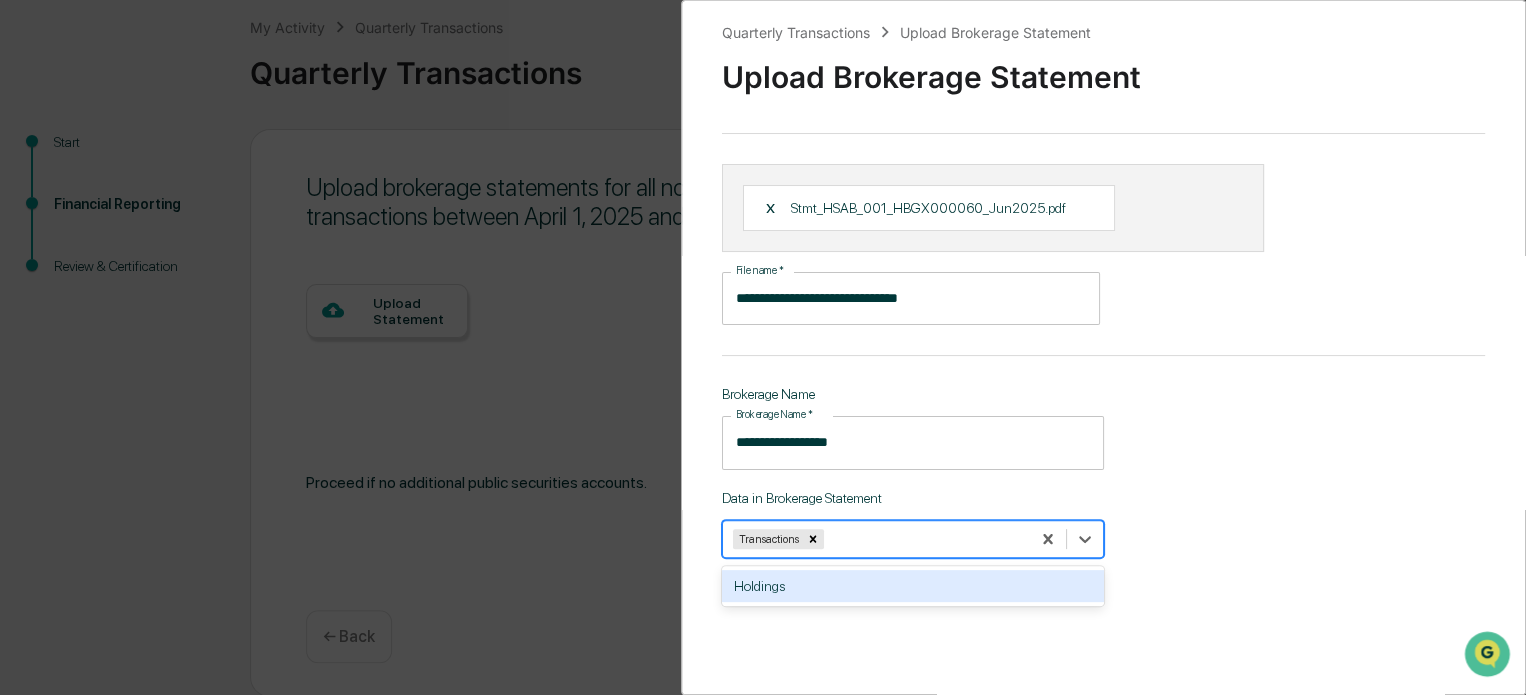click on "Holdings" at bounding box center [913, 586] 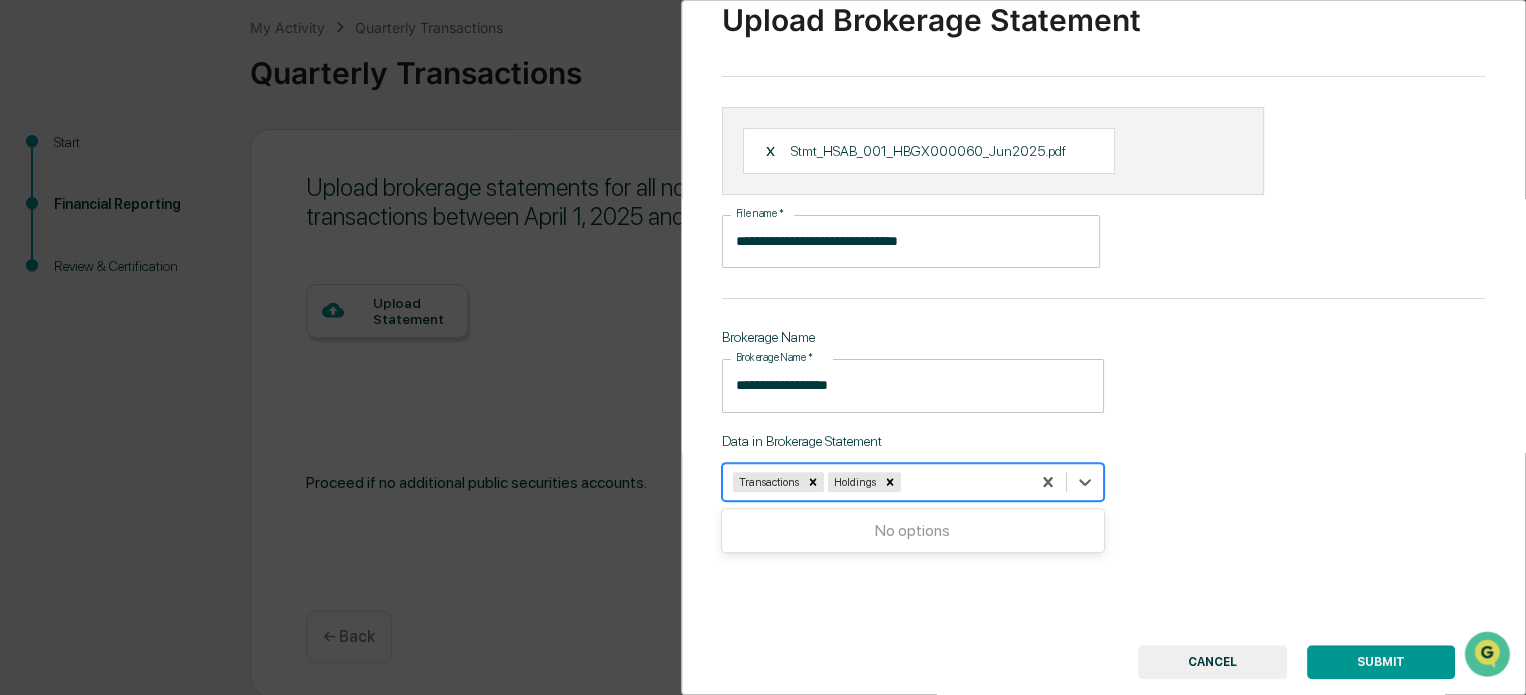 scroll, scrollTop: 114, scrollLeft: 0, axis: vertical 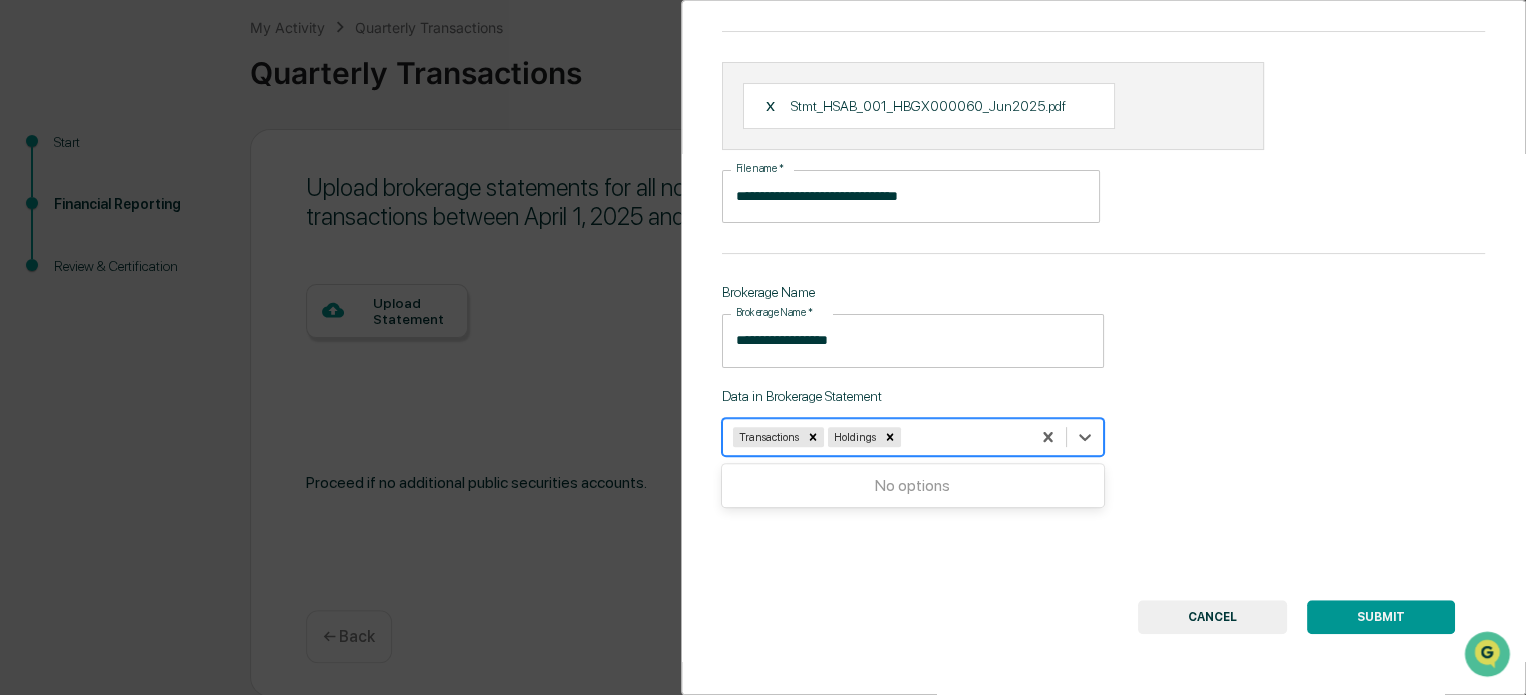 click on "SUBMIT" at bounding box center [1381, 617] 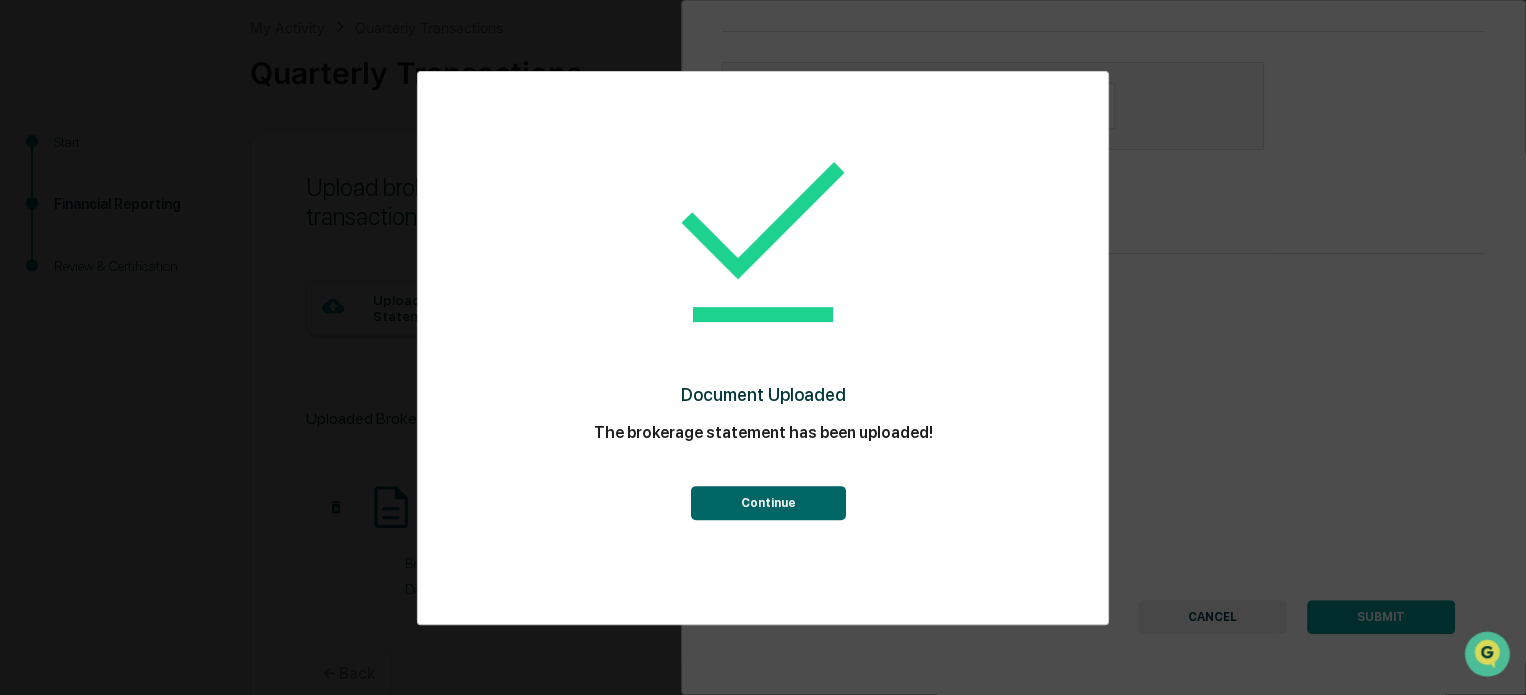 click on "Continue" at bounding box center [767, 503] 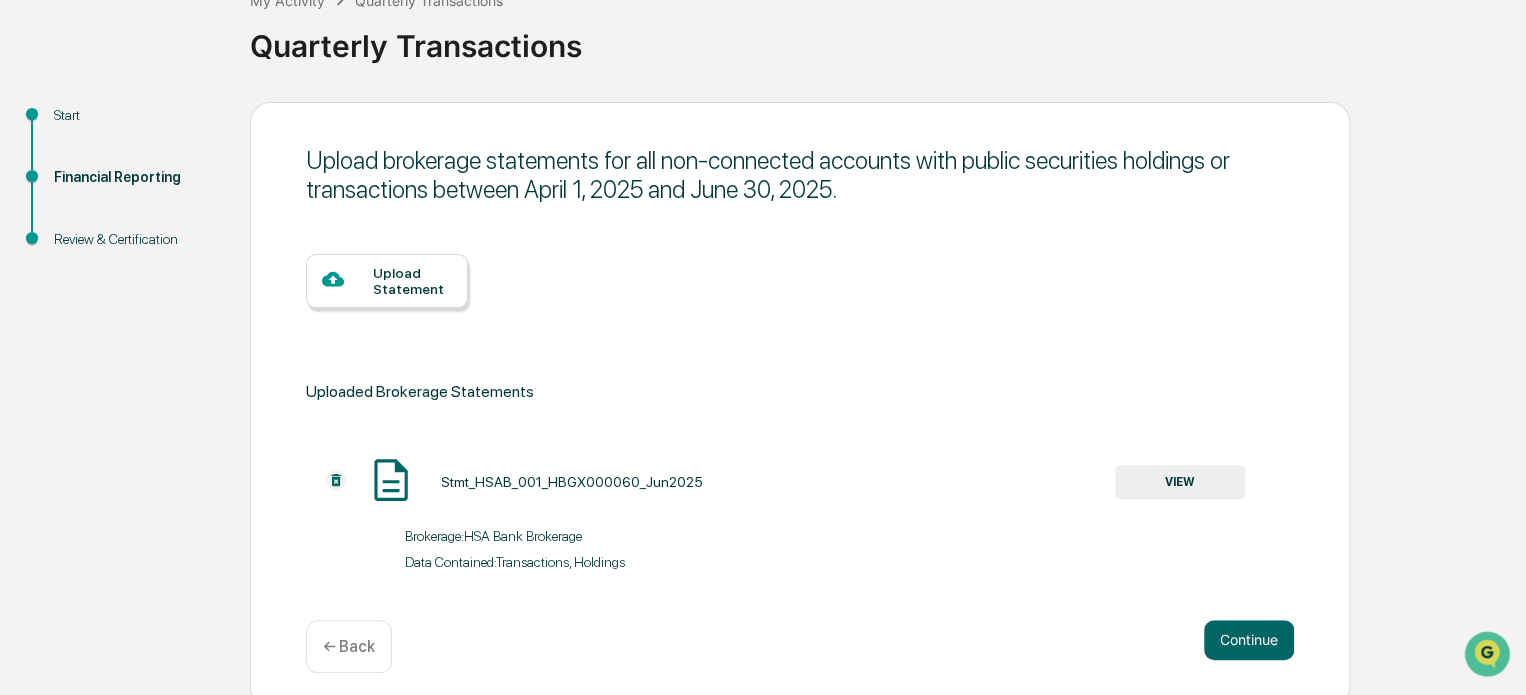 scroll, scrollTop: 149, scrollLeft: 0, axis: vertical 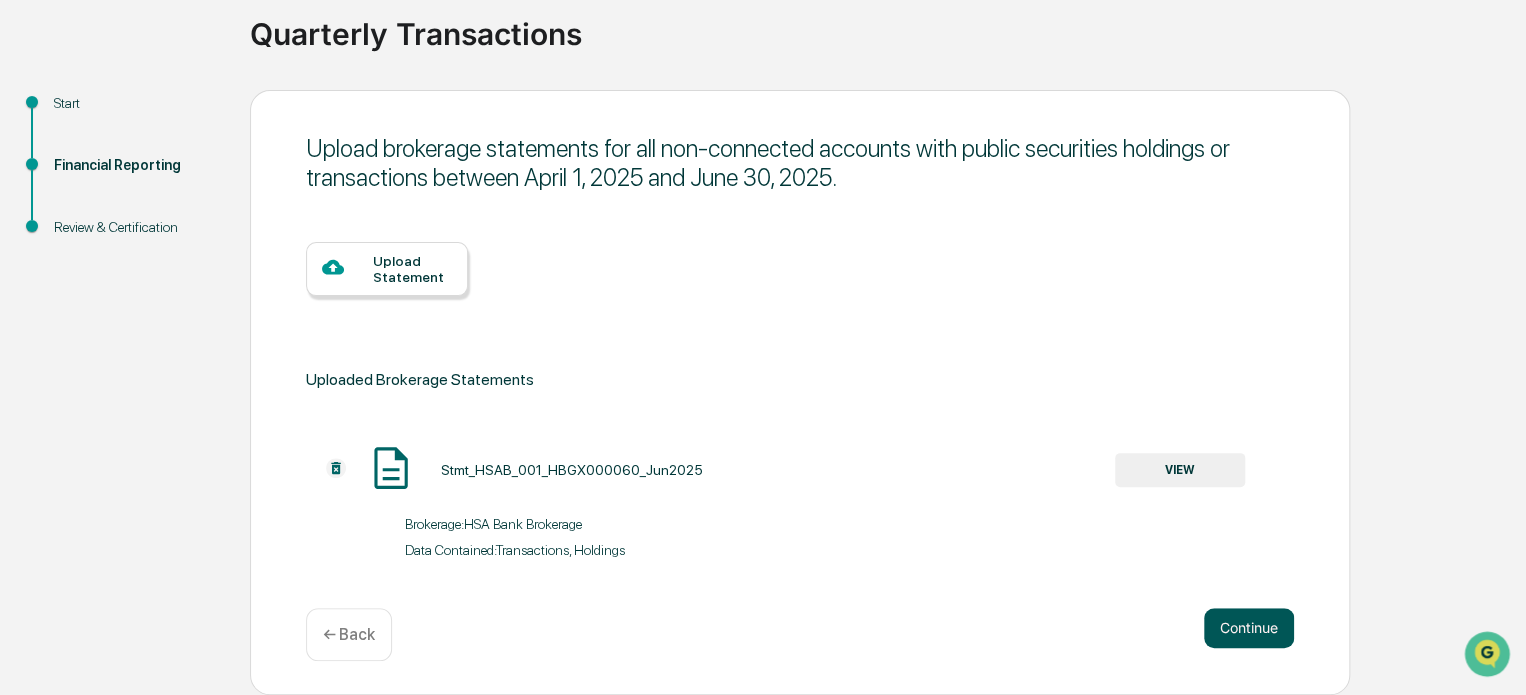 click on "Continue" at bounding box center [1249, 628] 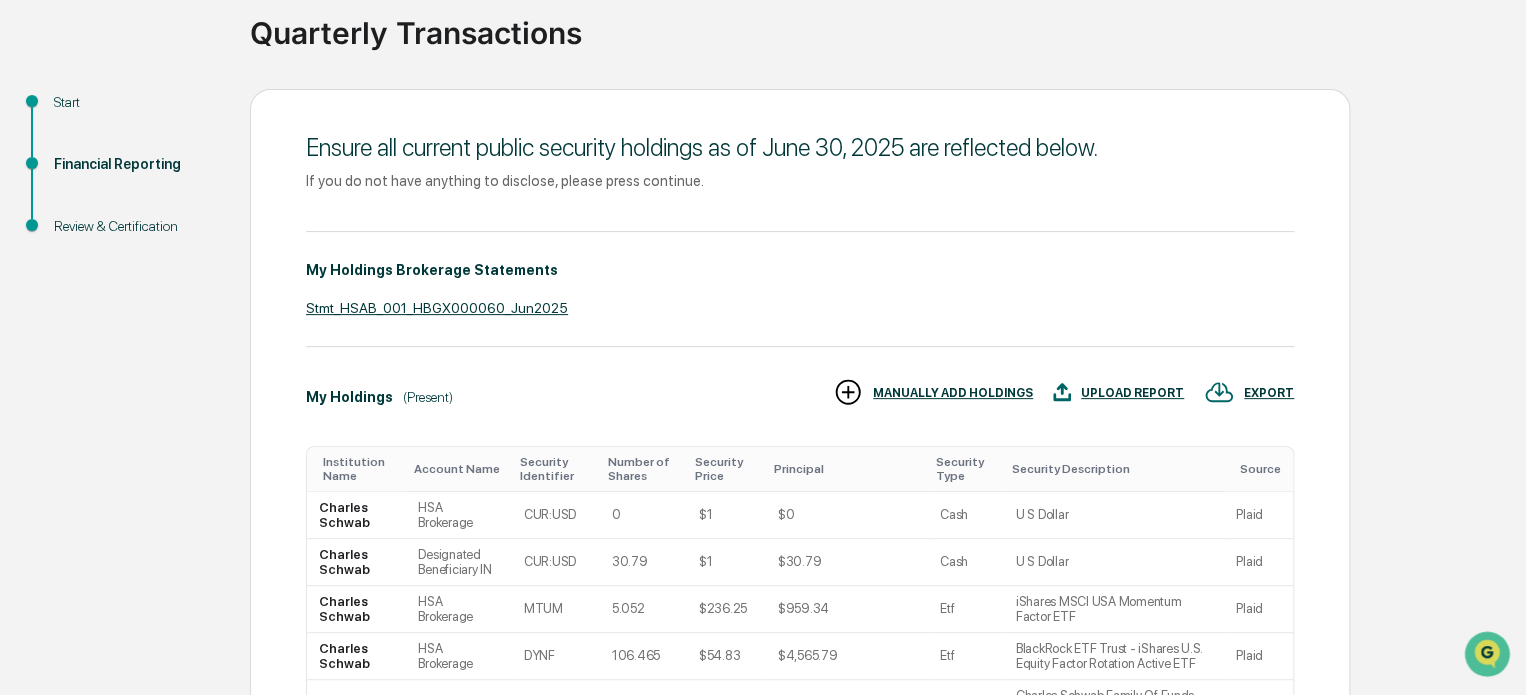 click on "Account Name" at bounding box center [458, 469] 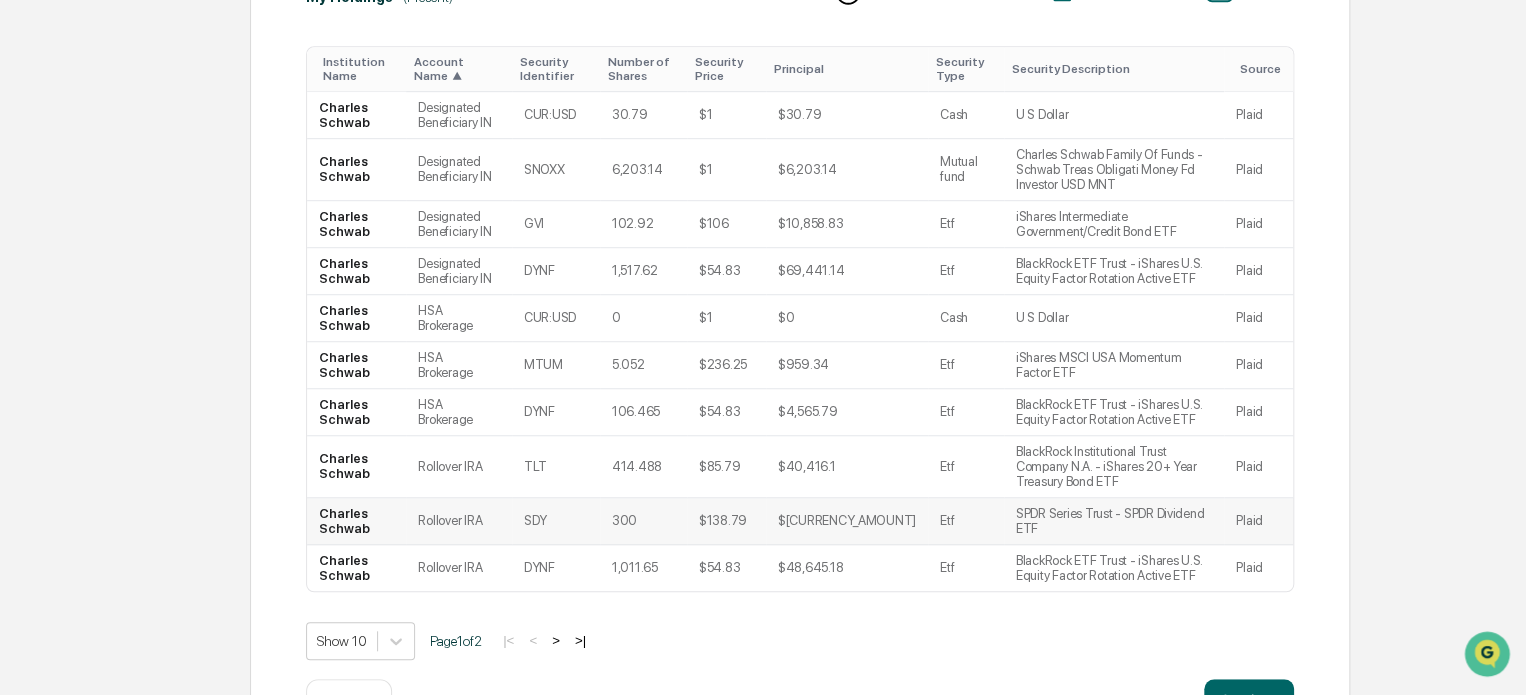 scroll, scrollTop: 592, scrollLeft: 0, axis: vertical 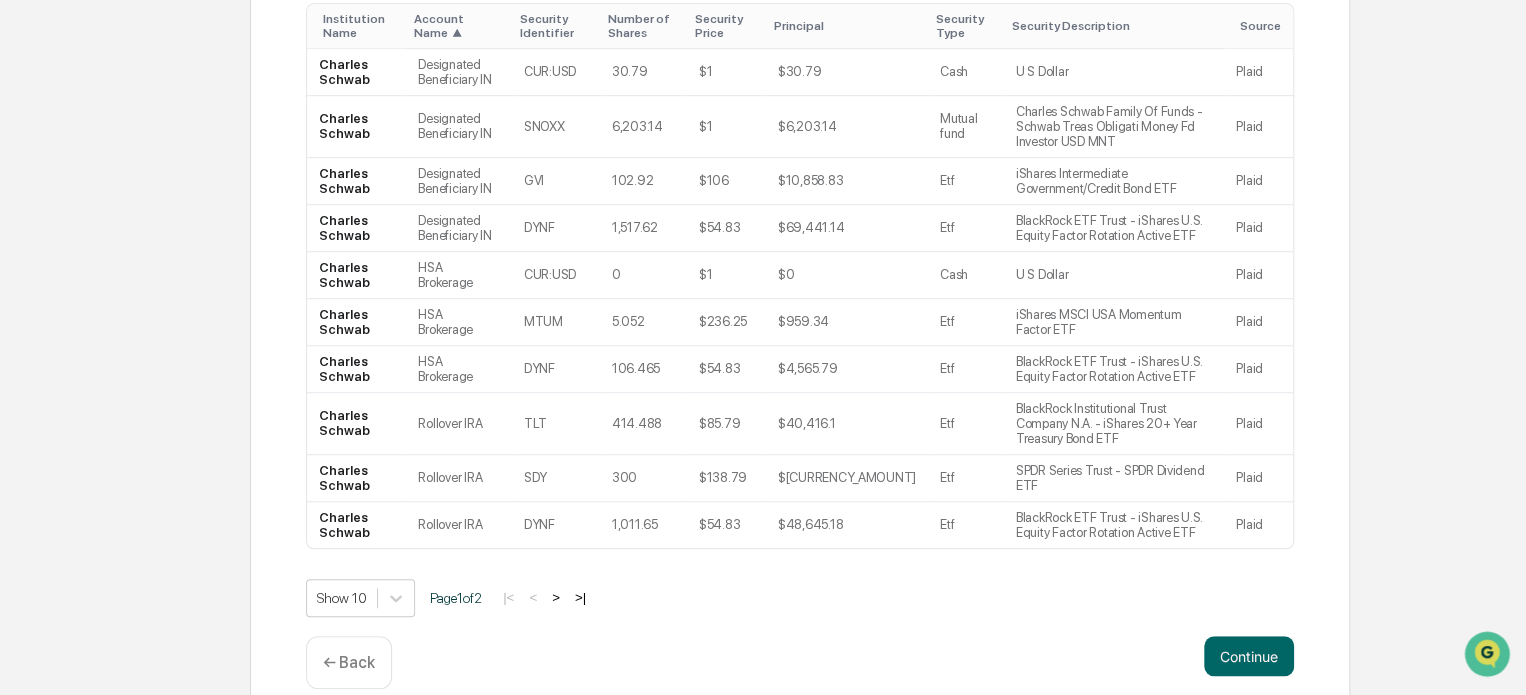 click on ">" at bounding box center [556, 597] 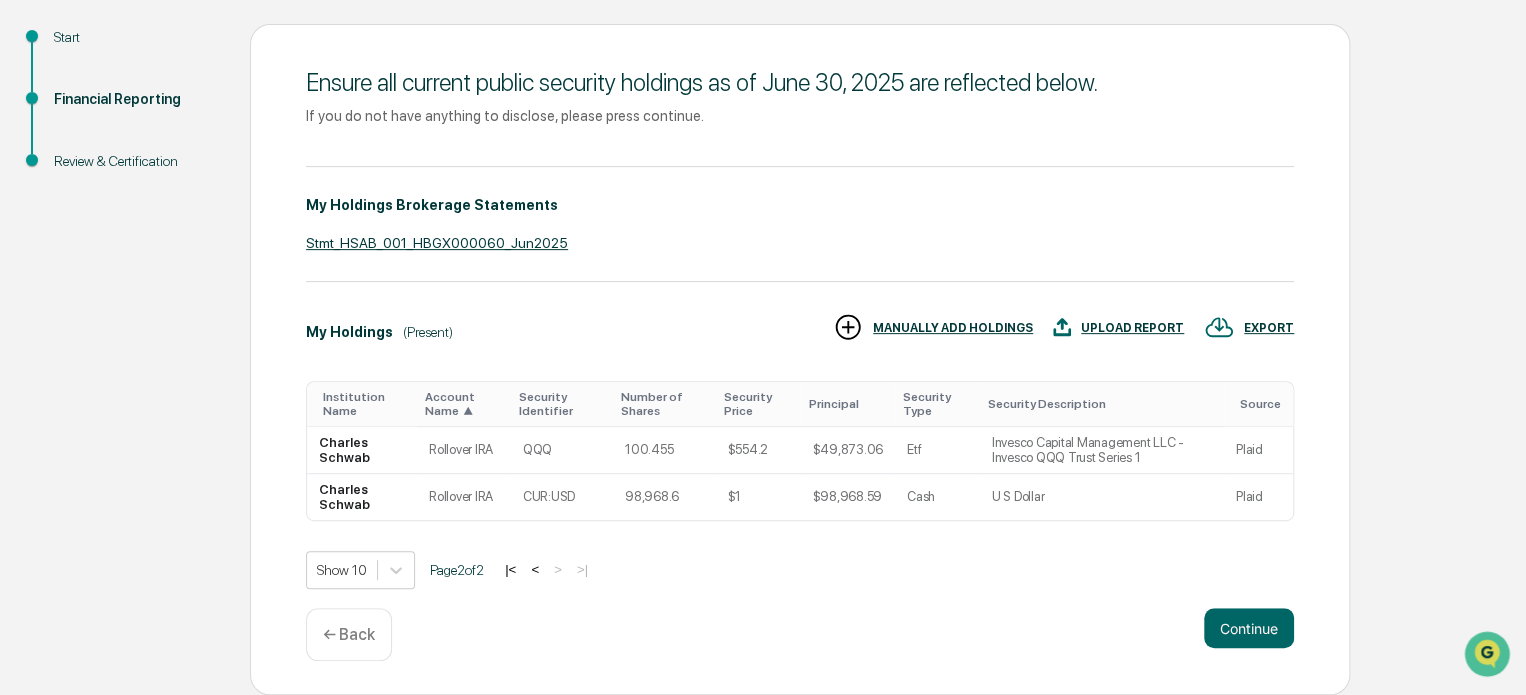 click on "<" at bounding box center [535, 569] 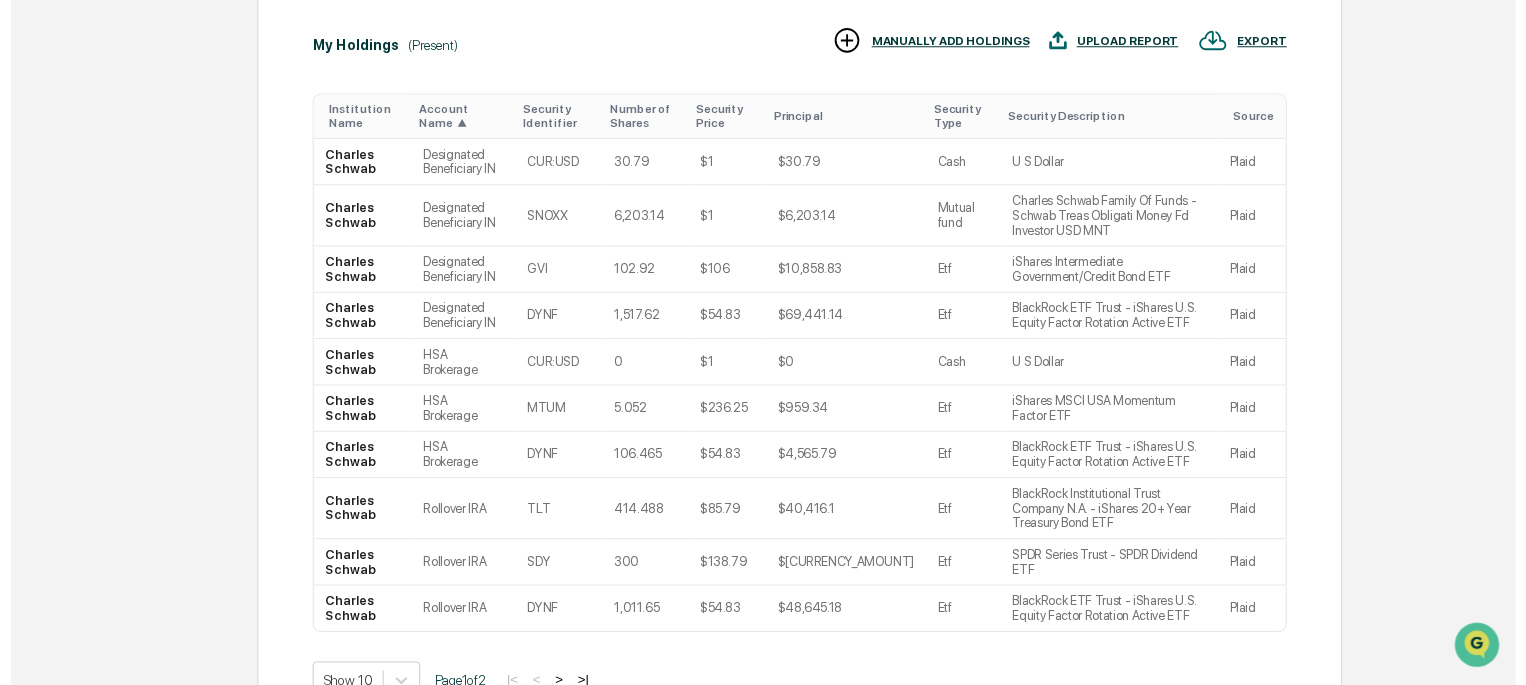 scroll, scrollTop: 592, scrollLeft: 0, axis: vertical 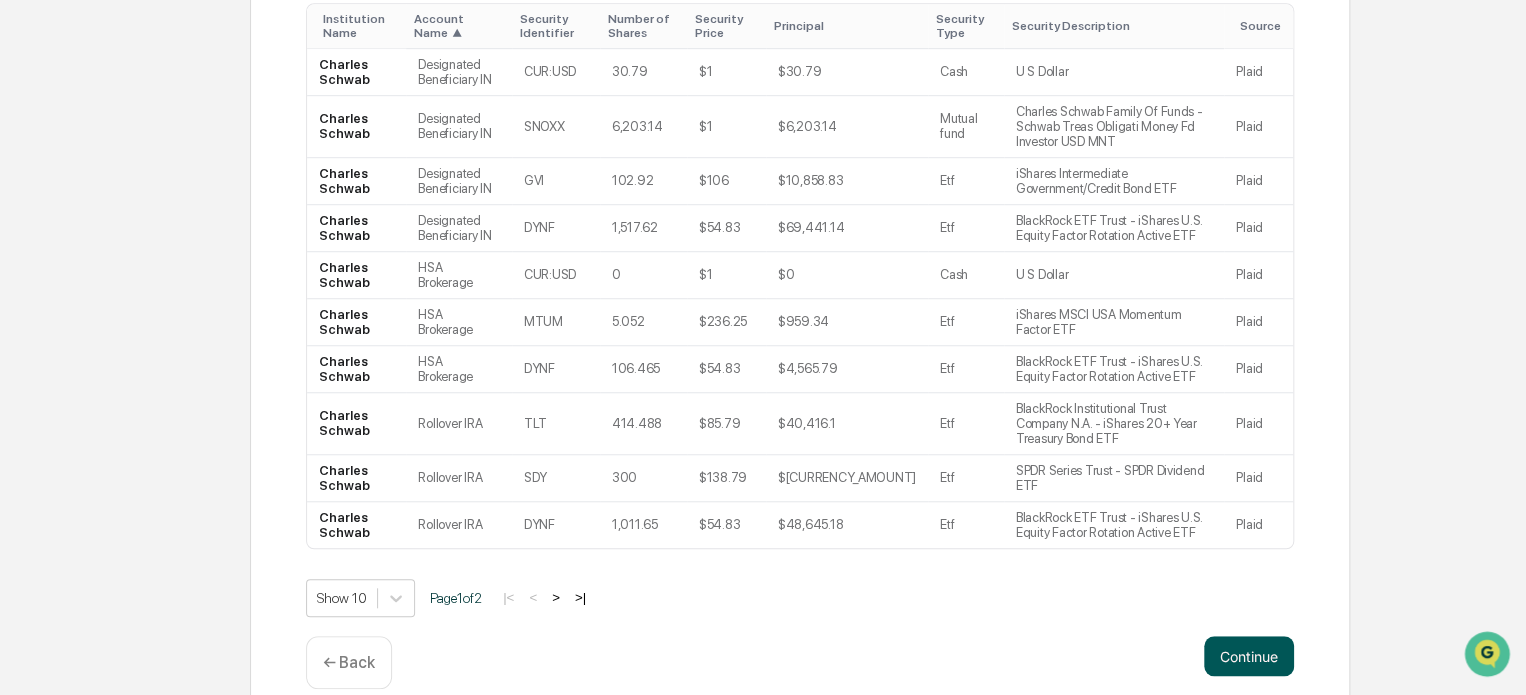 click on "Continue" at bounding box center [1249, 656] 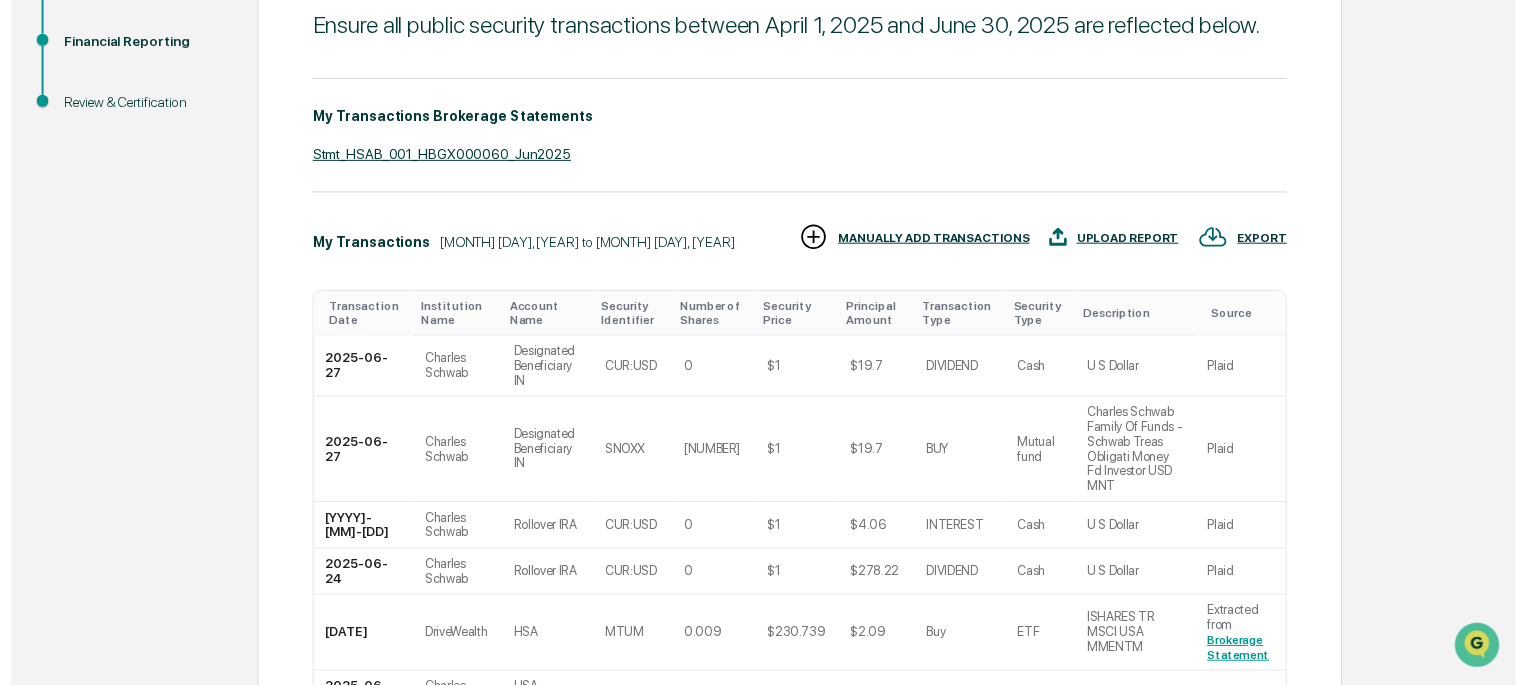 scroll, scrollTop: 655, scrollLeft: 0, axis: vertical 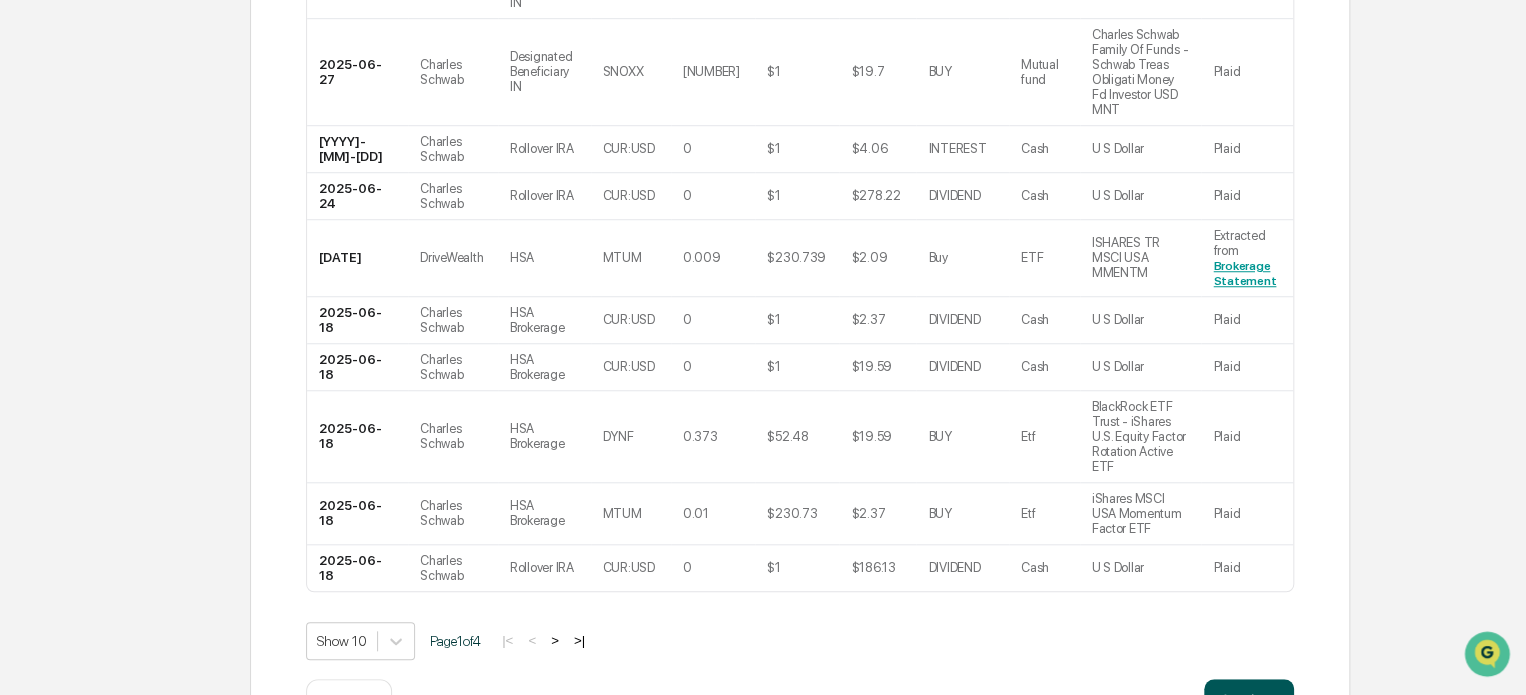 click on "Continue" at bounding box center [1249, 699] 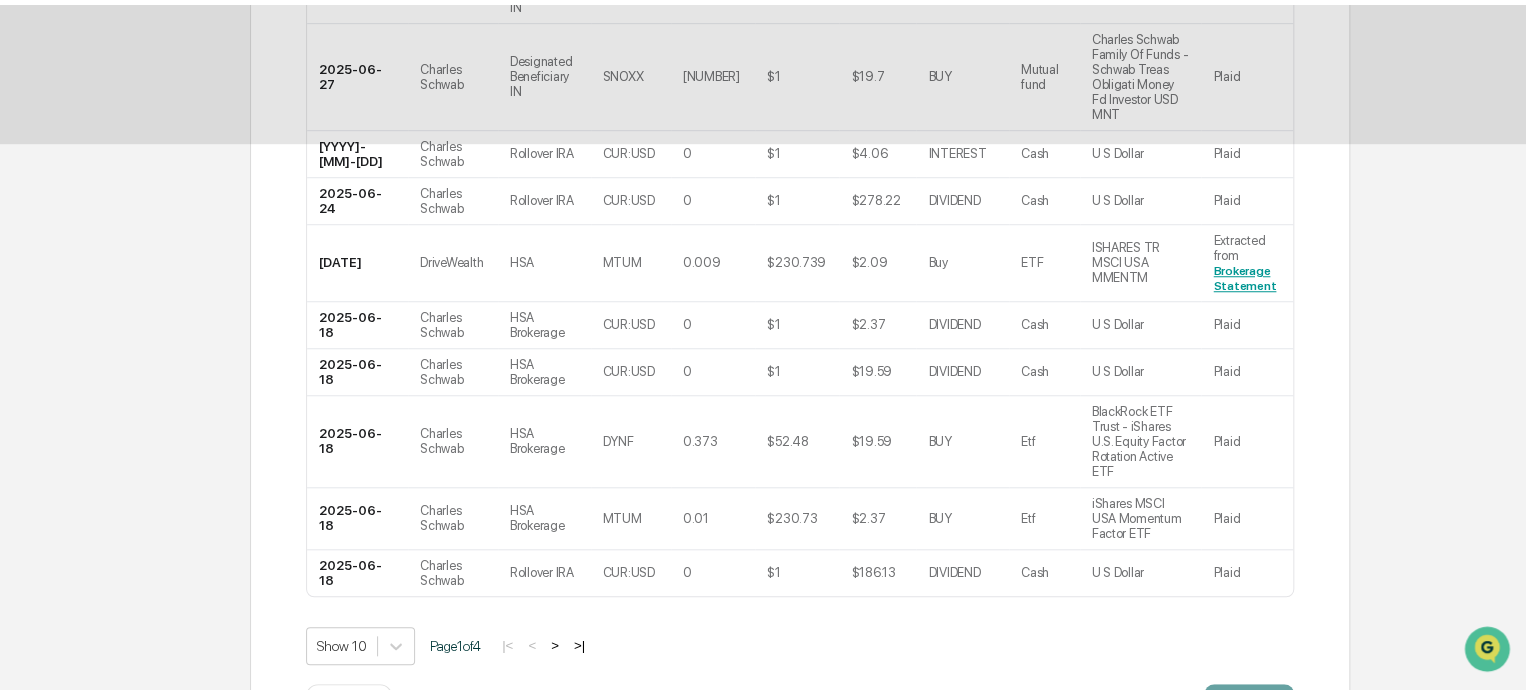 scroll, scrollTop: 109, scrollLeft: 0, axis: vertical 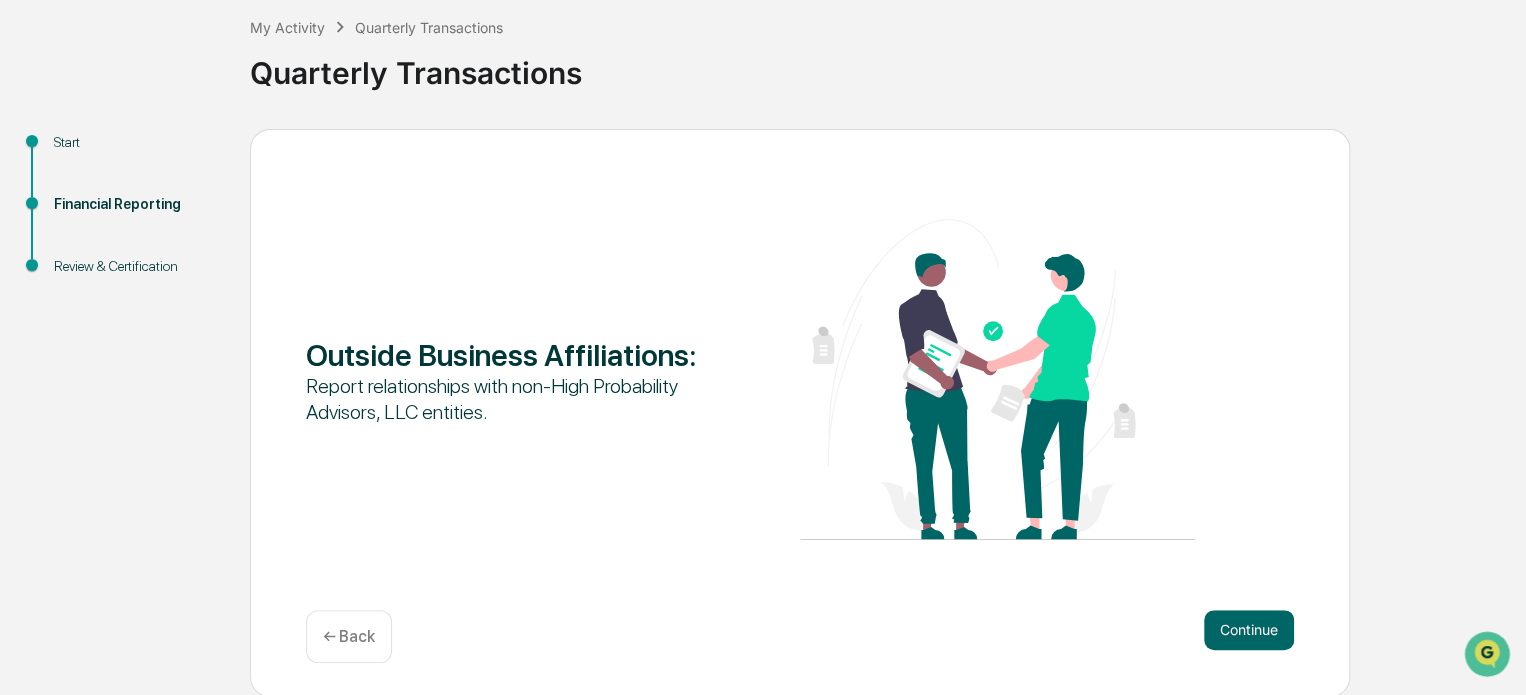 click on "← Back" at bounding box center [349, 636] 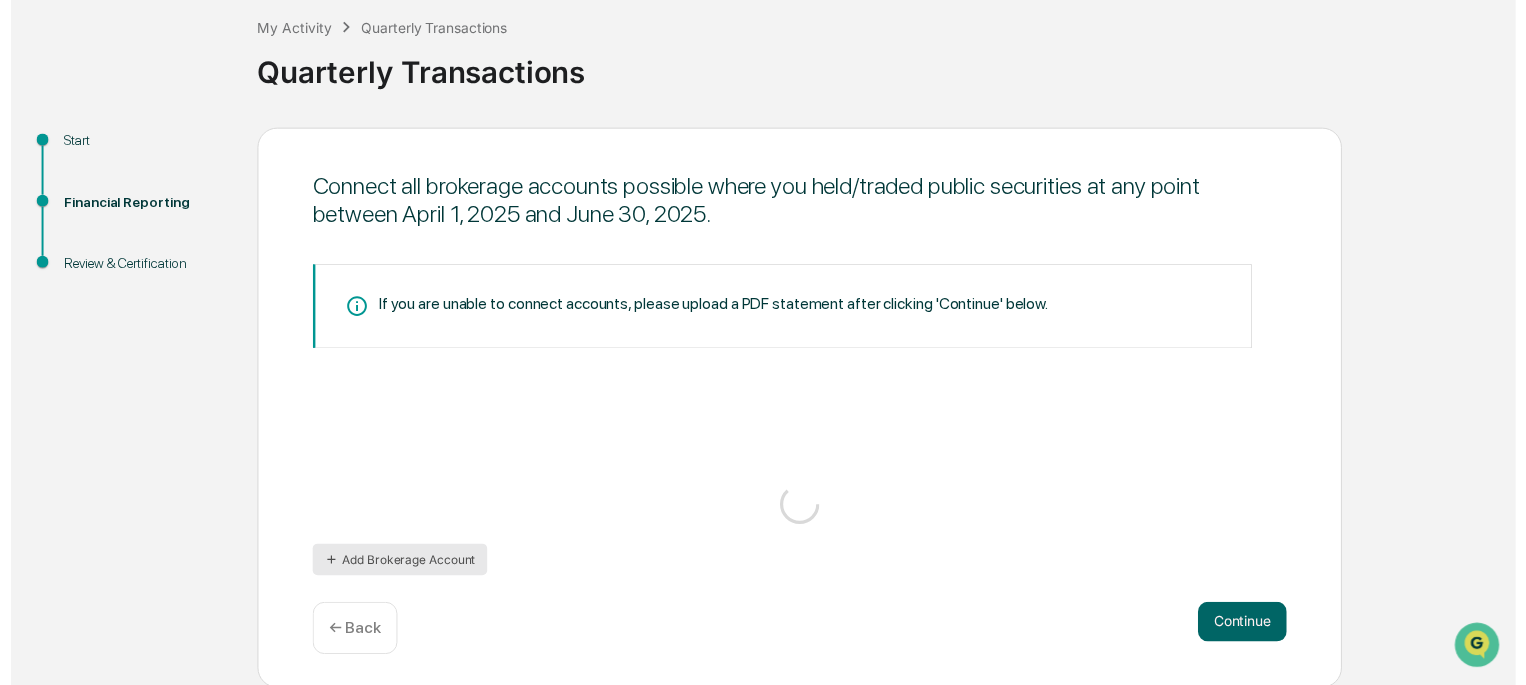 scroll, scrollTop: 392, scrollLeft: 0, axis: vertical 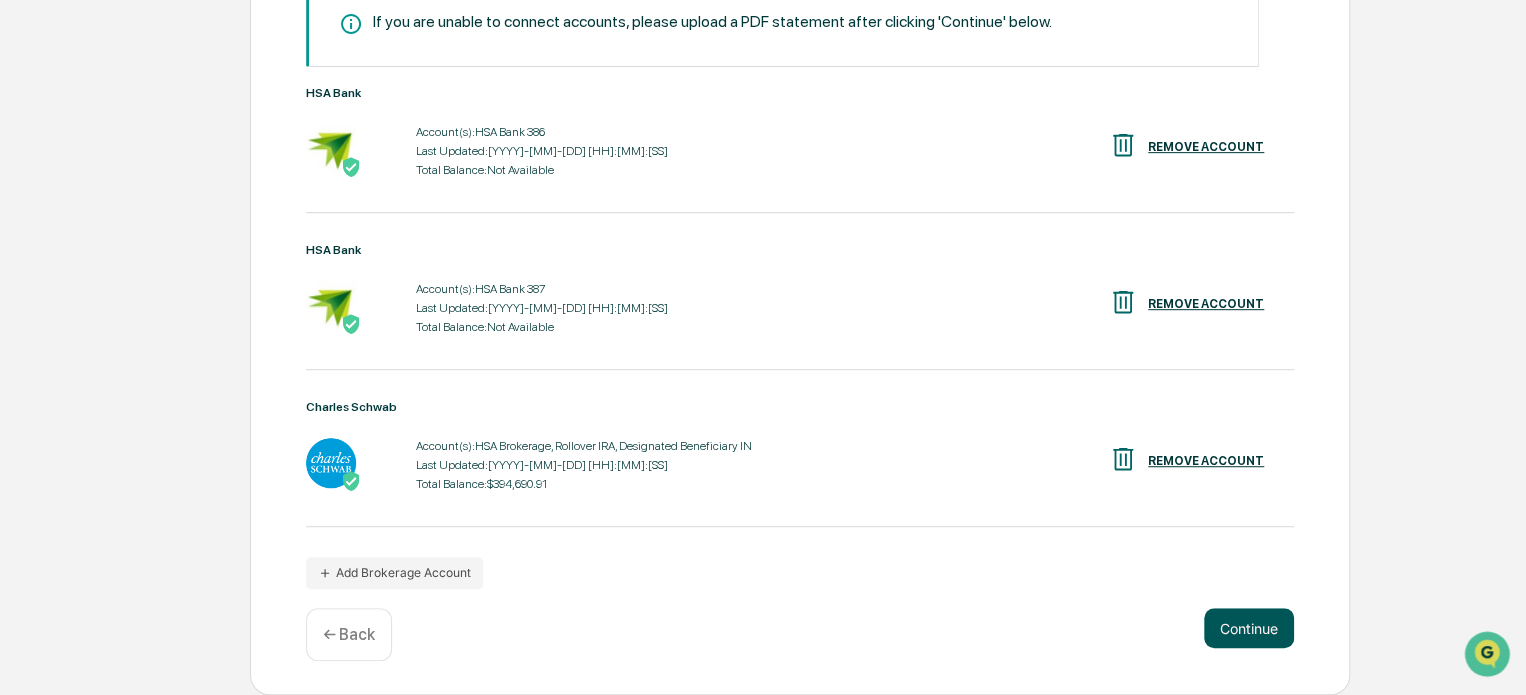 click on "Continue" at bounding box center [1249, 628] 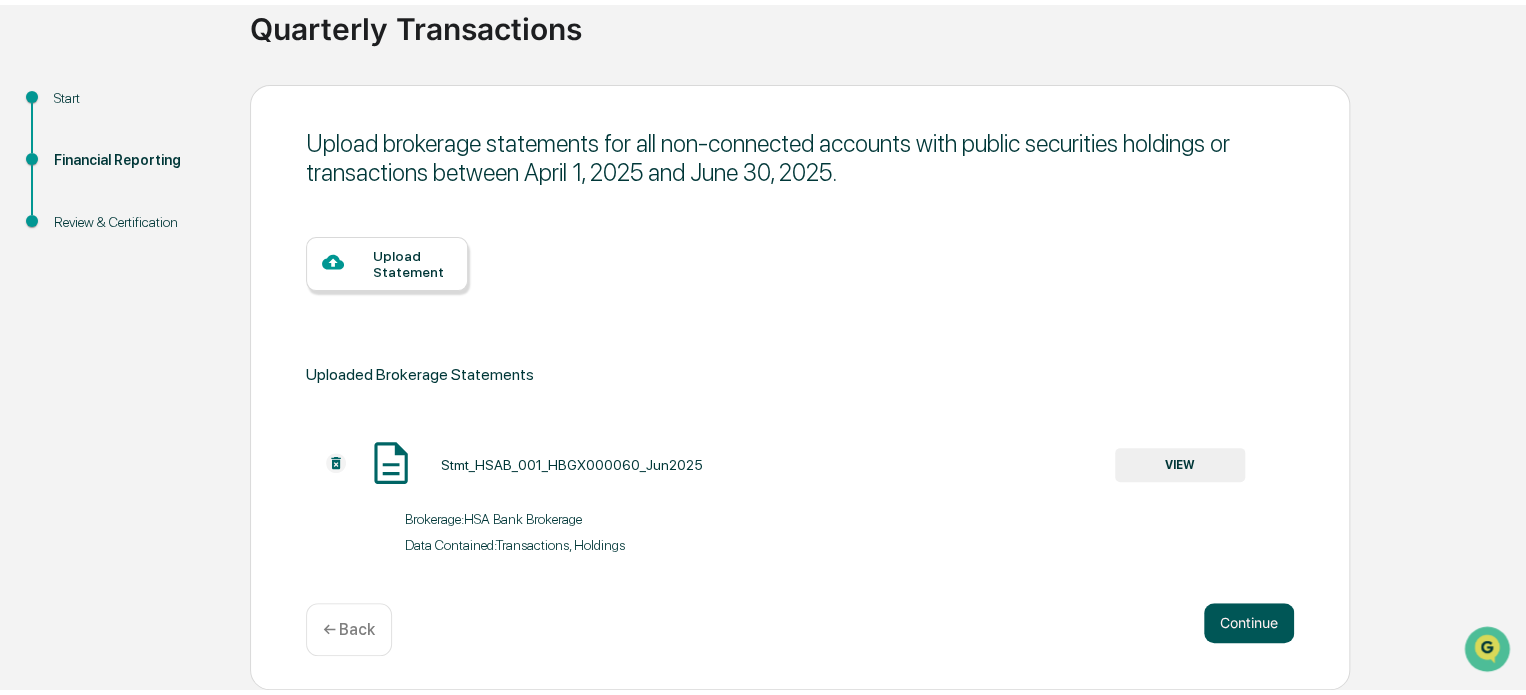 scroll, scrollTop: 149, scrollLeft: 0, axis: vertical 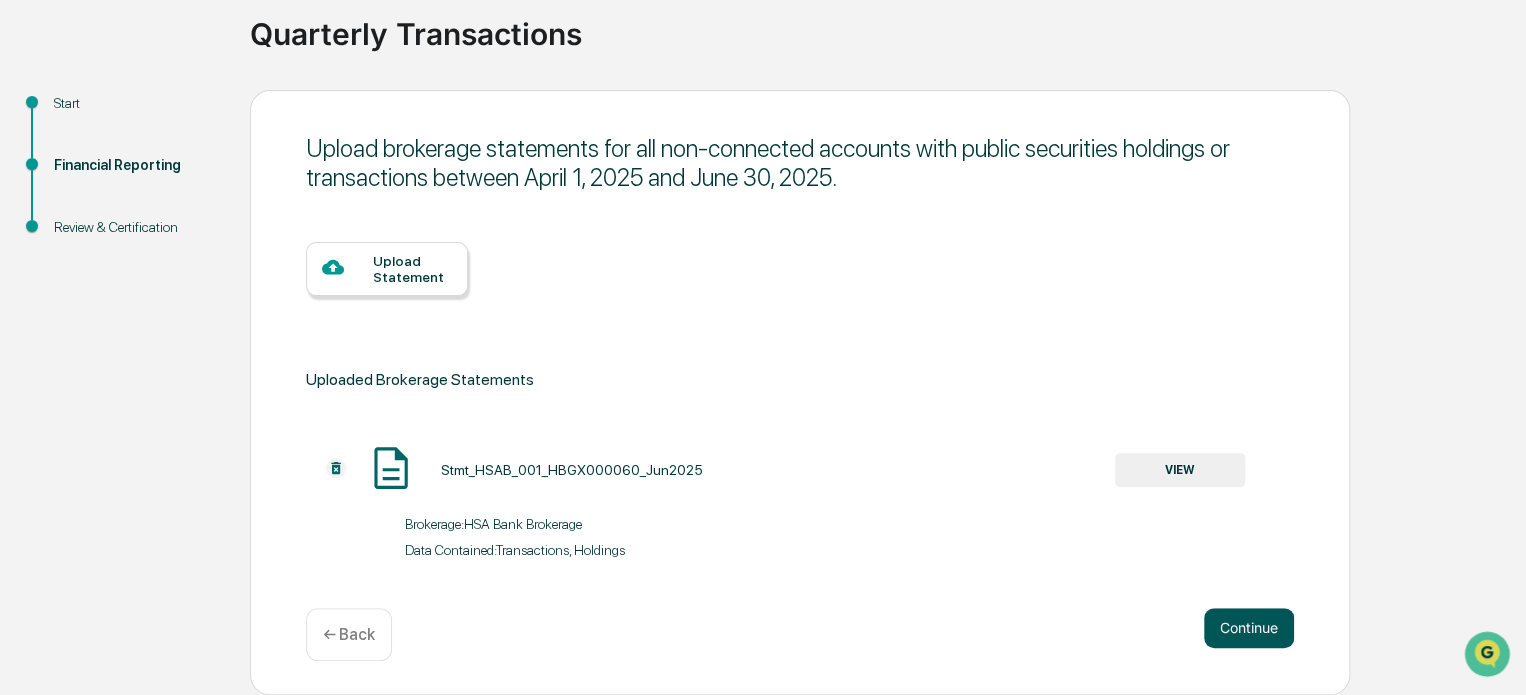 click on "Continue" at bounding box center (1249, 628) 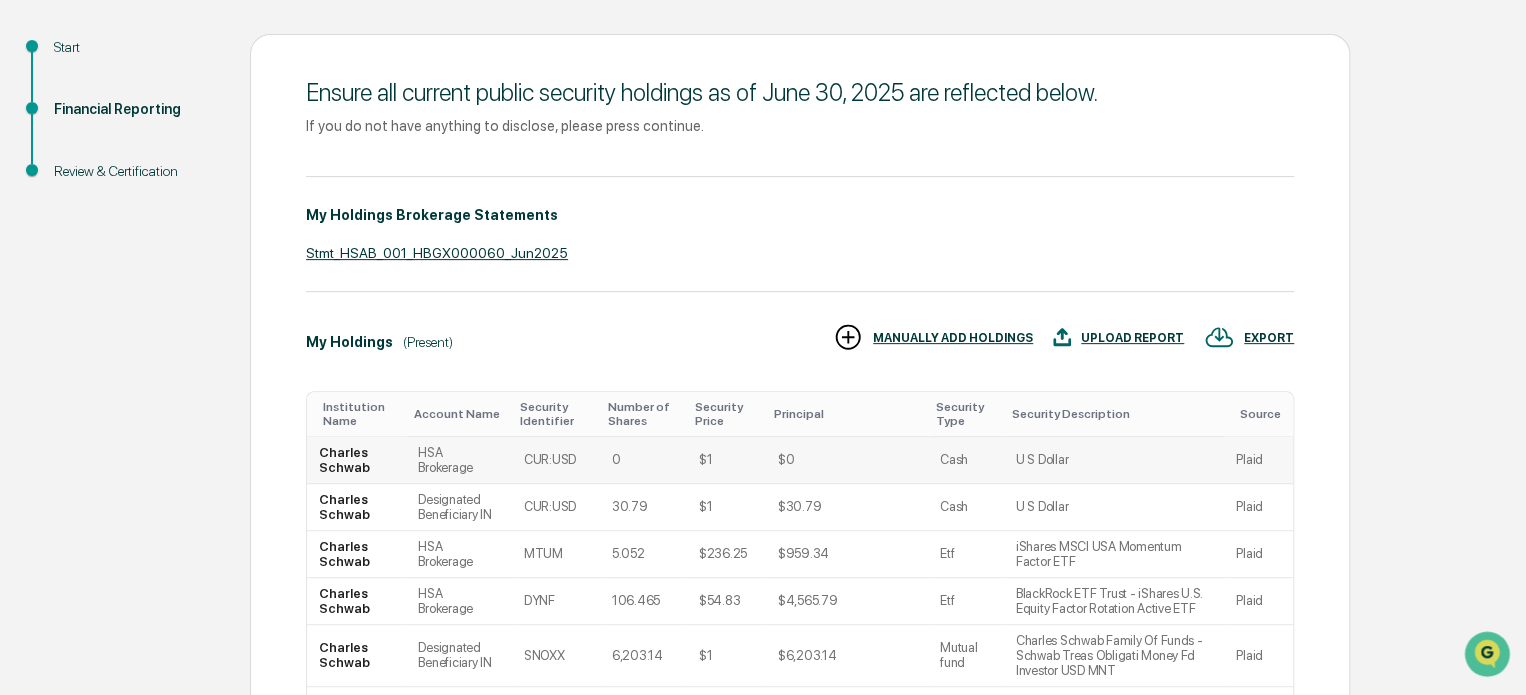 scroll, scrollTop: 249, scrollLeft: 0, axis: vertical 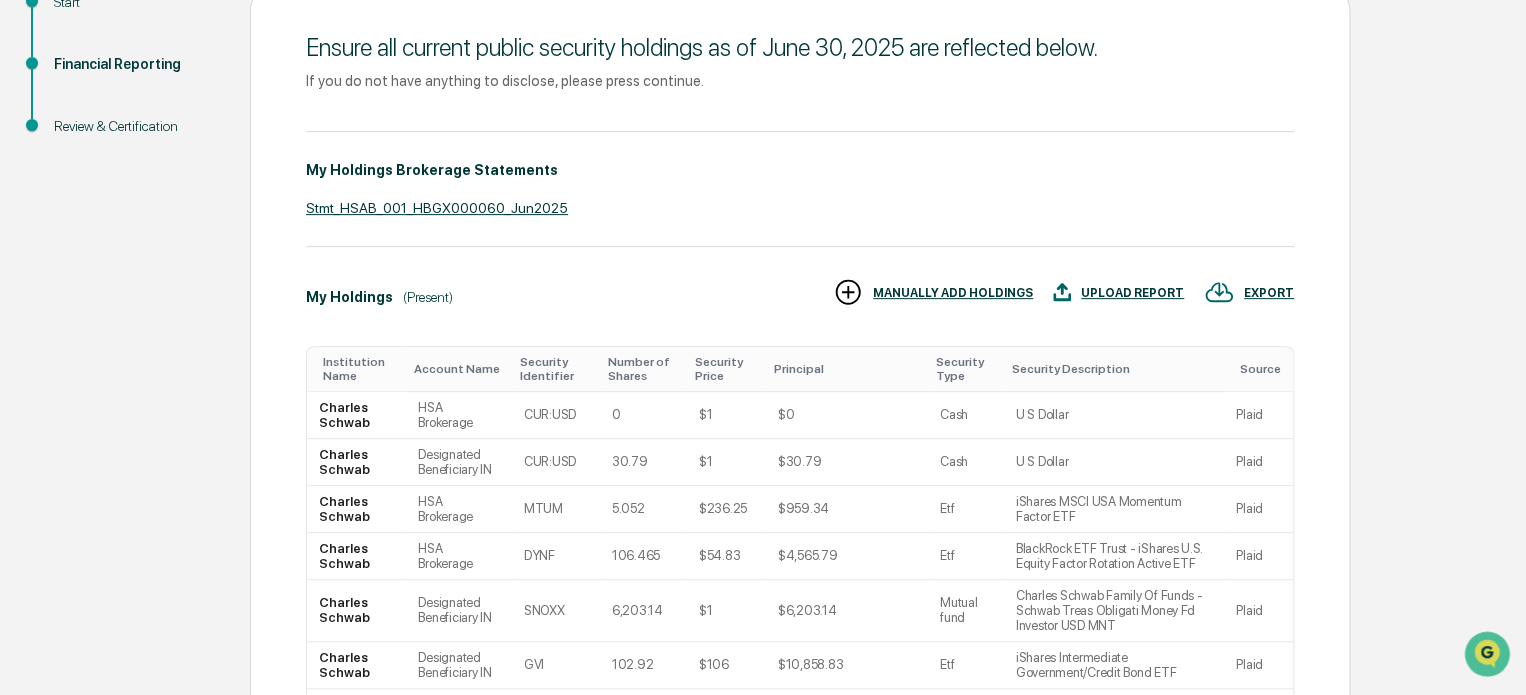 click on "Account Name" at bounding box center (458, 369) 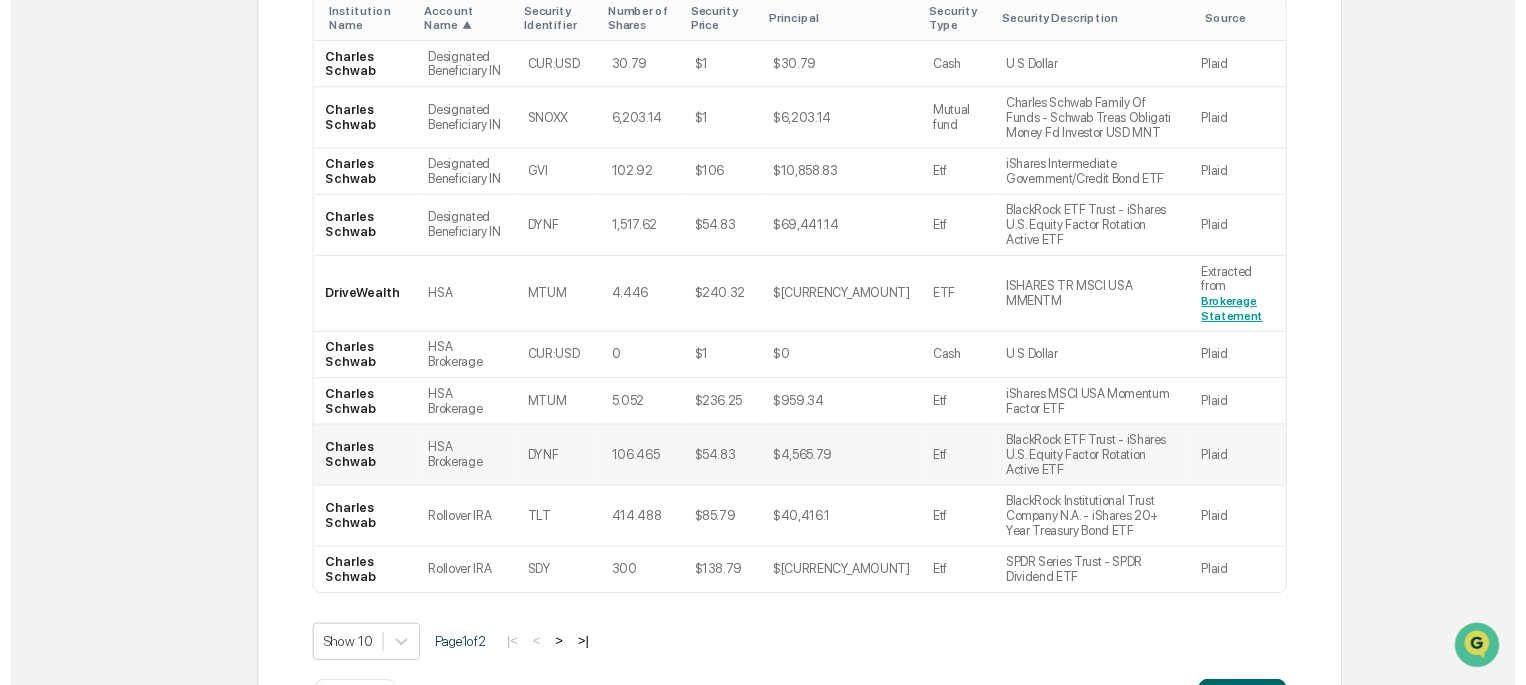scroll, scrollTop: 623, scrollLeft: 0, axis: vertical 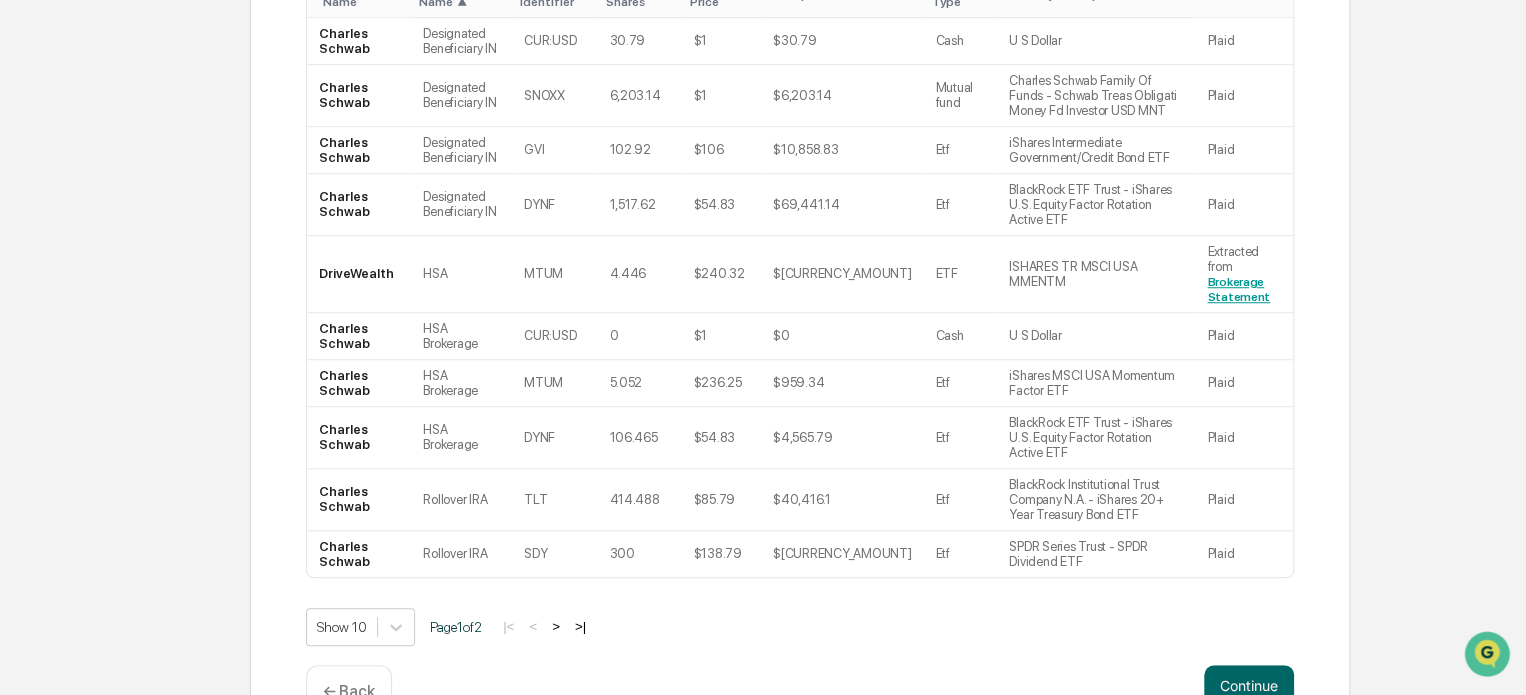 click on "← Back" at bounding box center (349, 691) 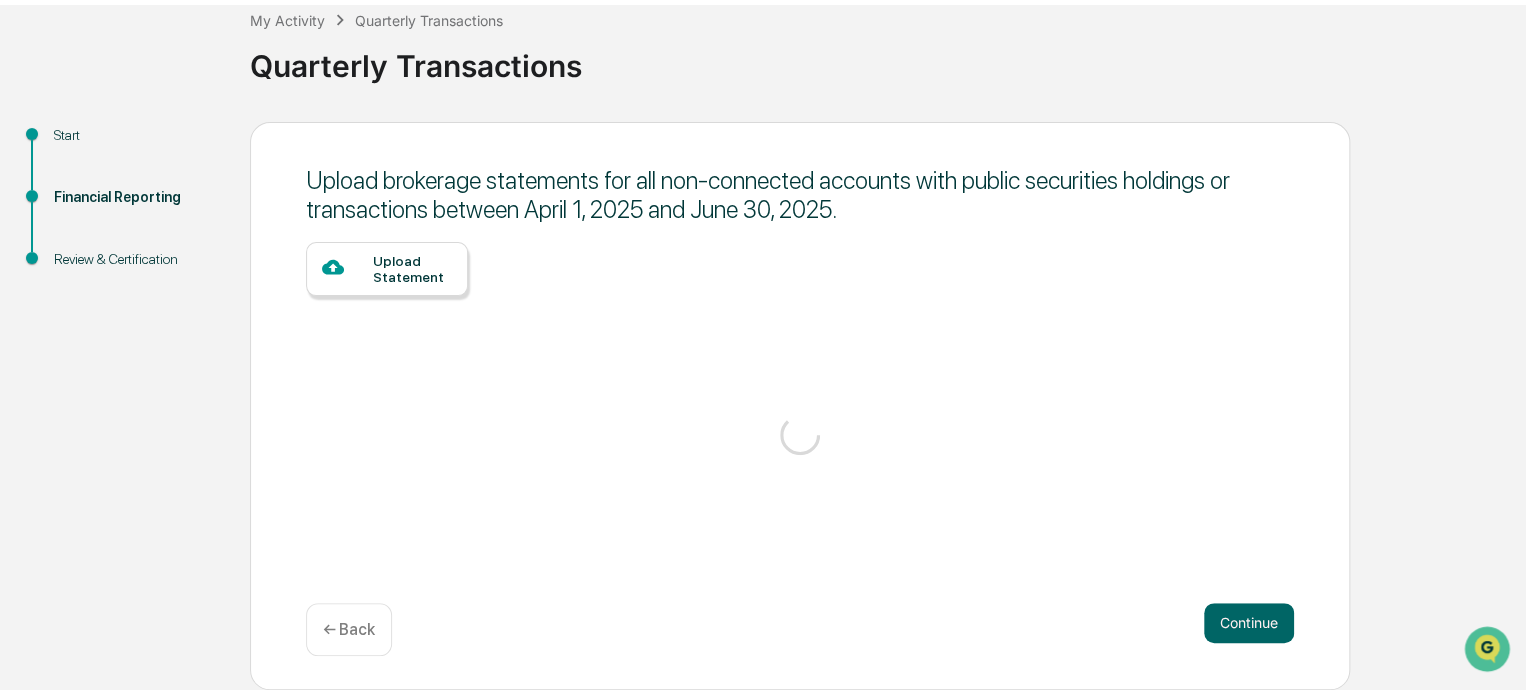 scroll, scrollTop: 149, scrollLeft: 0, axis: vertical 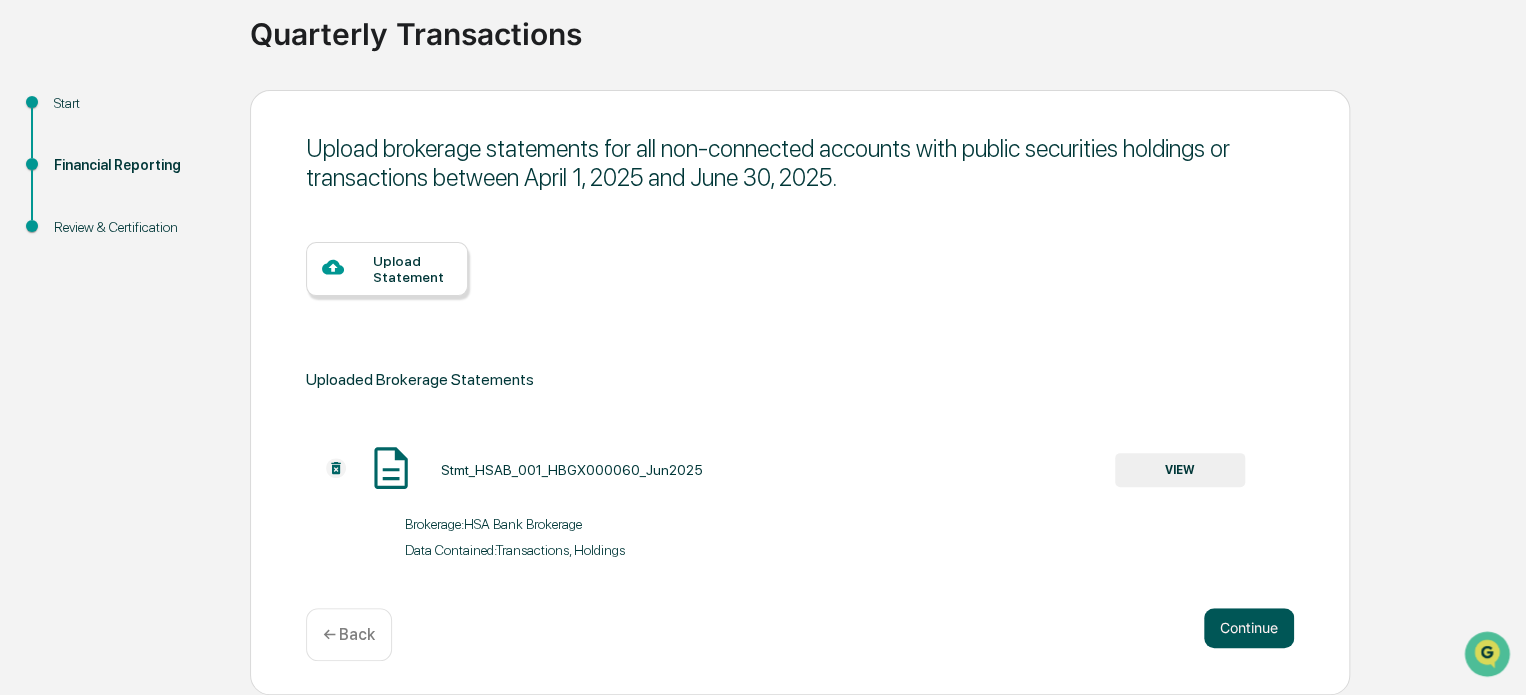 click on "Continue" at bounding box center (1249, 628) 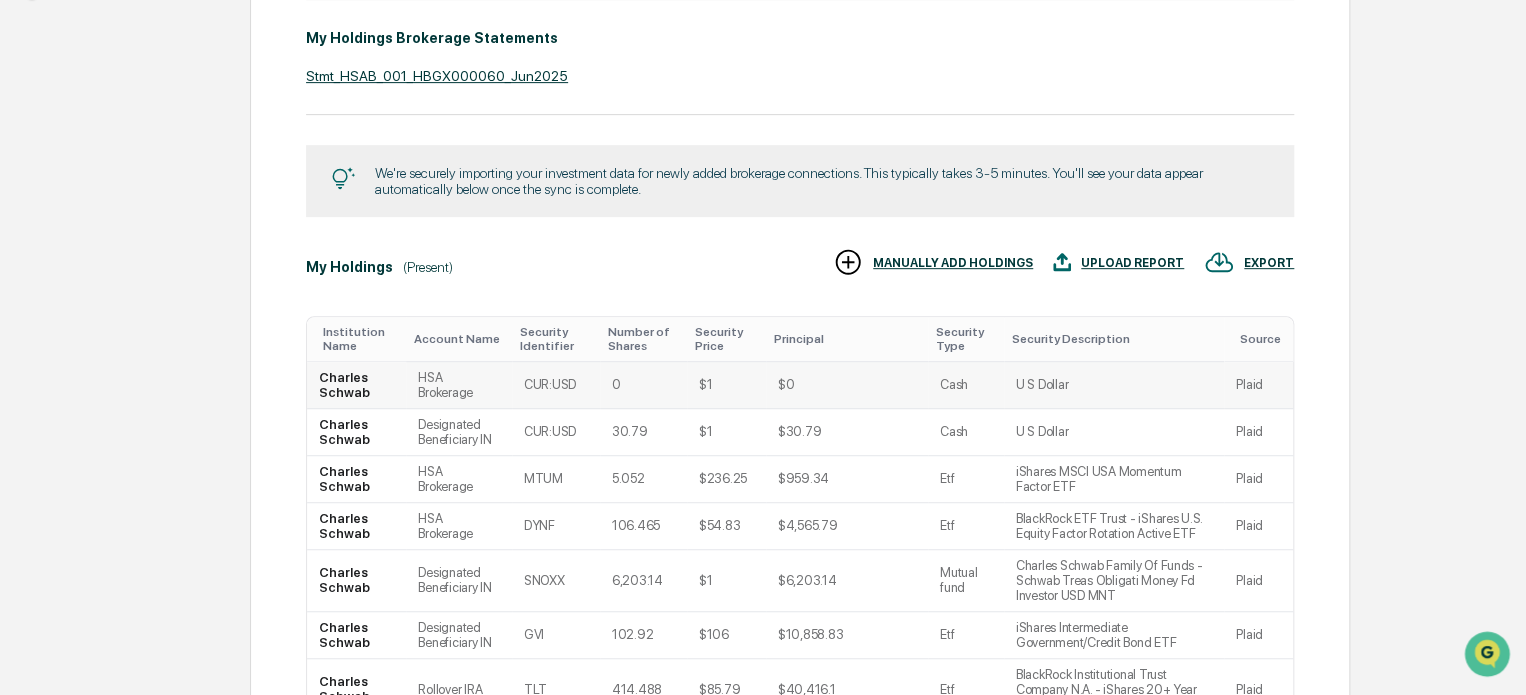 scroll, scrollTop: 696, scrollLeft: 0, axis: vertical 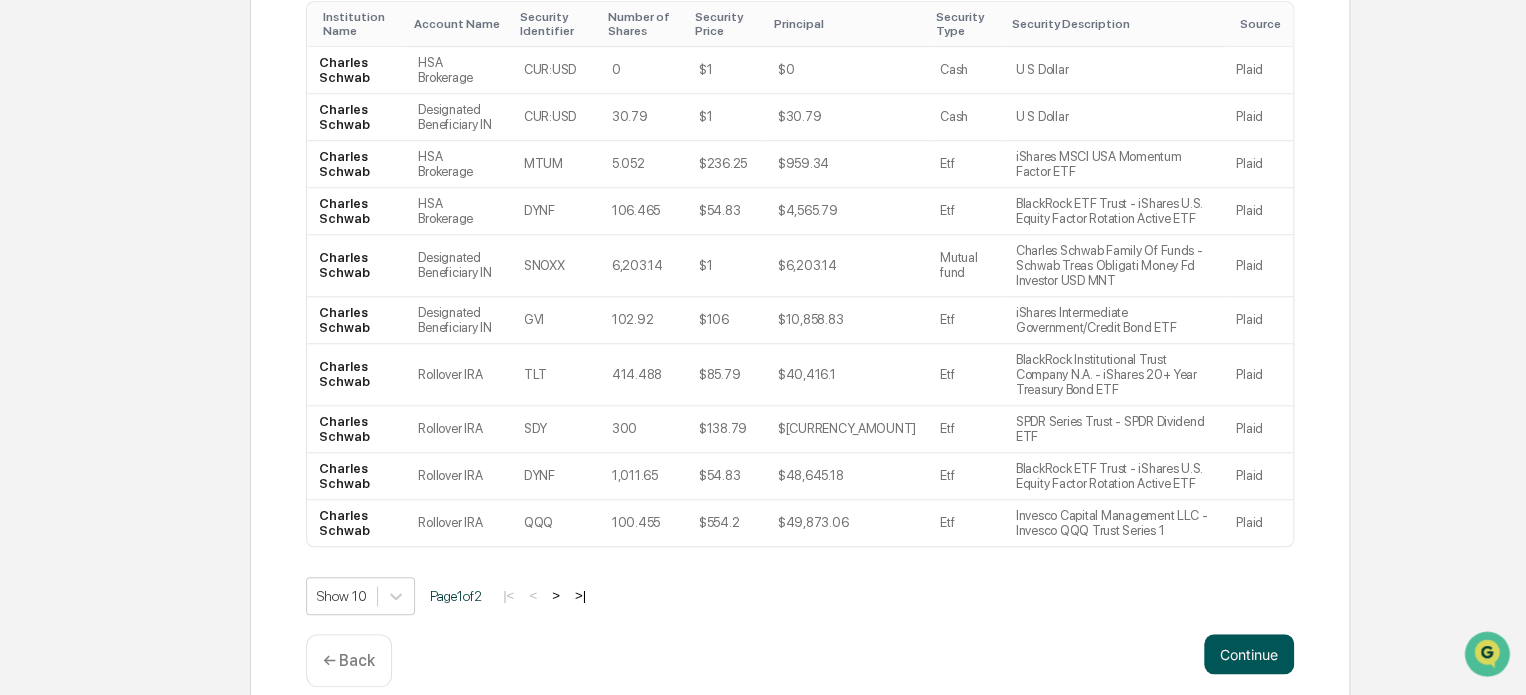 click on "Continue" at bounding box center (1249, 654) 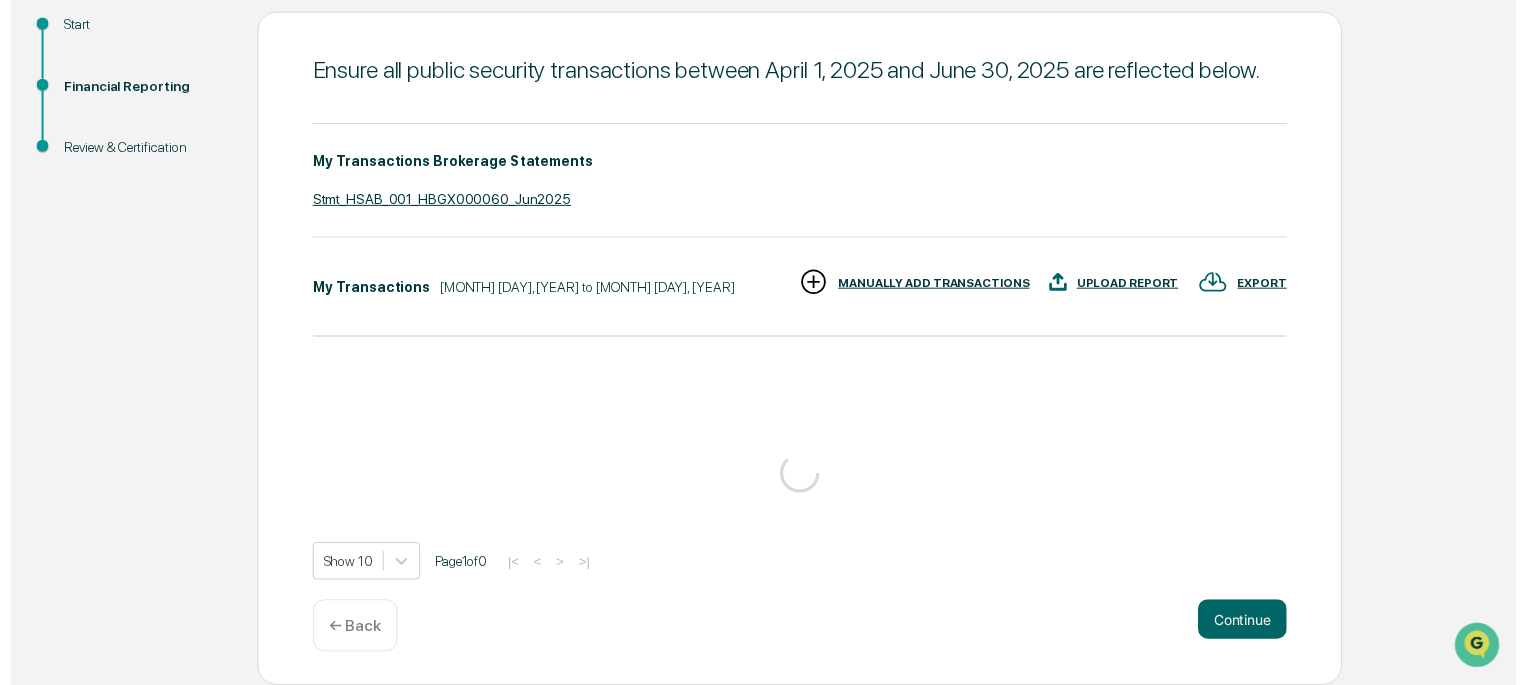 scroll, scrollTop: 696, scrollLeft: 0, axis: vertical 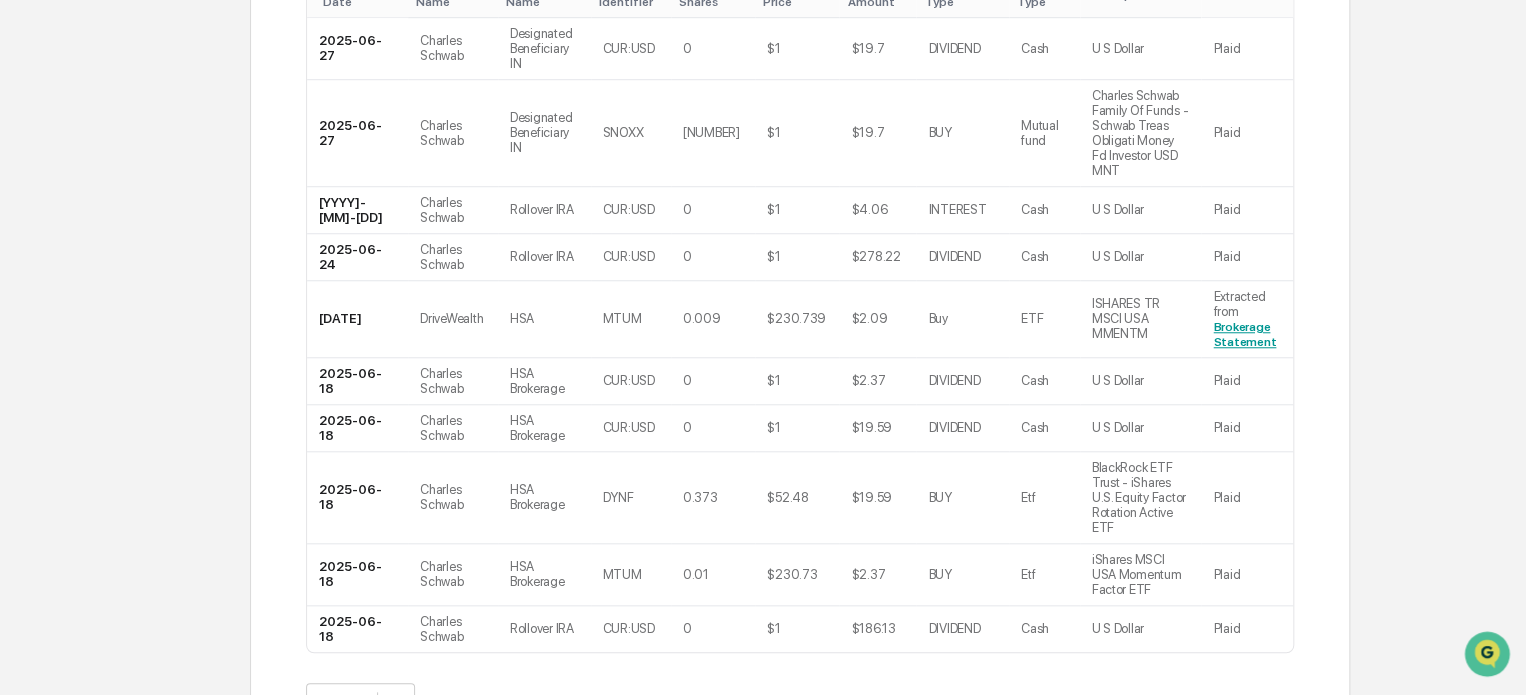 click on "Continue" at bounding box center [1249, 760] 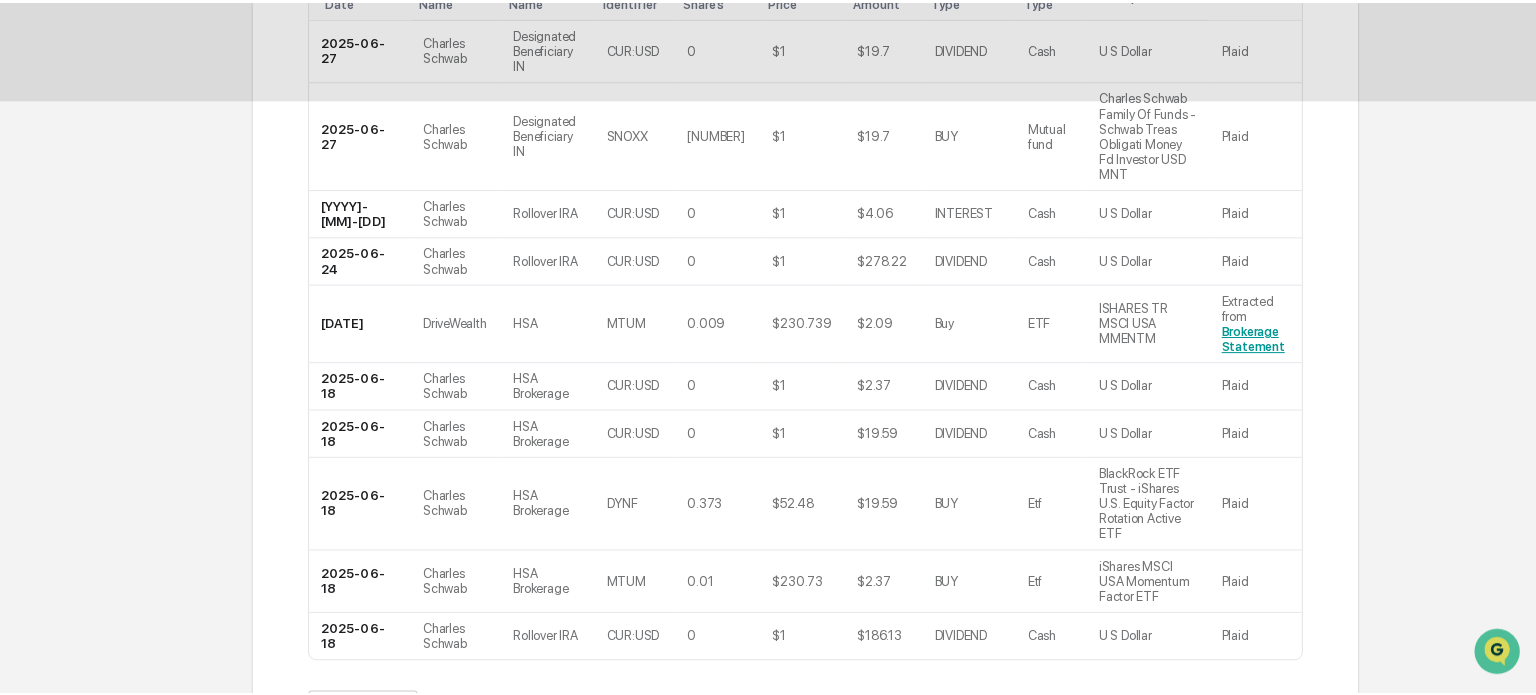 scroll, scrollTop: 109, scrollLeft: 0, axis: vertical 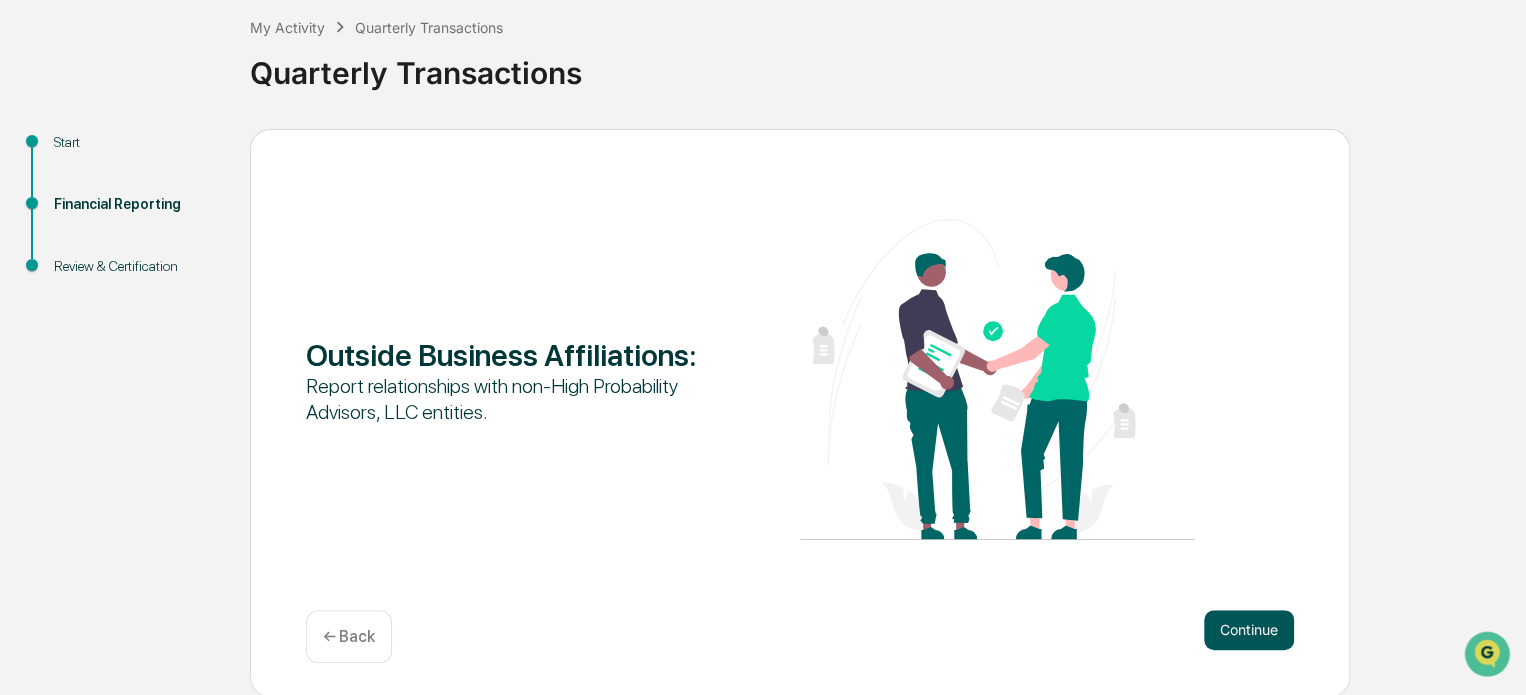 click on "Continue" at bounding box center (1249, 630) 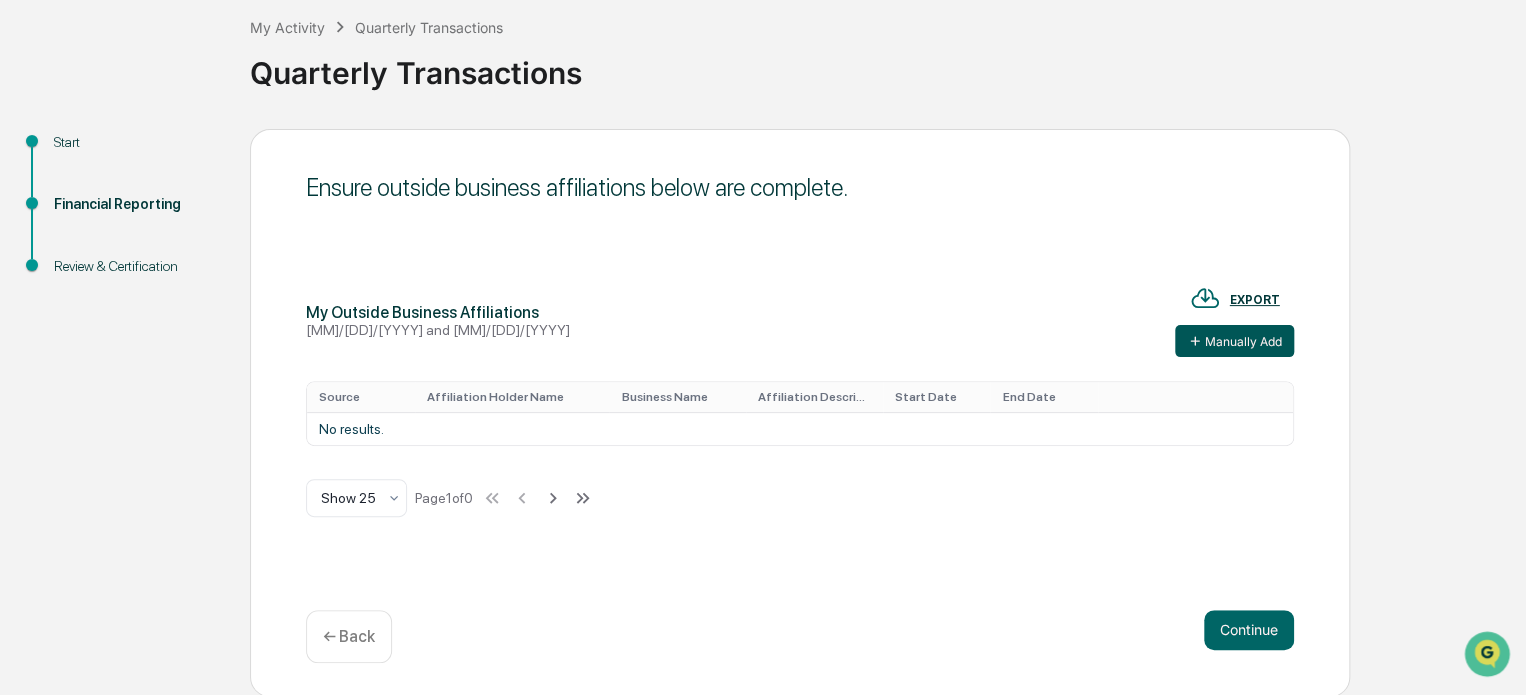 click on "Manually Add" at bounding box center (1234, 341) 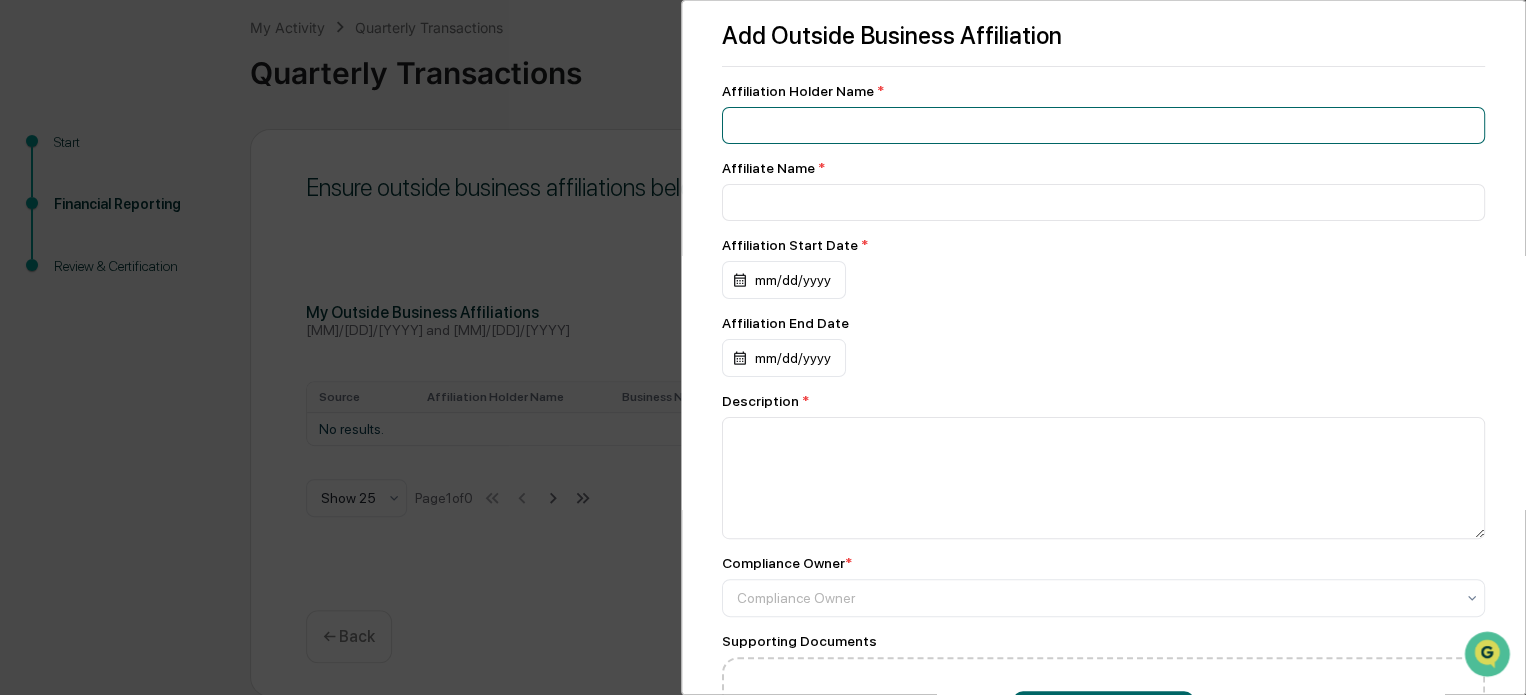 click at bounding box center [1103, 125] 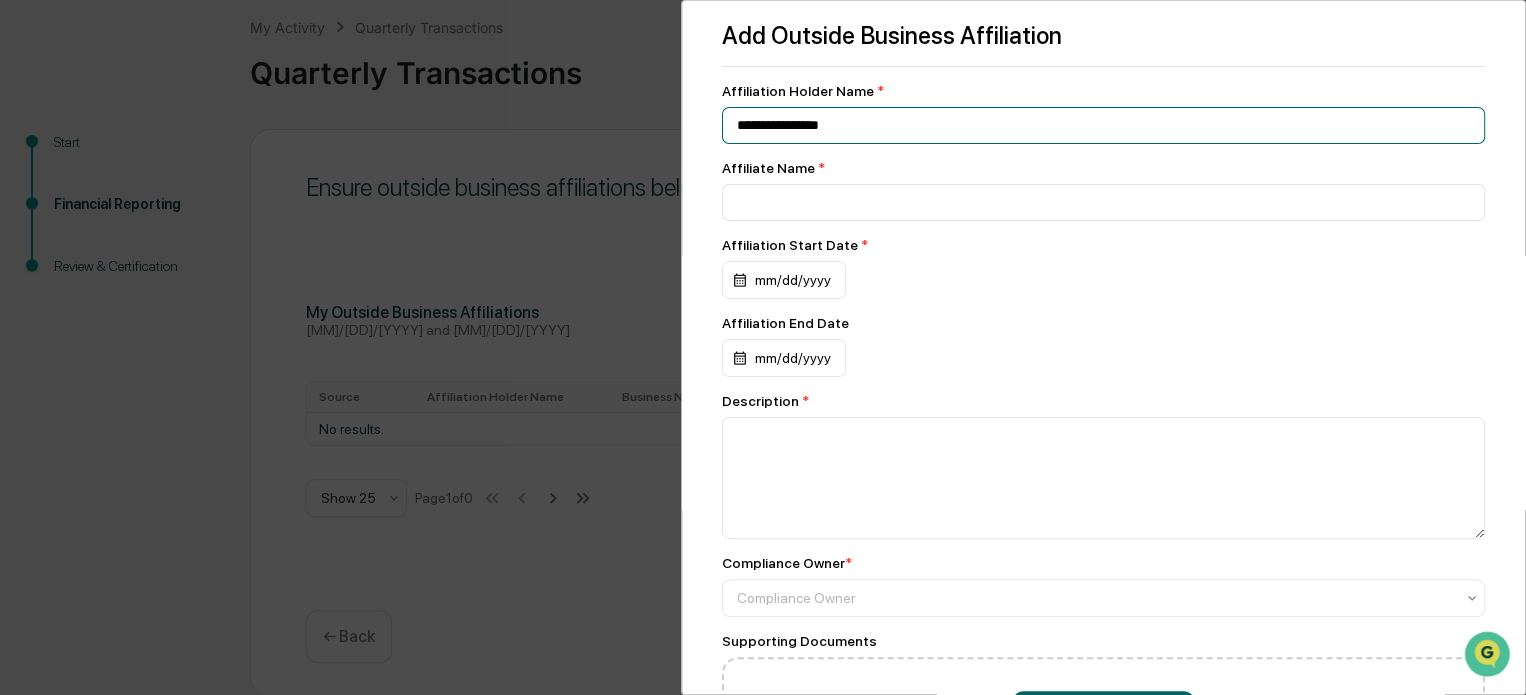 type on "**********" 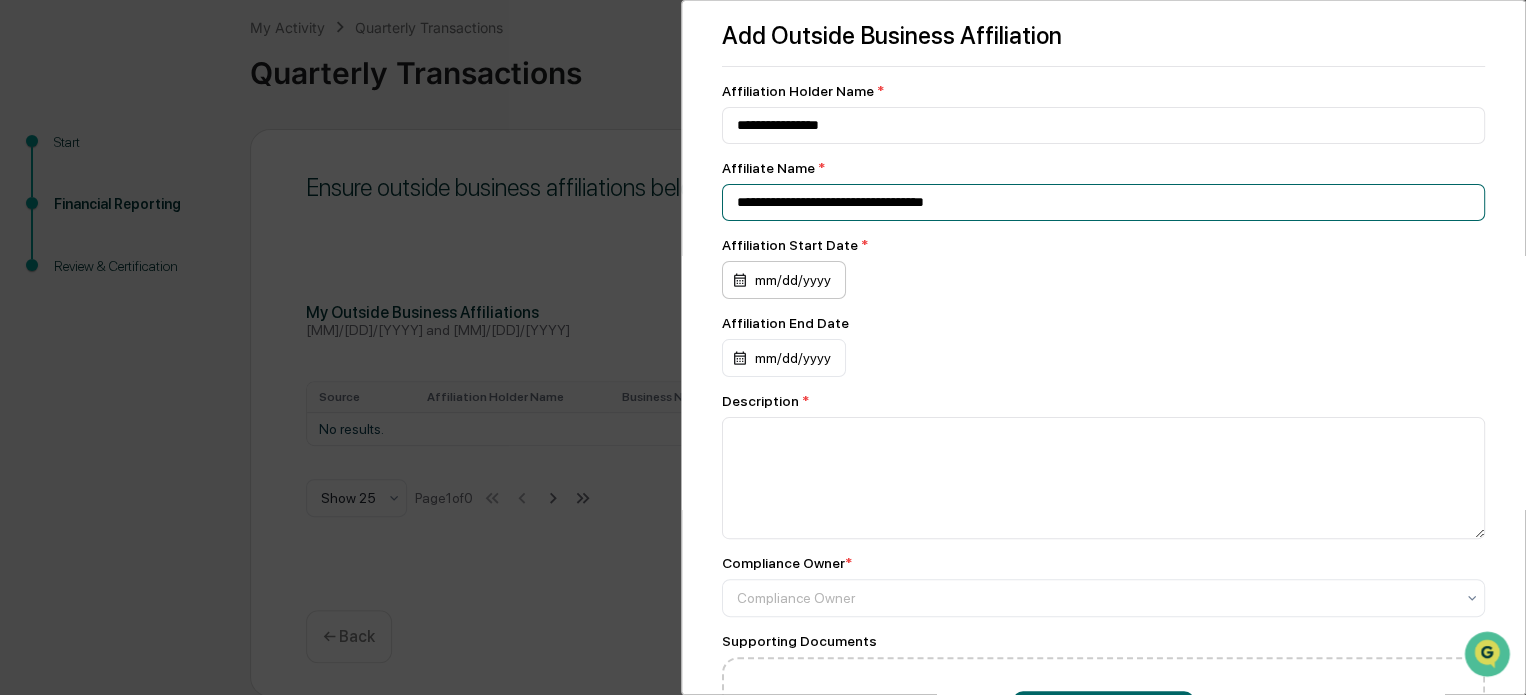 type on "**********" 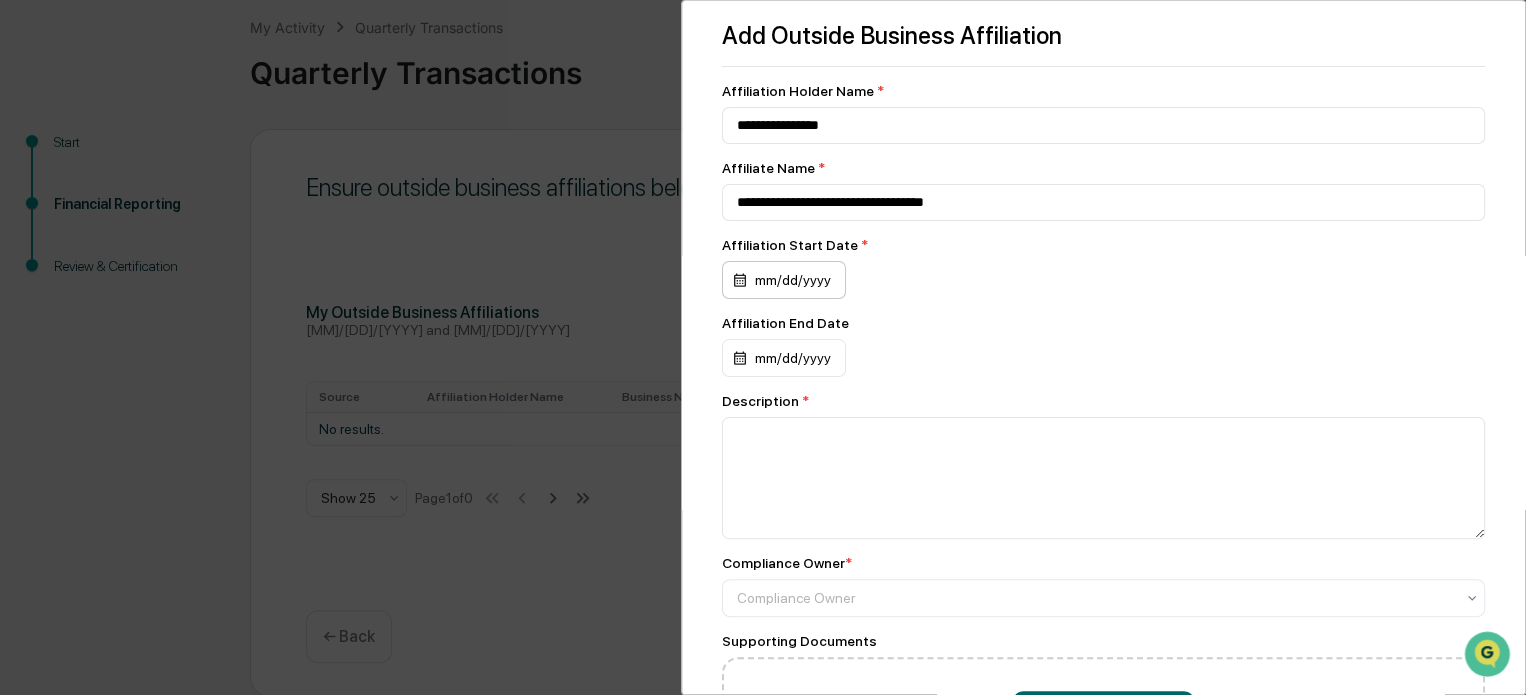 click on "mm/dd/yyyy" at bounding box center (784, 280) 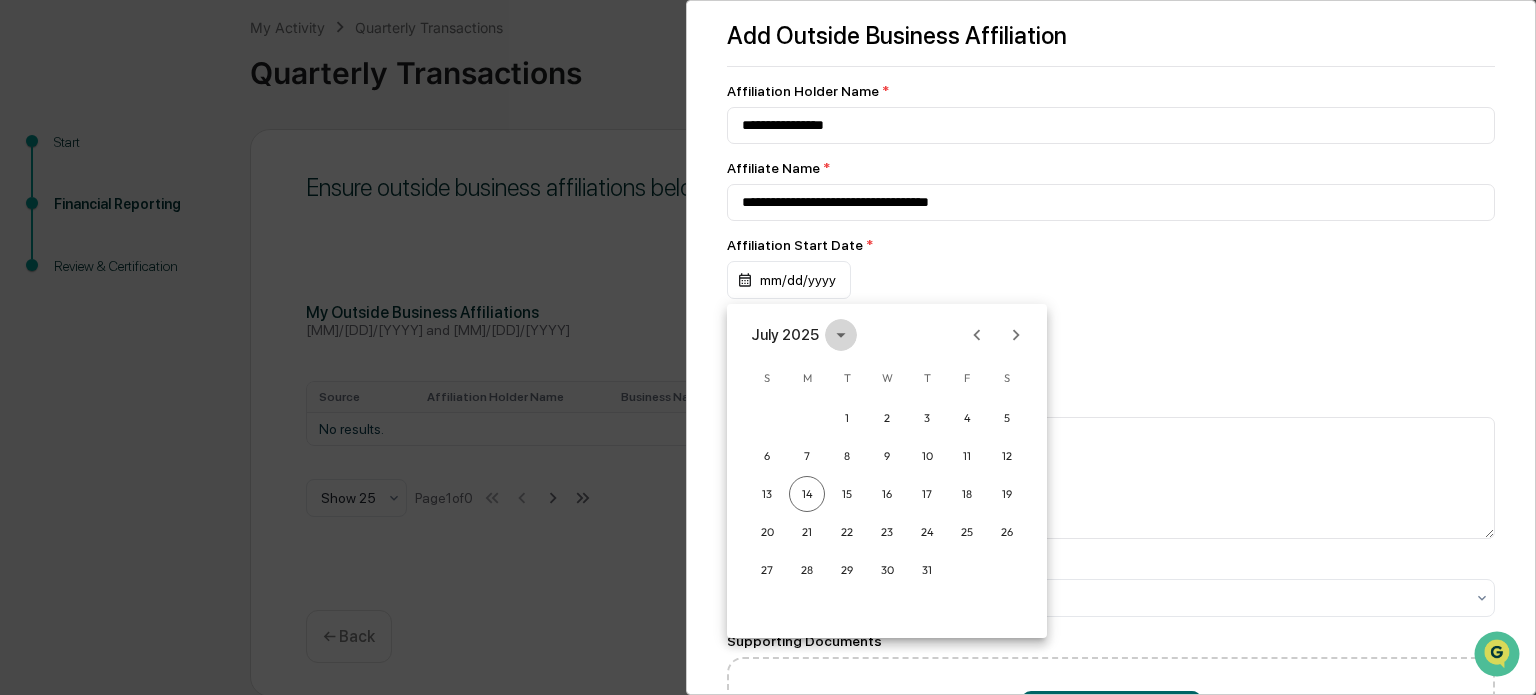 click 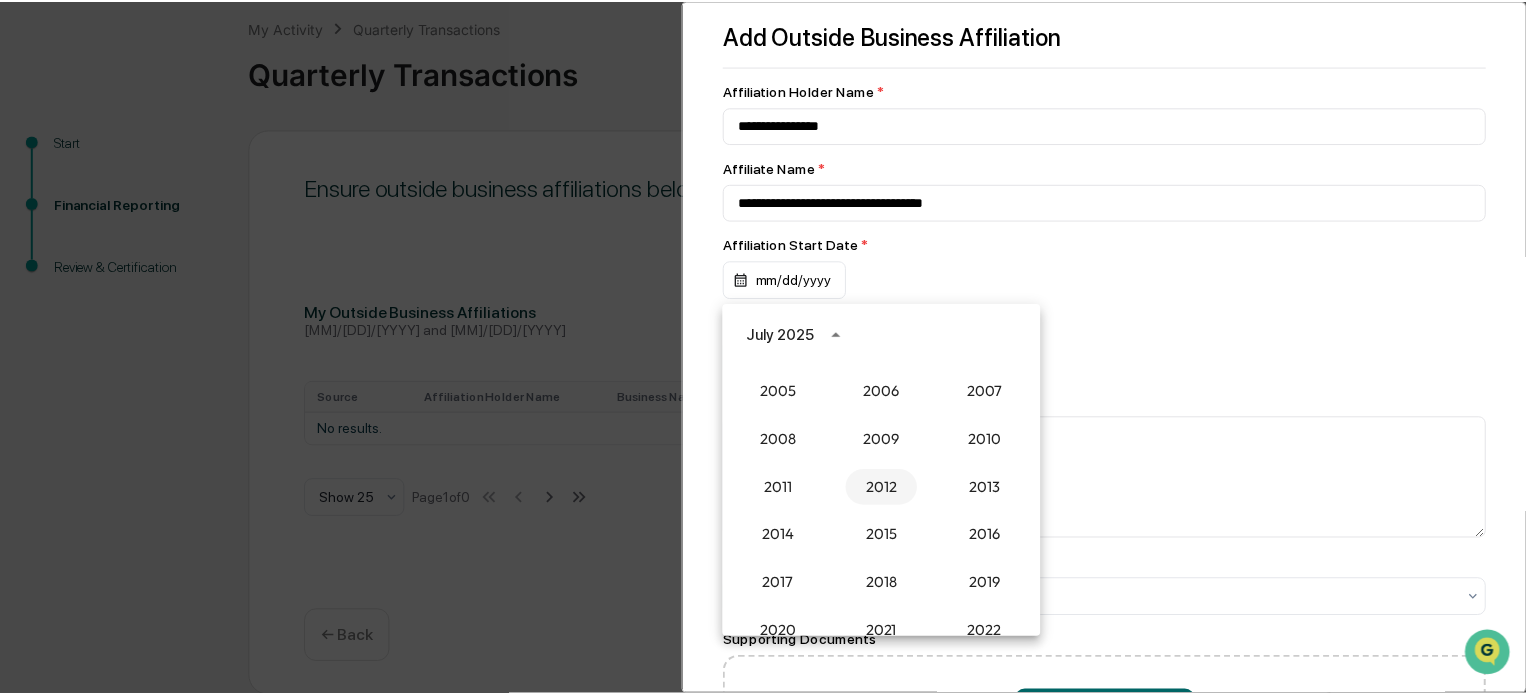 scroll, scrollTop: 1652, scrollLeft: 0, axis: vertical 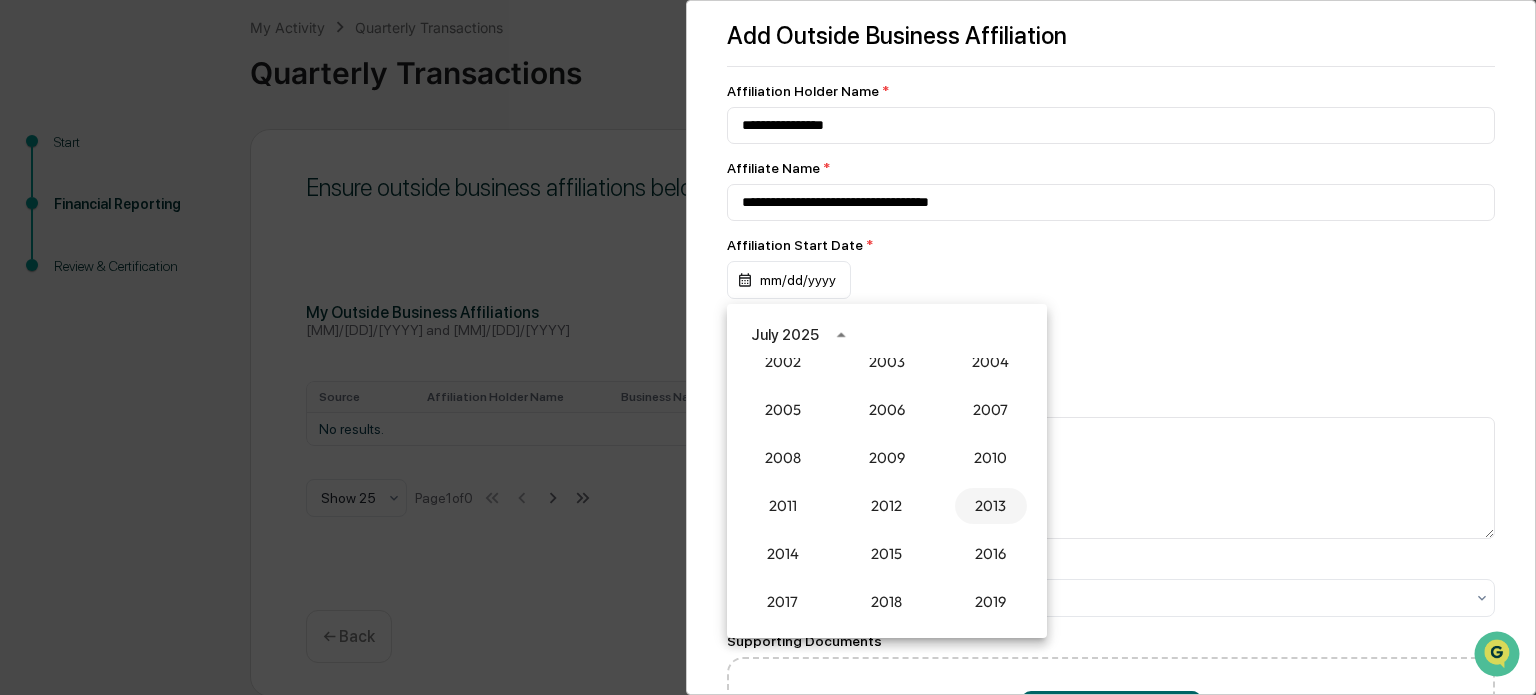 click on "2013" at bounding box center (991, 506) 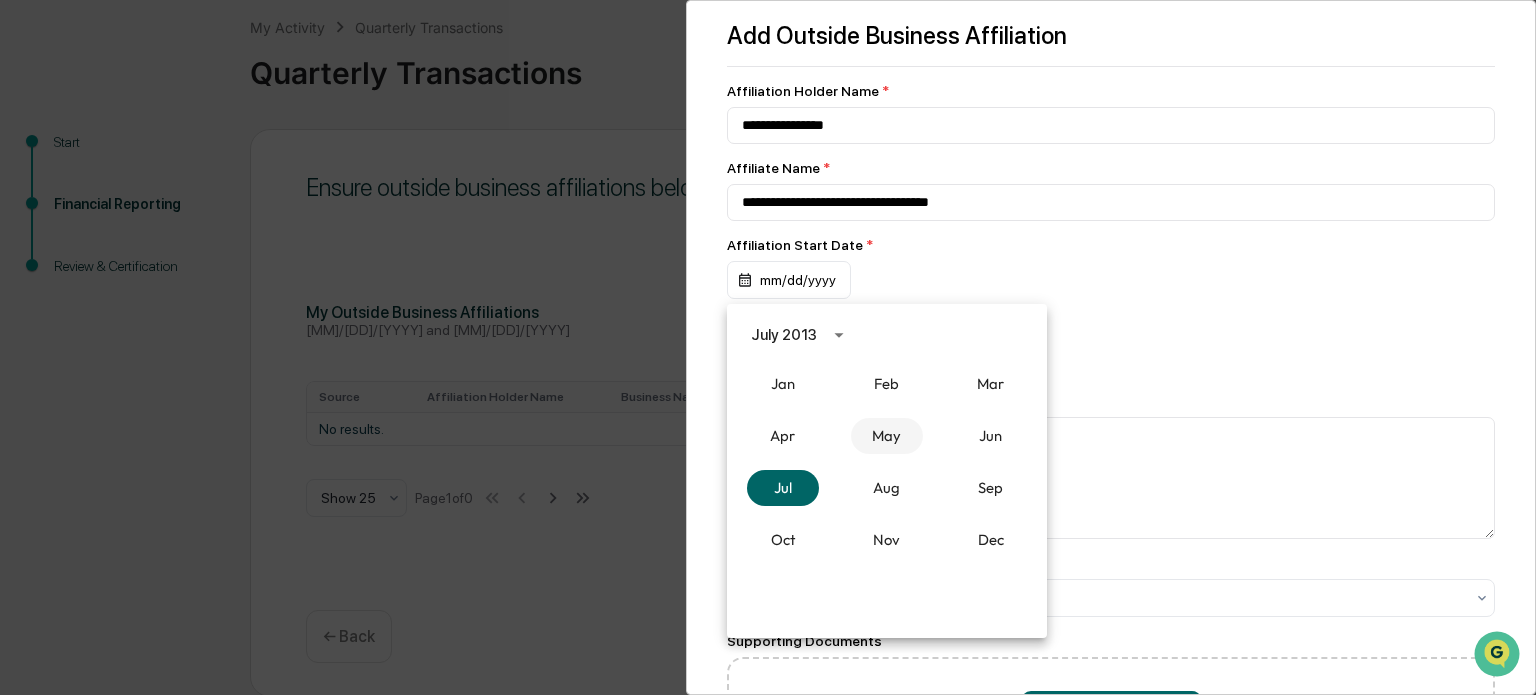 click on "May" at bounding box center (887, 436) 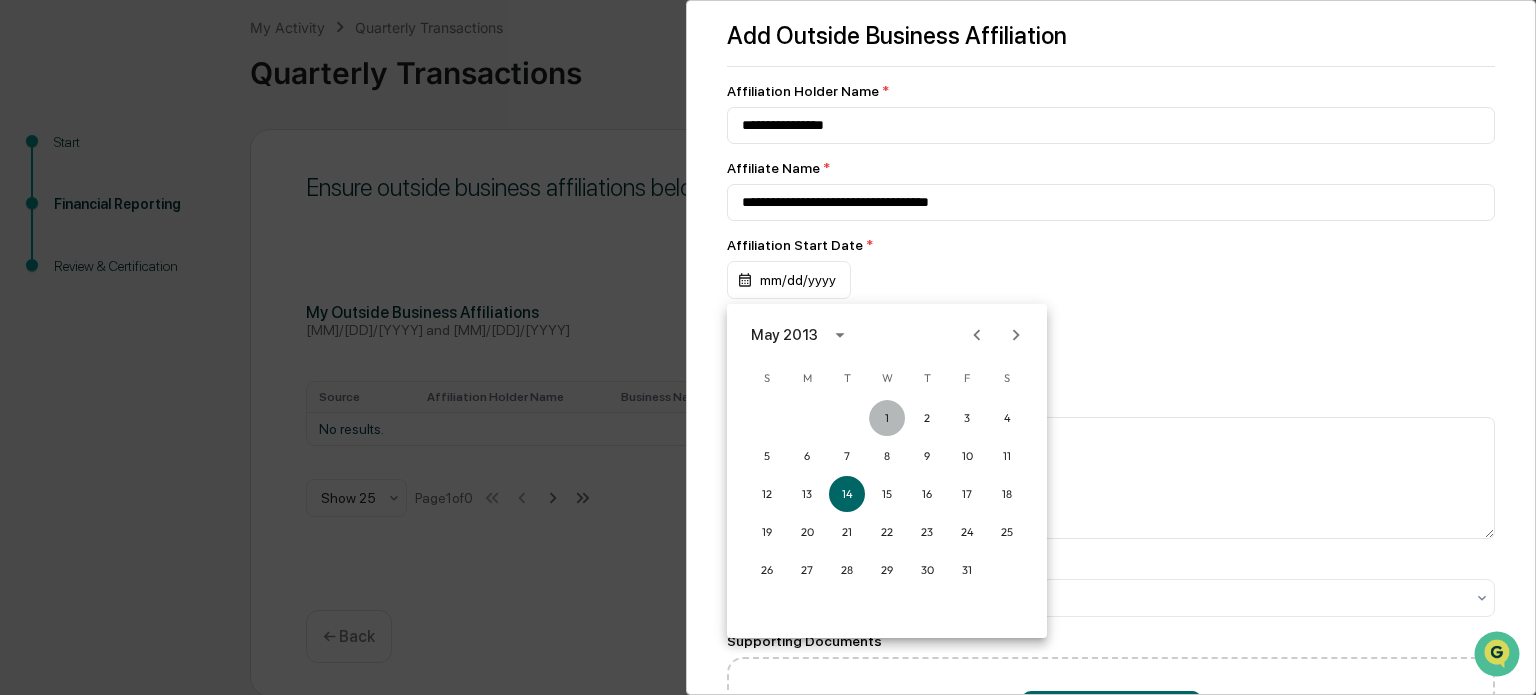 click on "1" at bounding box center (887, 418) 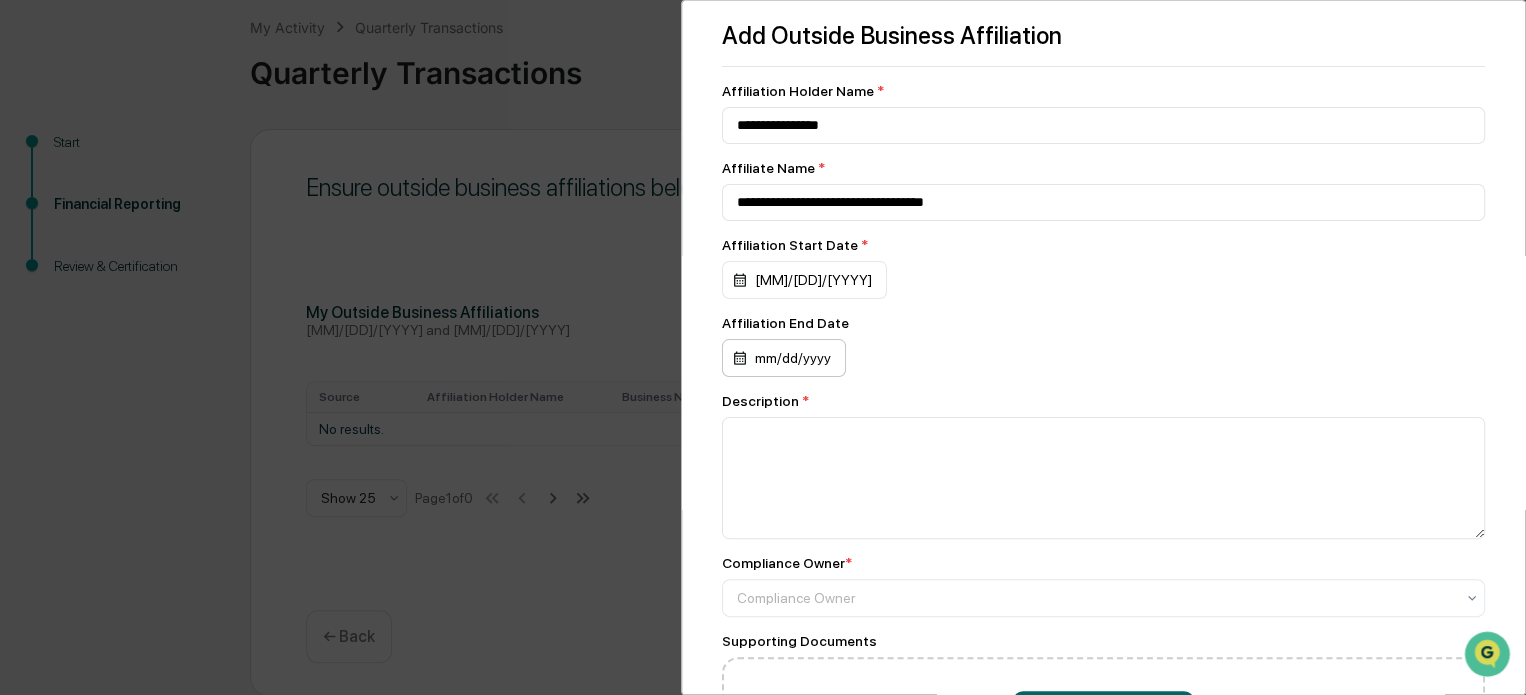 click on "mm/dd/yyyy" at bounding box center [804, 280] 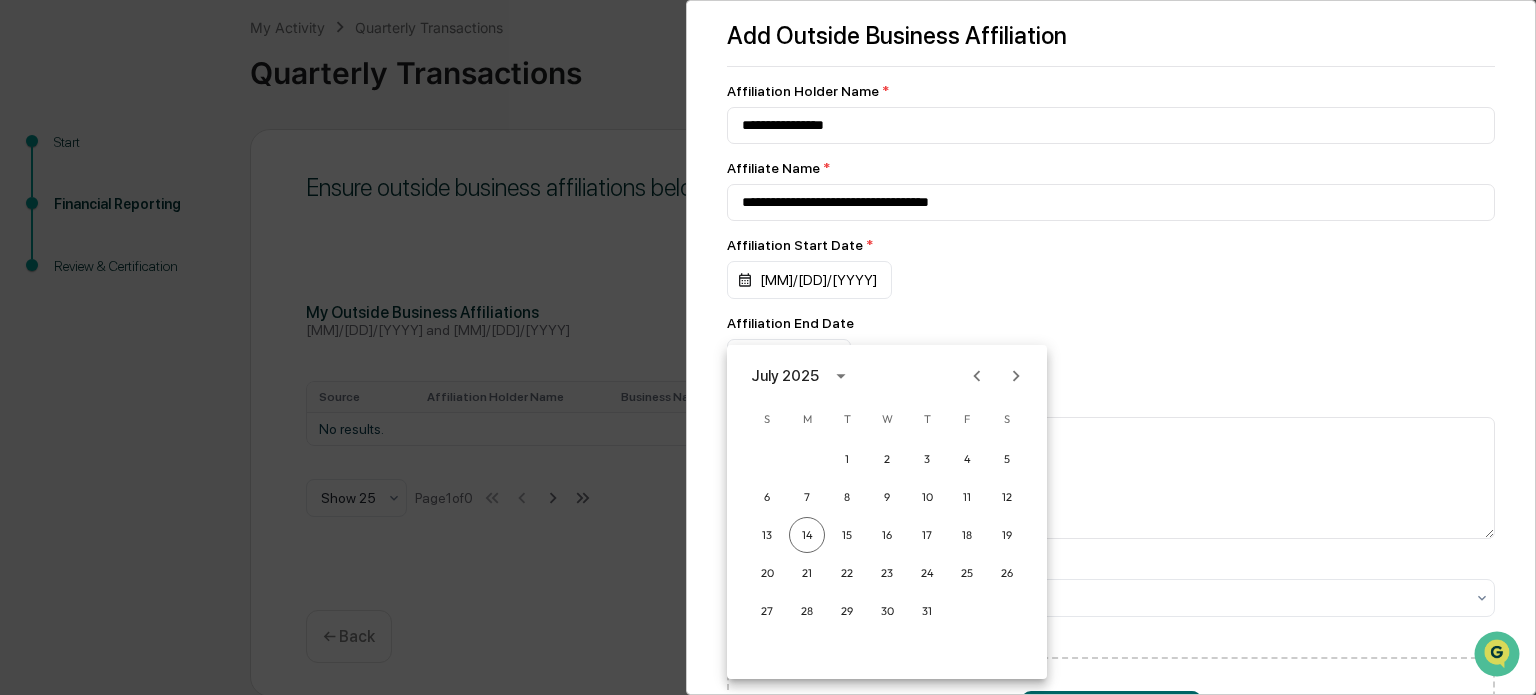 click 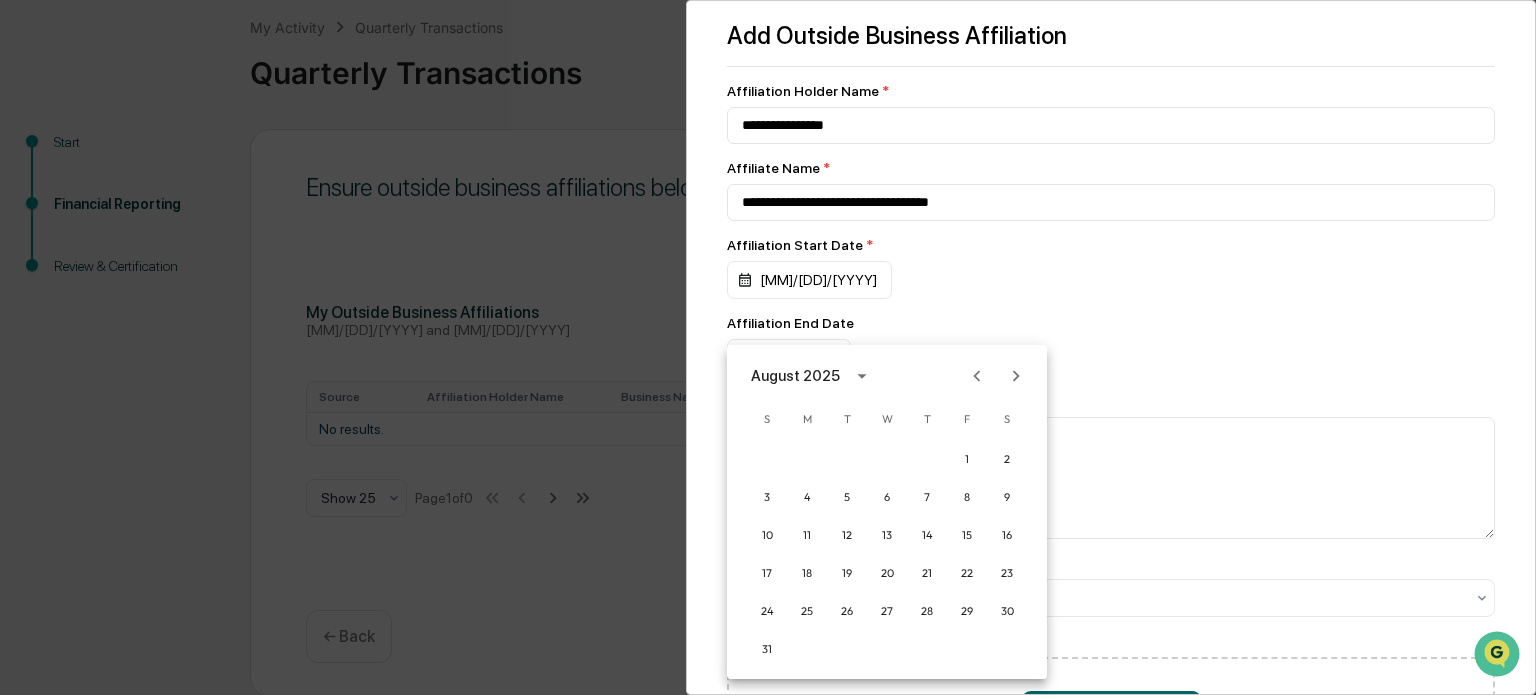 click 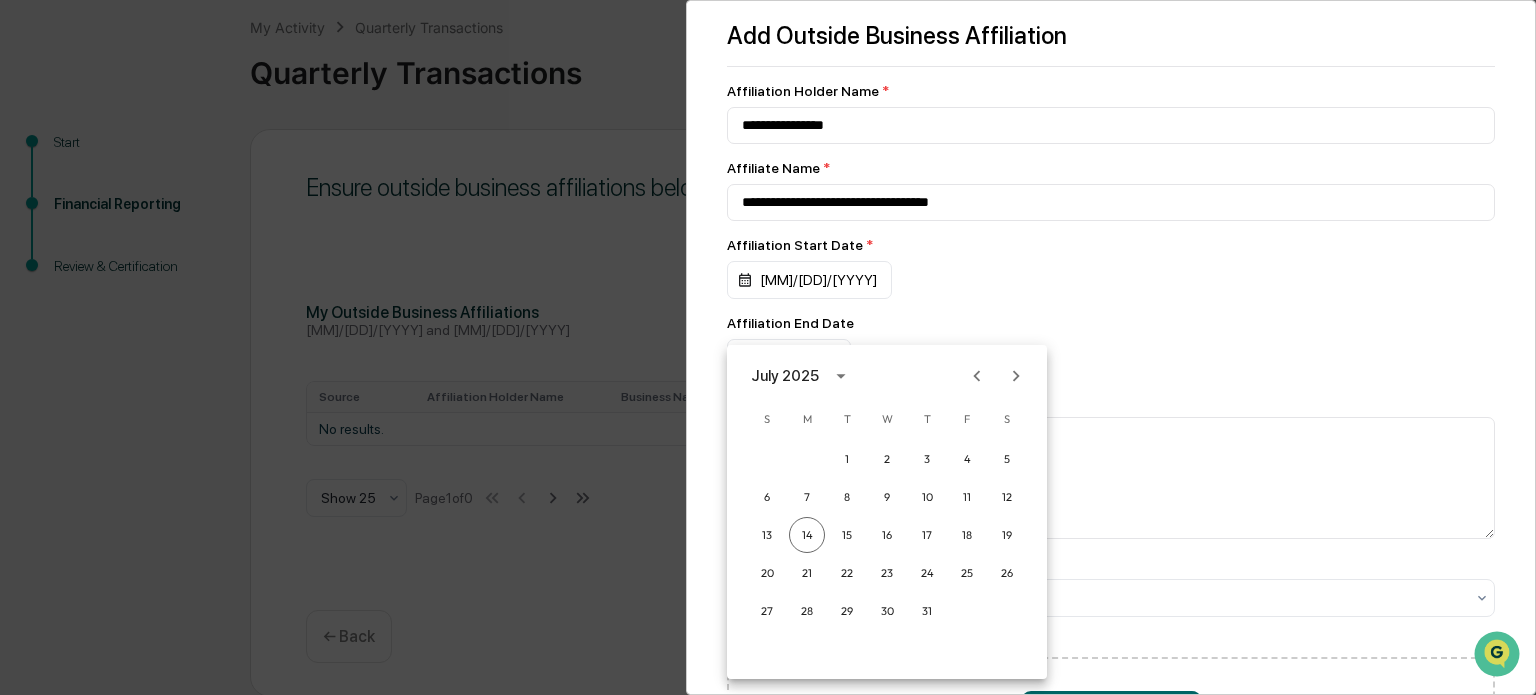 click 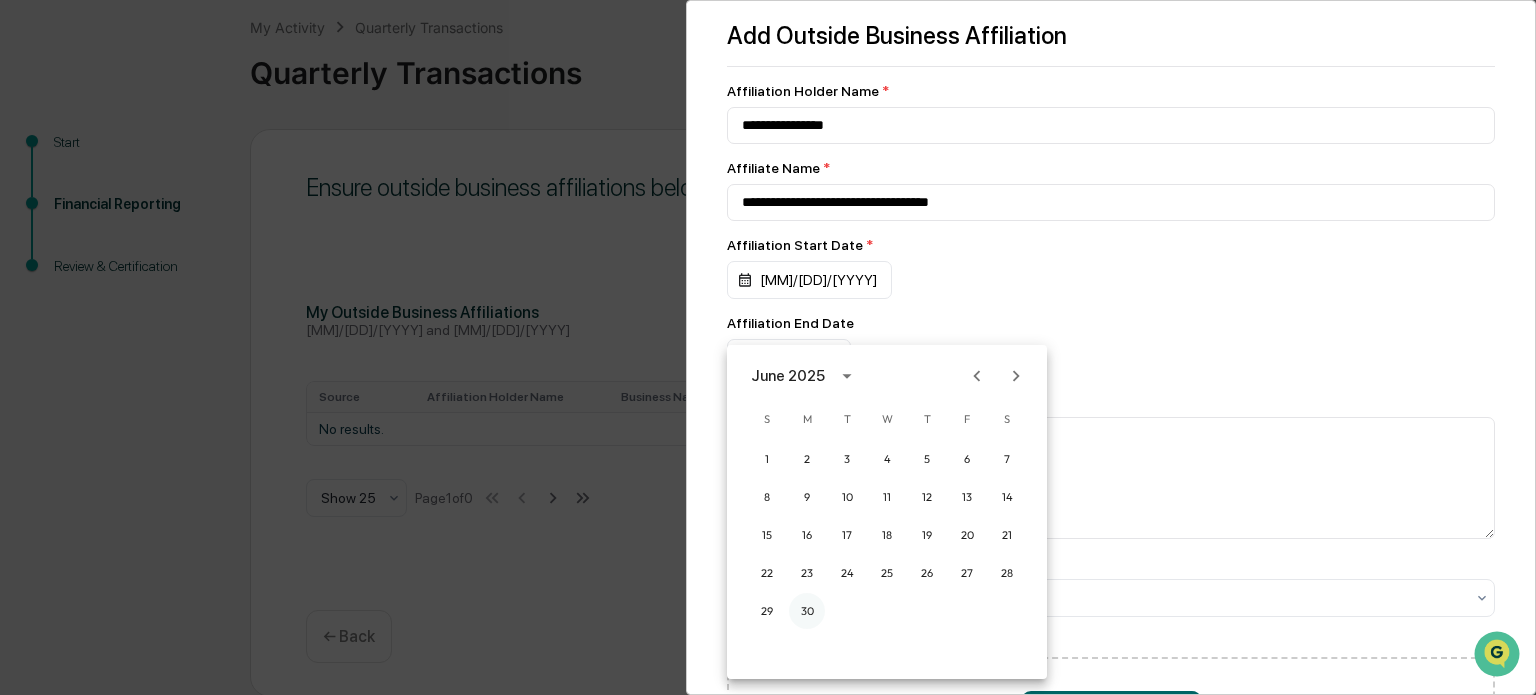 click on "30" at bounding box center [807, 611] 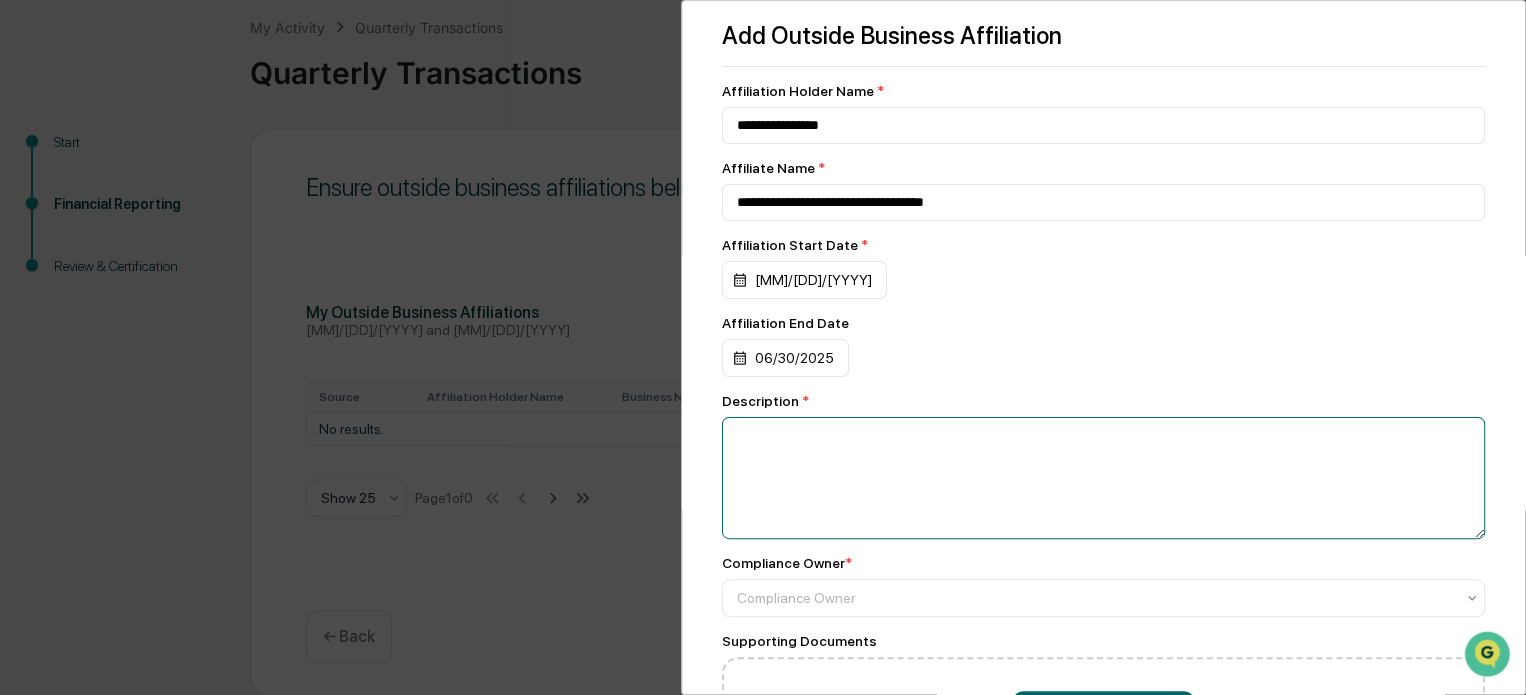click at bounding box center (1103, 478) 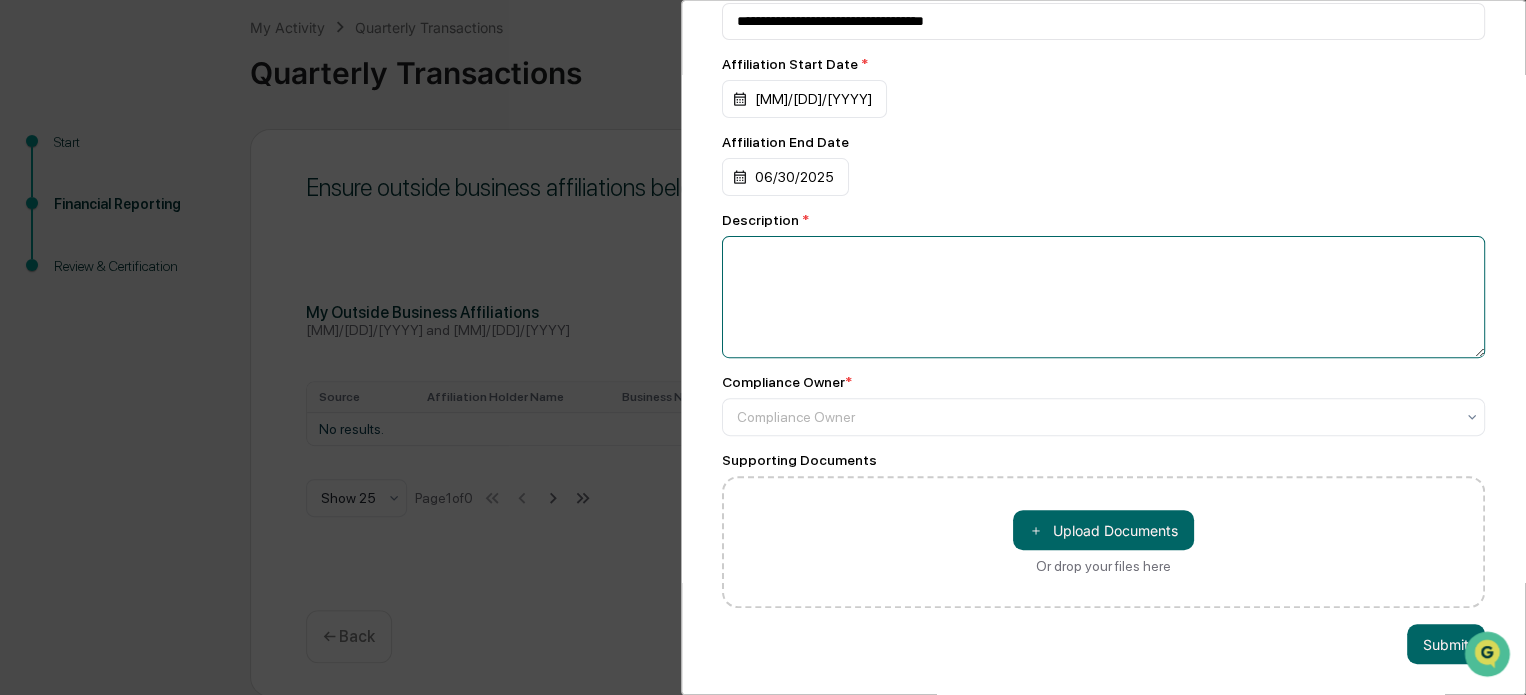 scroll, scrollTop: 199, scrollLeft: 0, axis: vertical 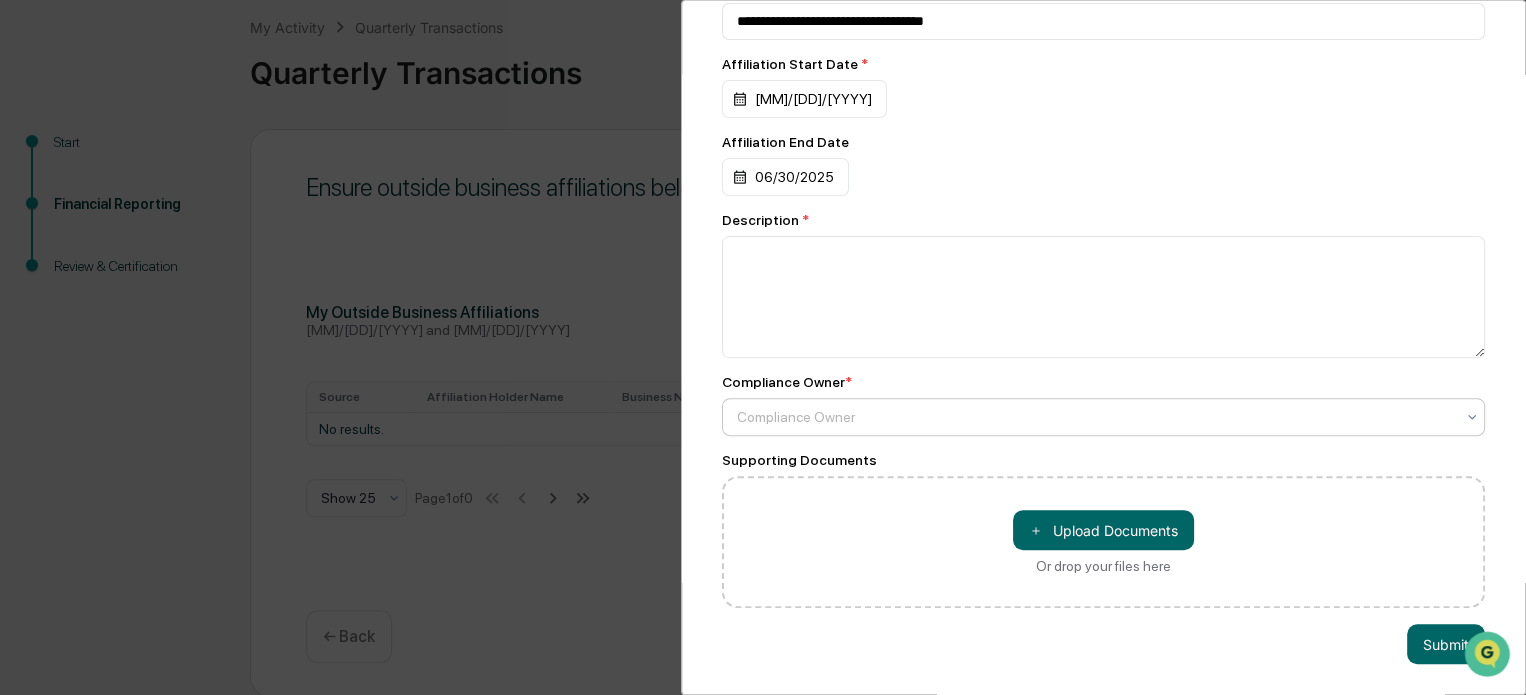 click at bounding box center (1095, 417) 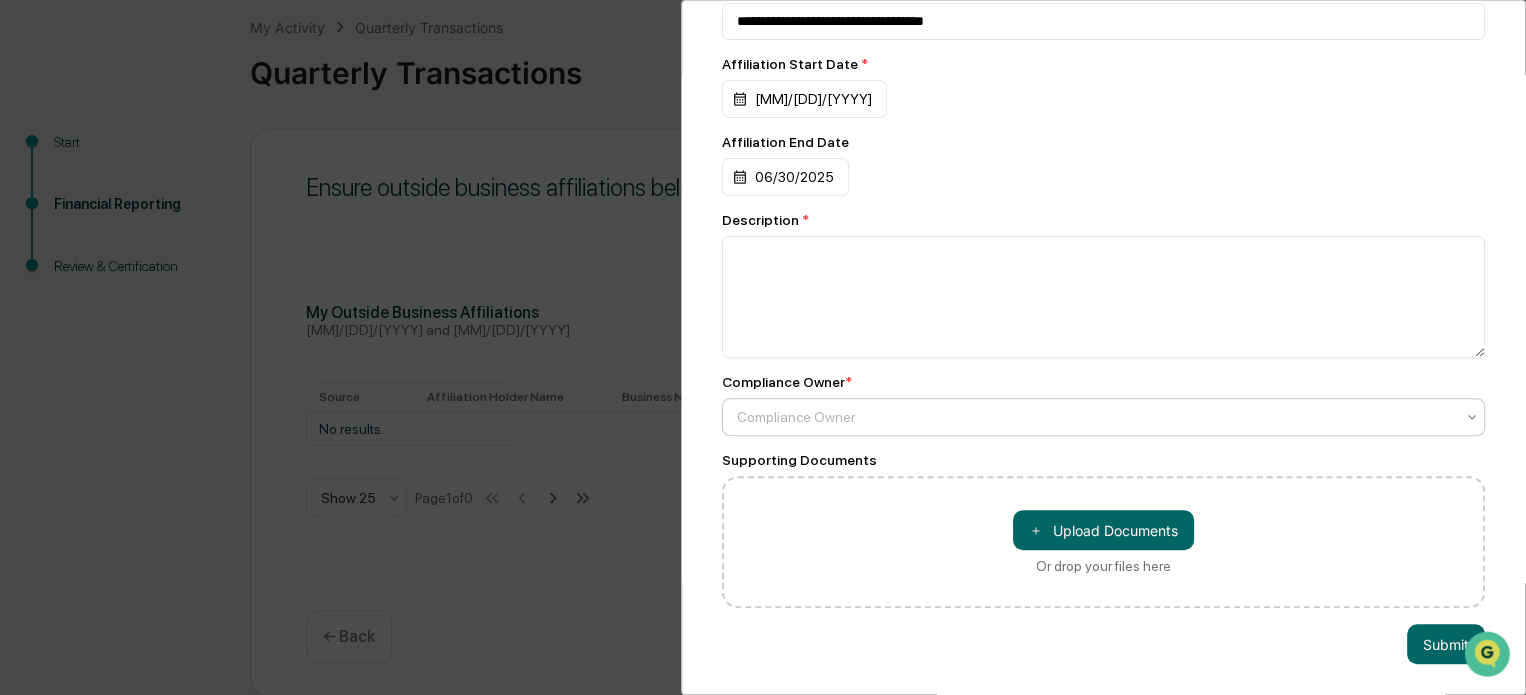 click at bounding box center [1095, 417] 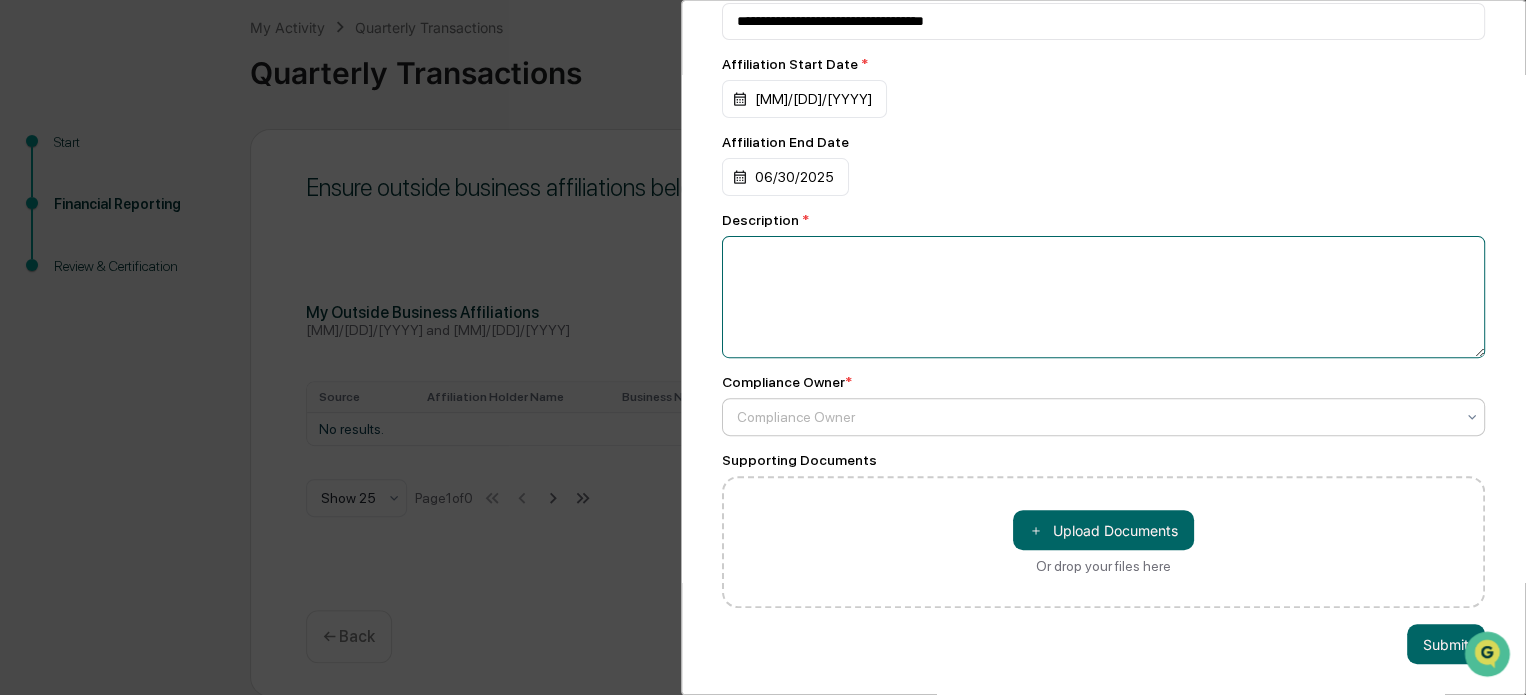 click at bounding box center [1103, 297] 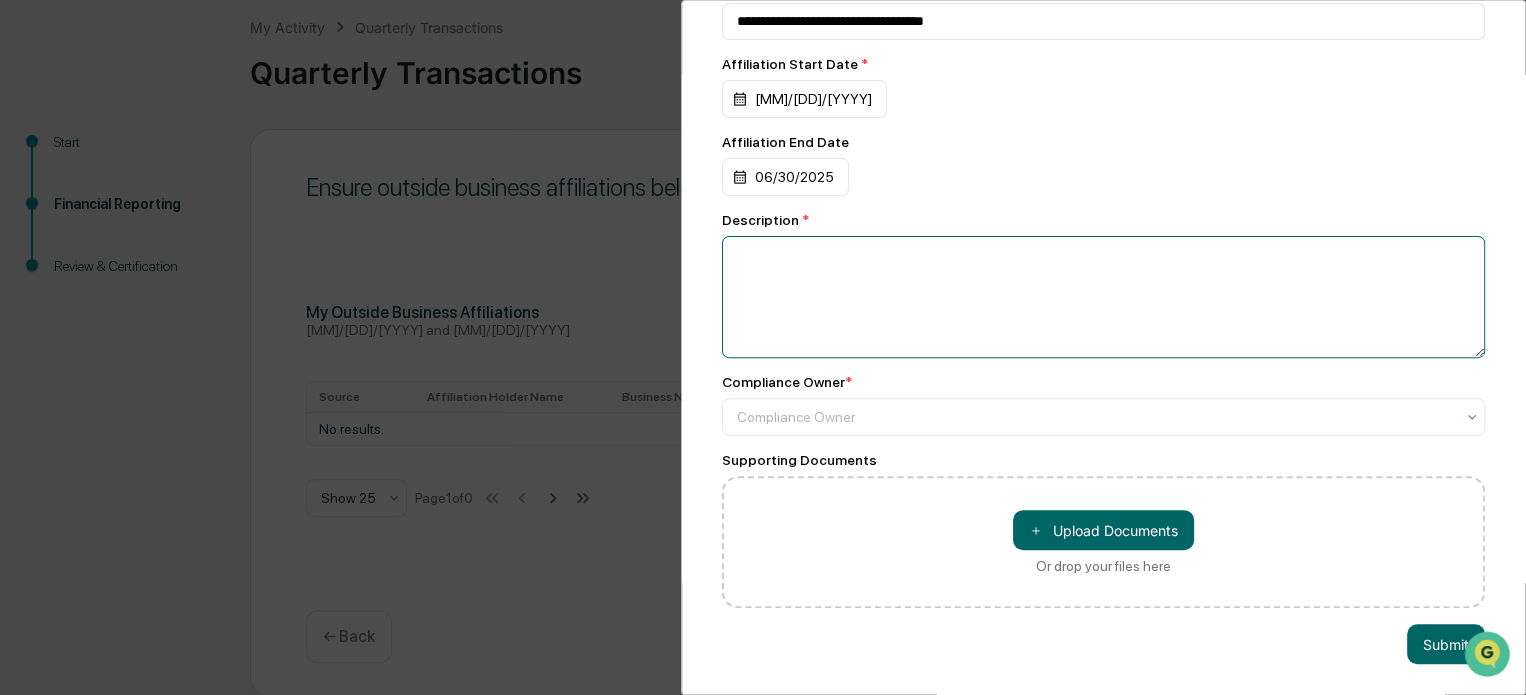 click at bounding box center [1103, 297] 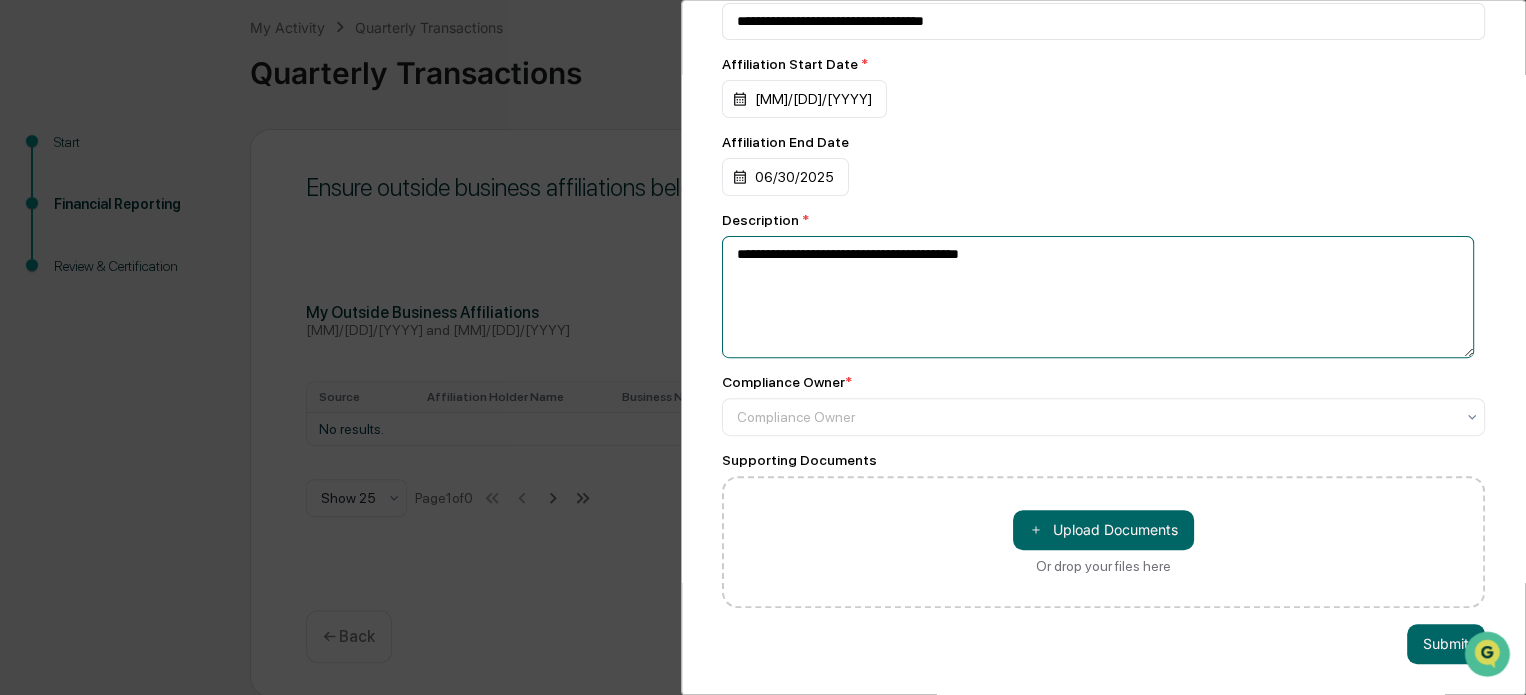click on "**********" at bounding box center [1098, 297] 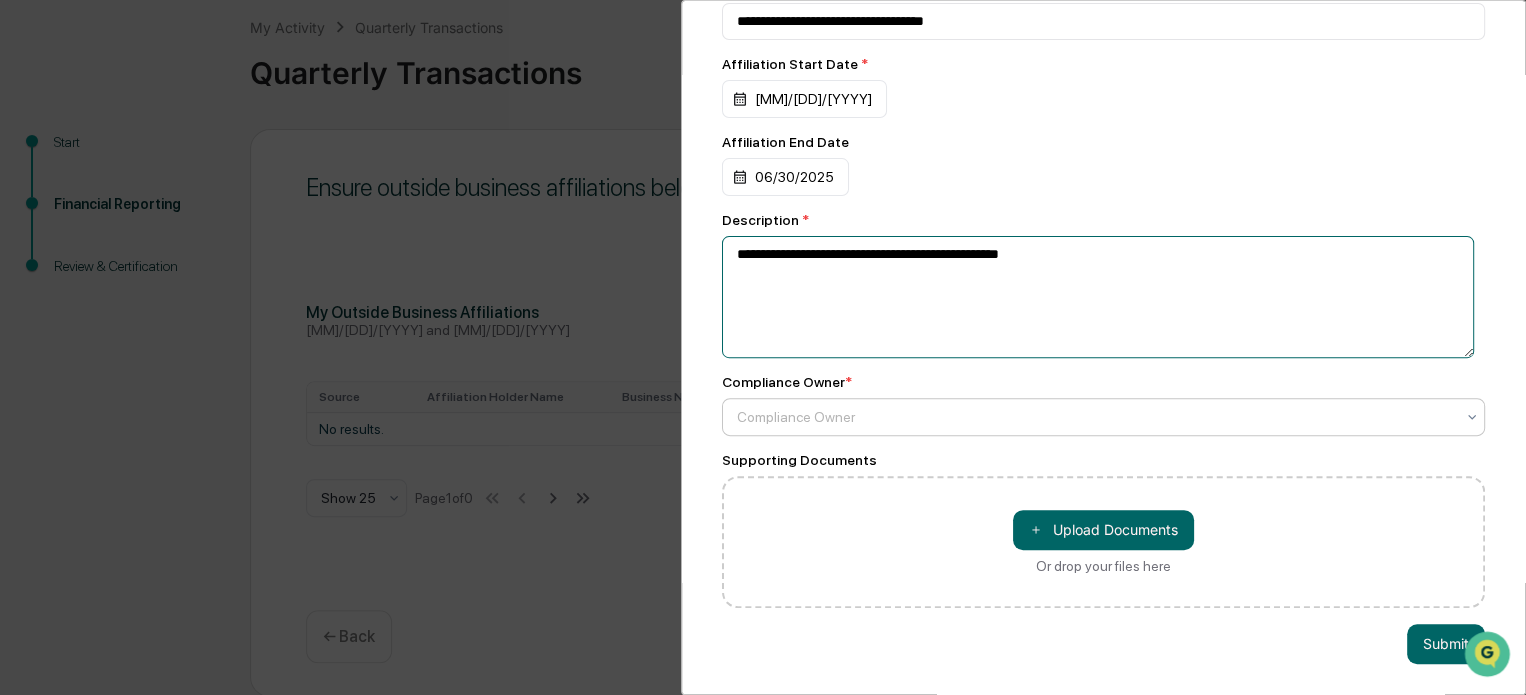 type on "**********" 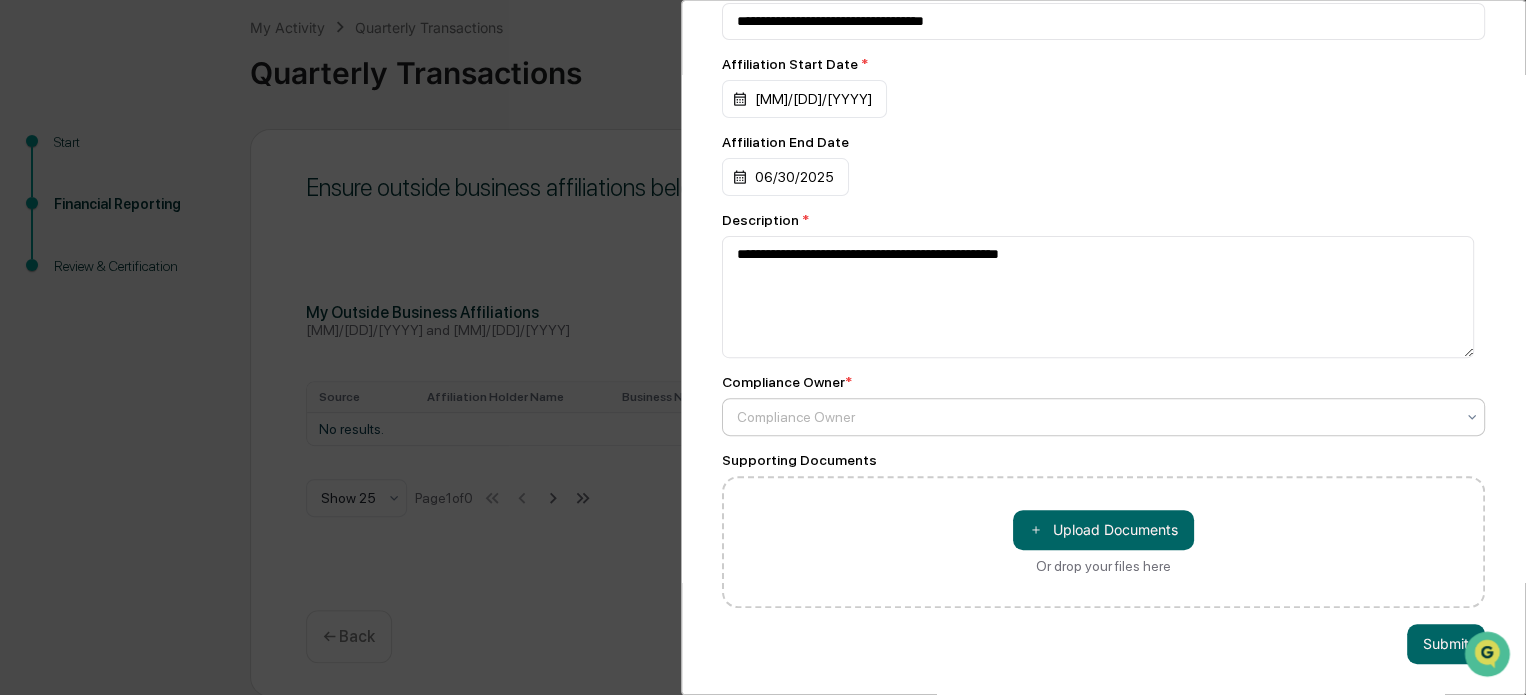 click at bounding box center [1095, 417] 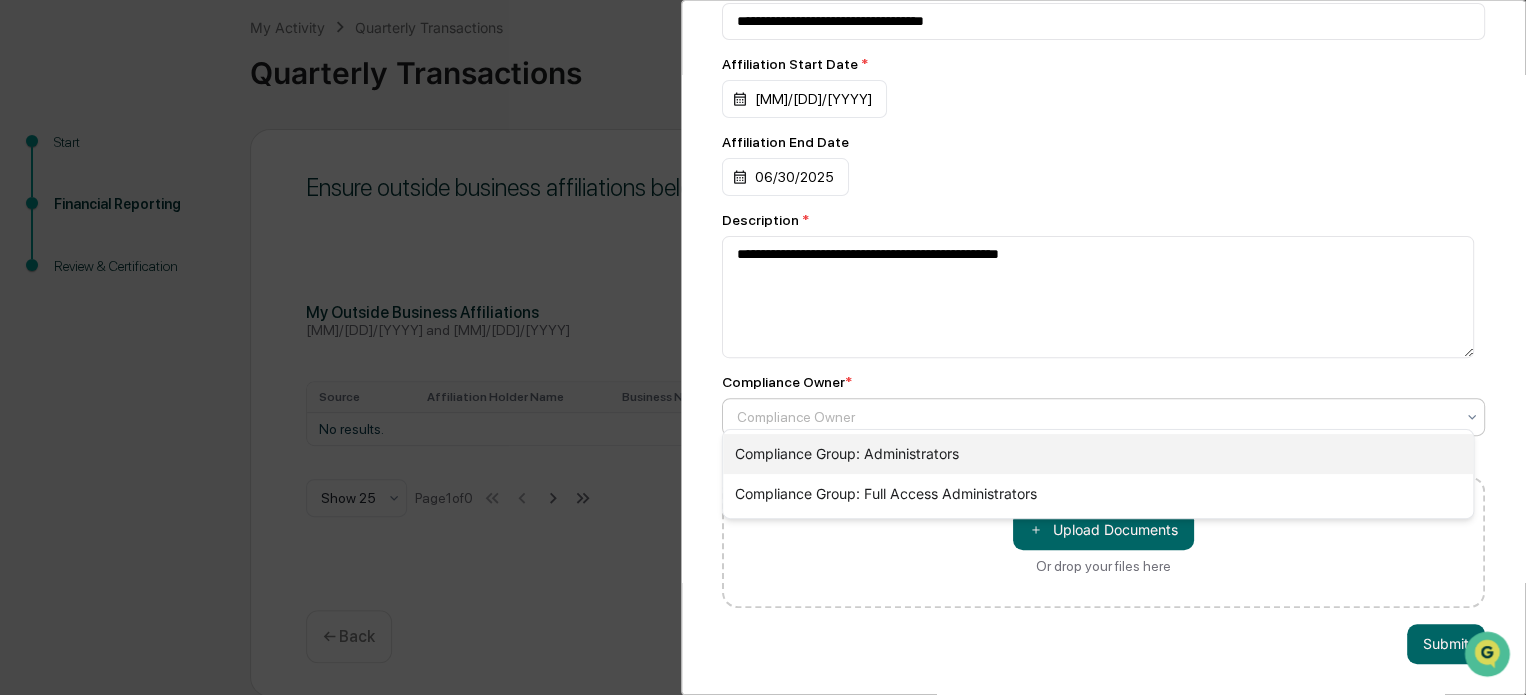 click on "Compliance Group: Administrators" at bounding box center [1098, 454] 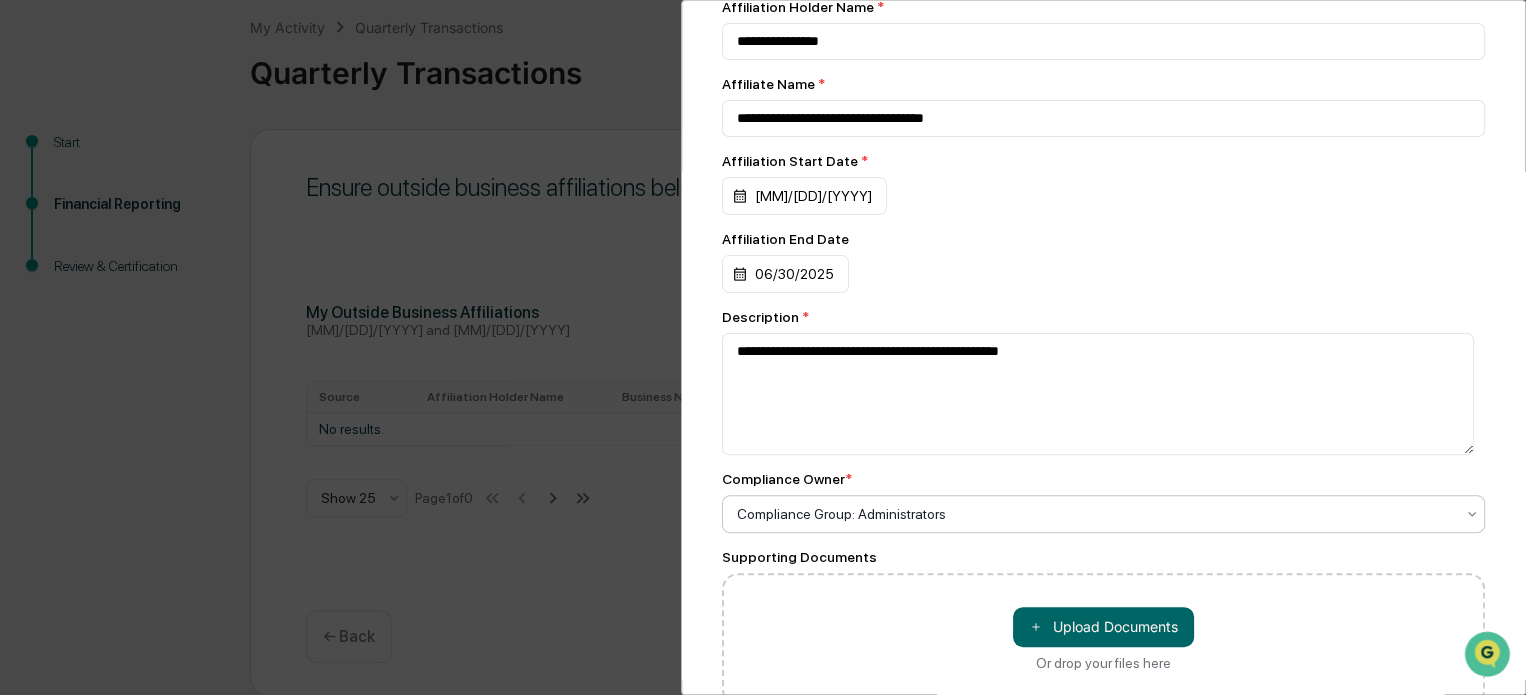 scroll, scrollTop: 0, scrollLeft: 0, axis: both 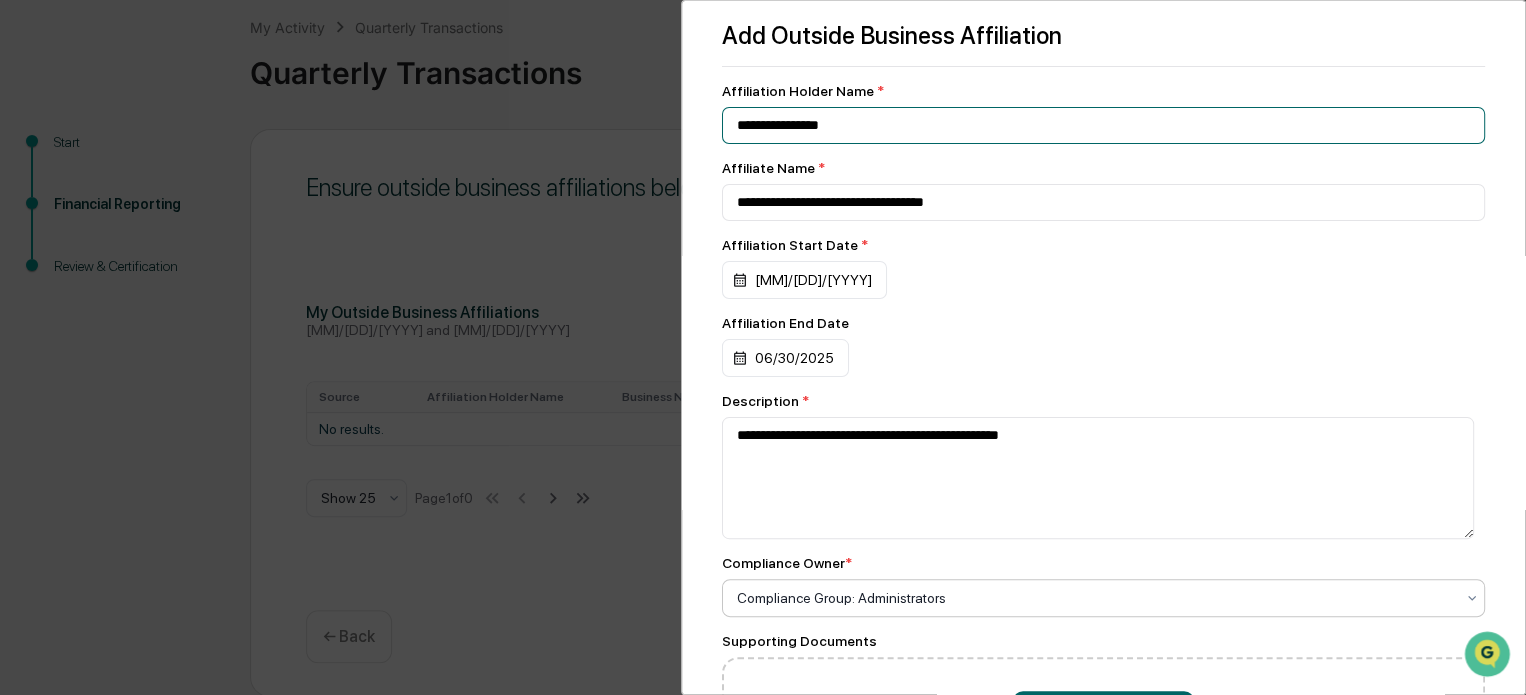 click on "**********" at bounding box center [1103, 125] 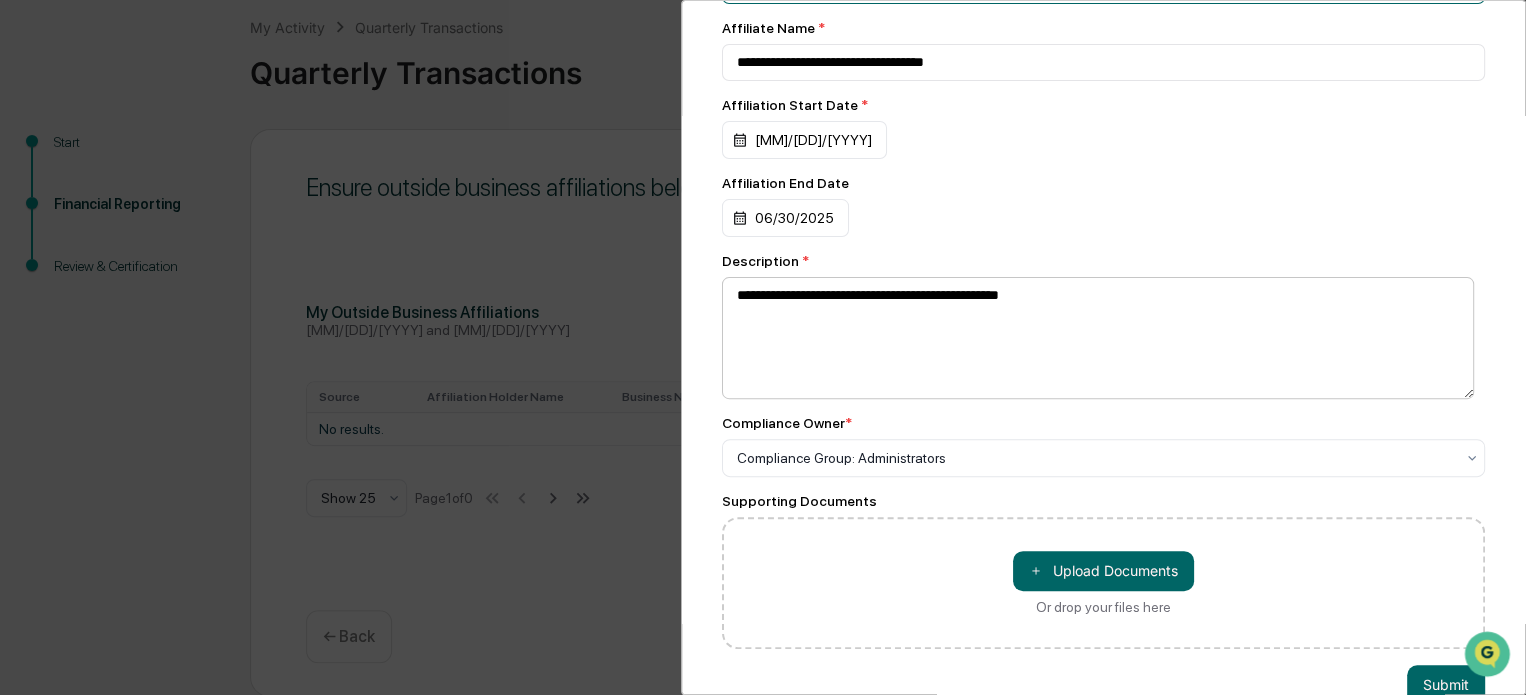 scroll, scrollTop: 199, scrollLeft: 0, axis: vertical 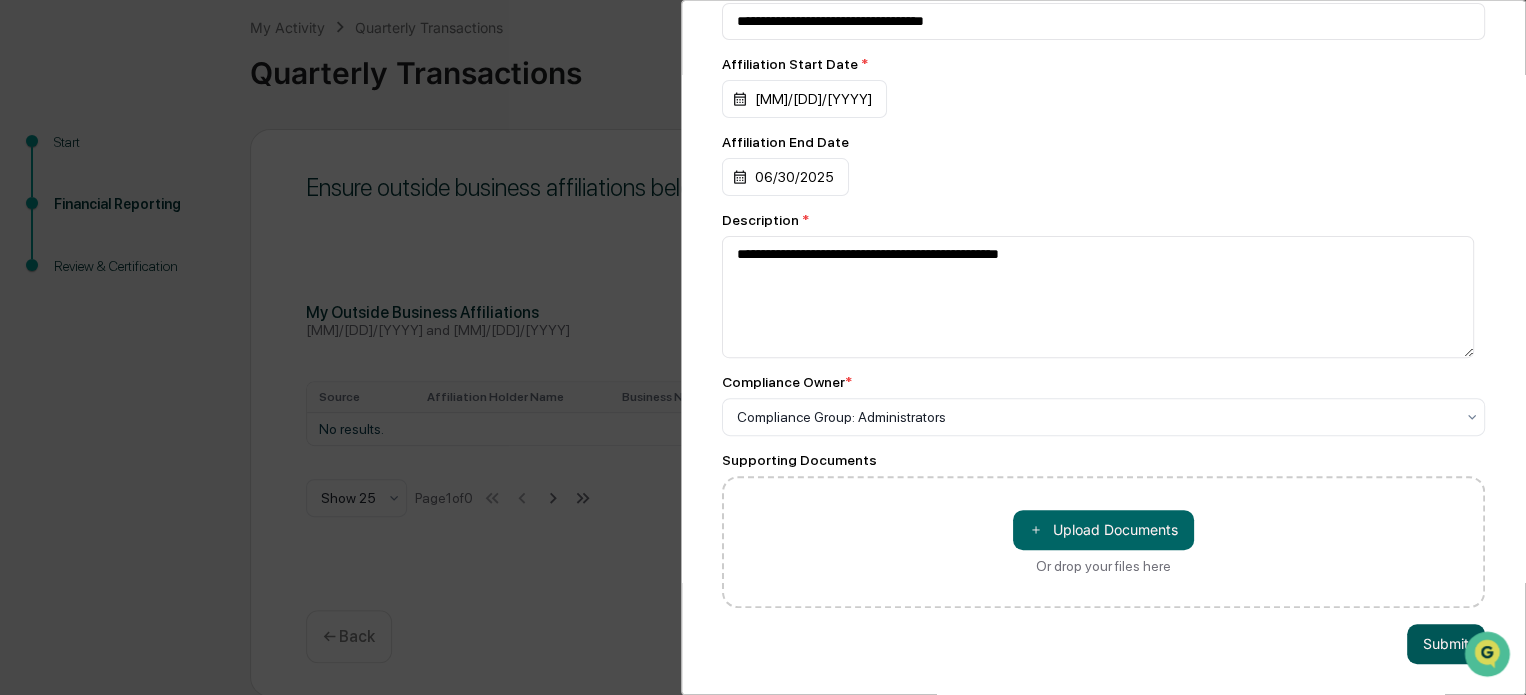 click on "Submit" at bounding box center (1446, 644) 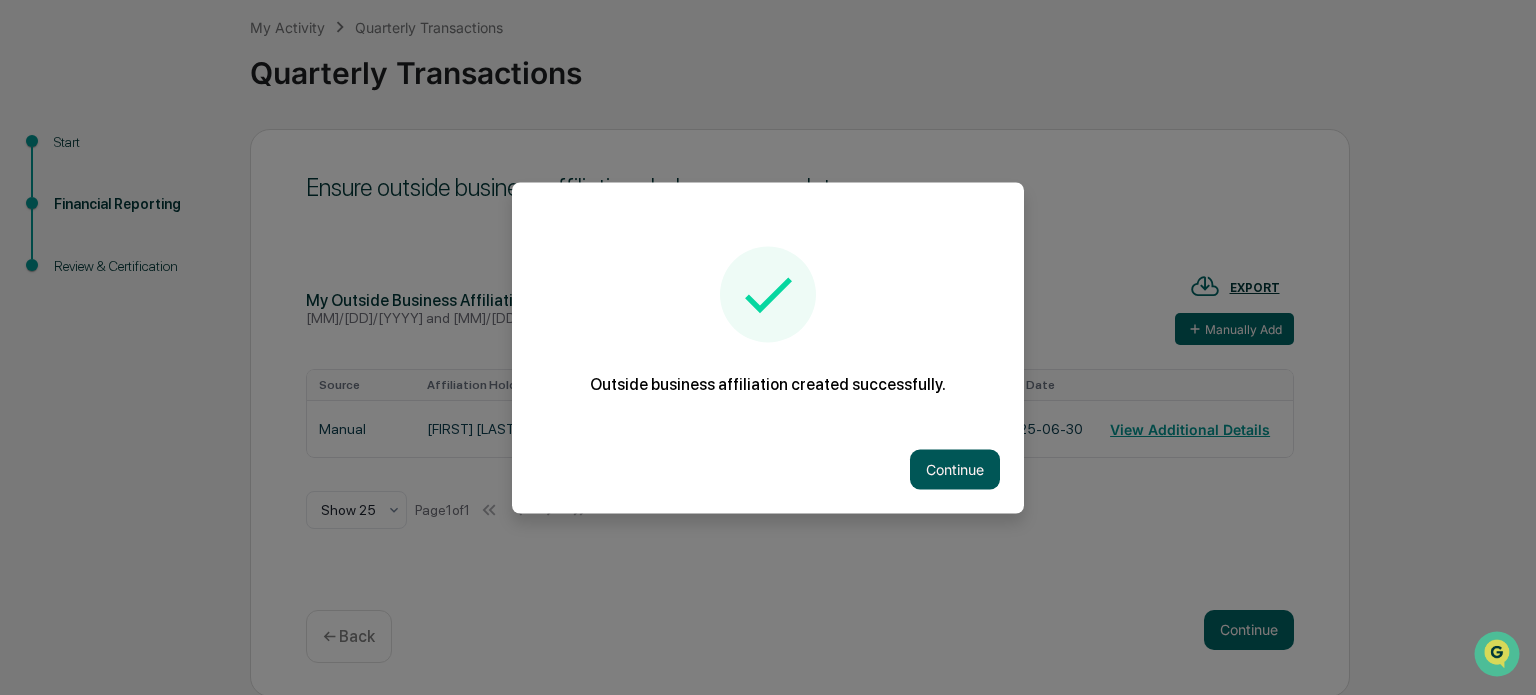 click on "Continue" at bounding box center [955, 469] 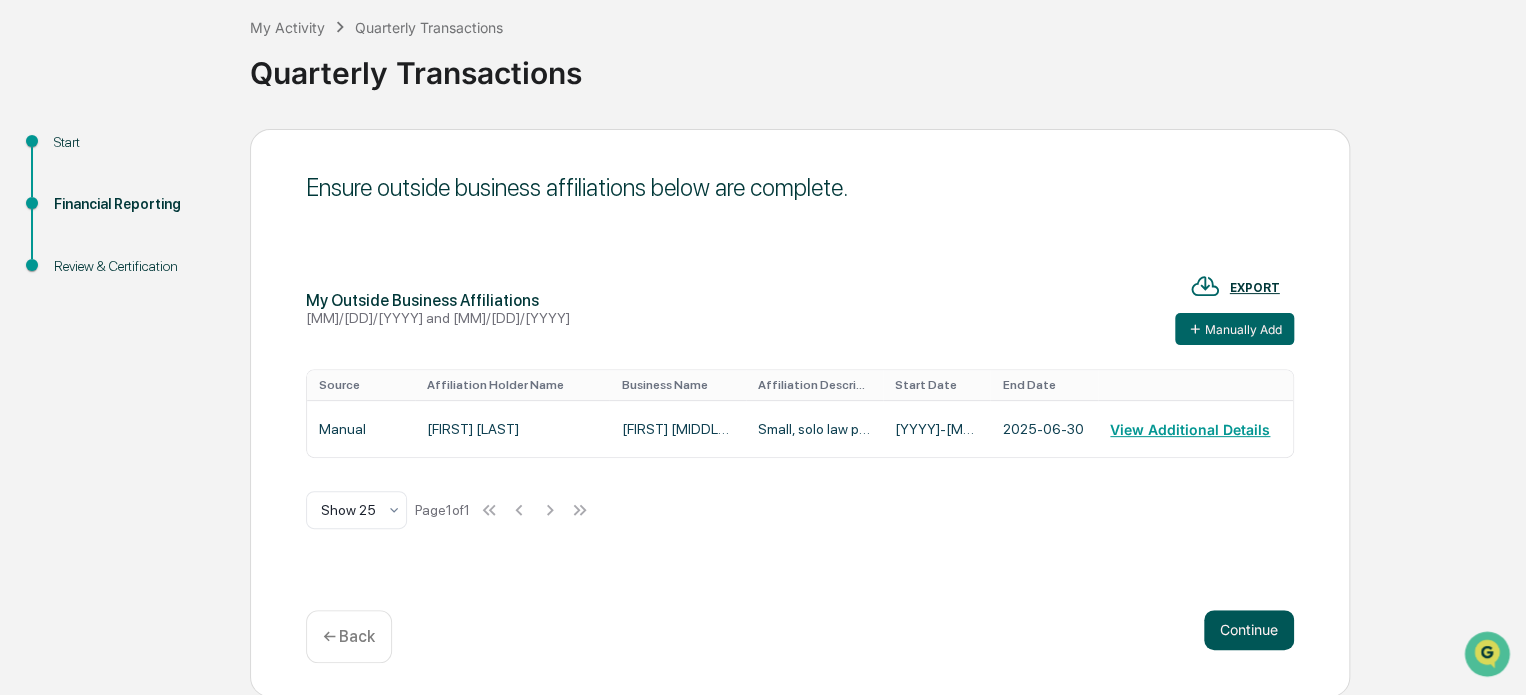 click on "Continue" at bounding box center (1249, 630) 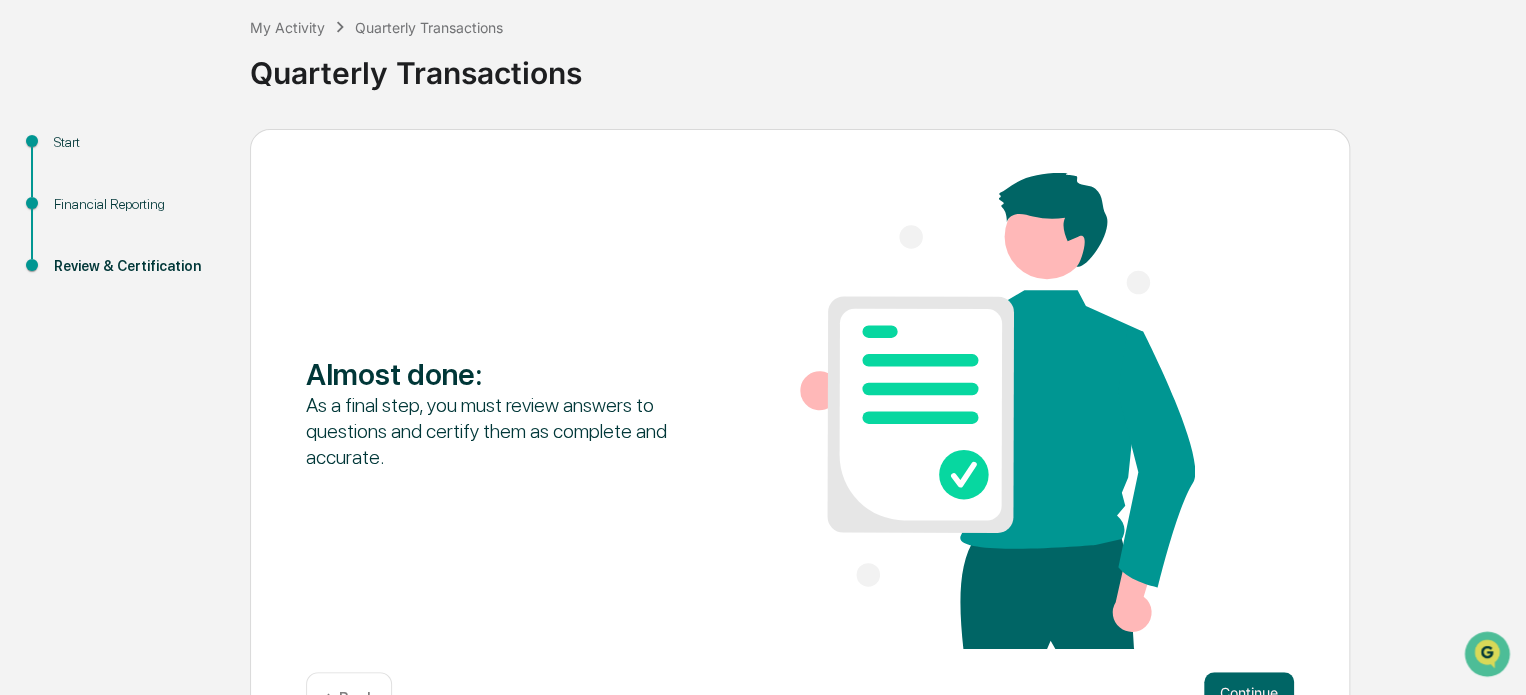 scroll, scrollTop: 172, scrollLeft: 0, axis: vertical 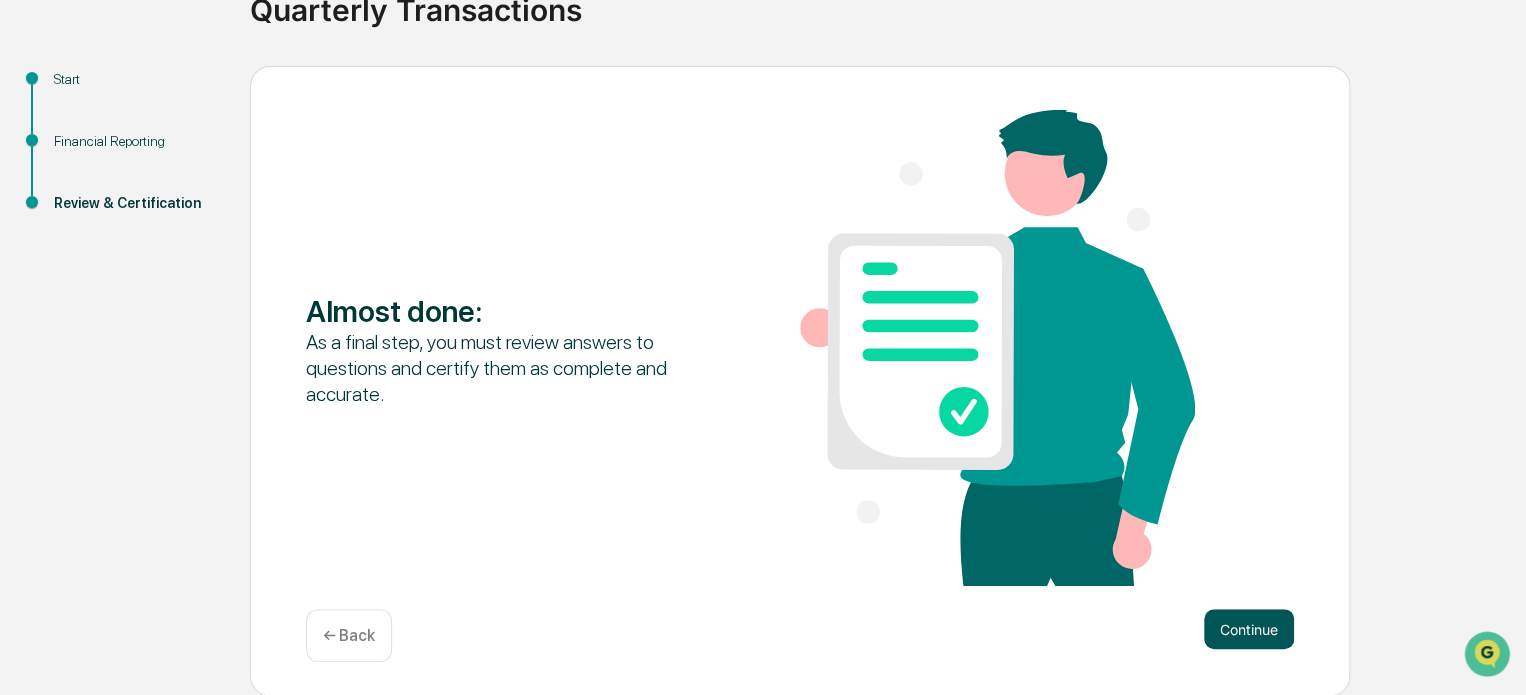 click on "Continue" at bounding box center (1249, 629) 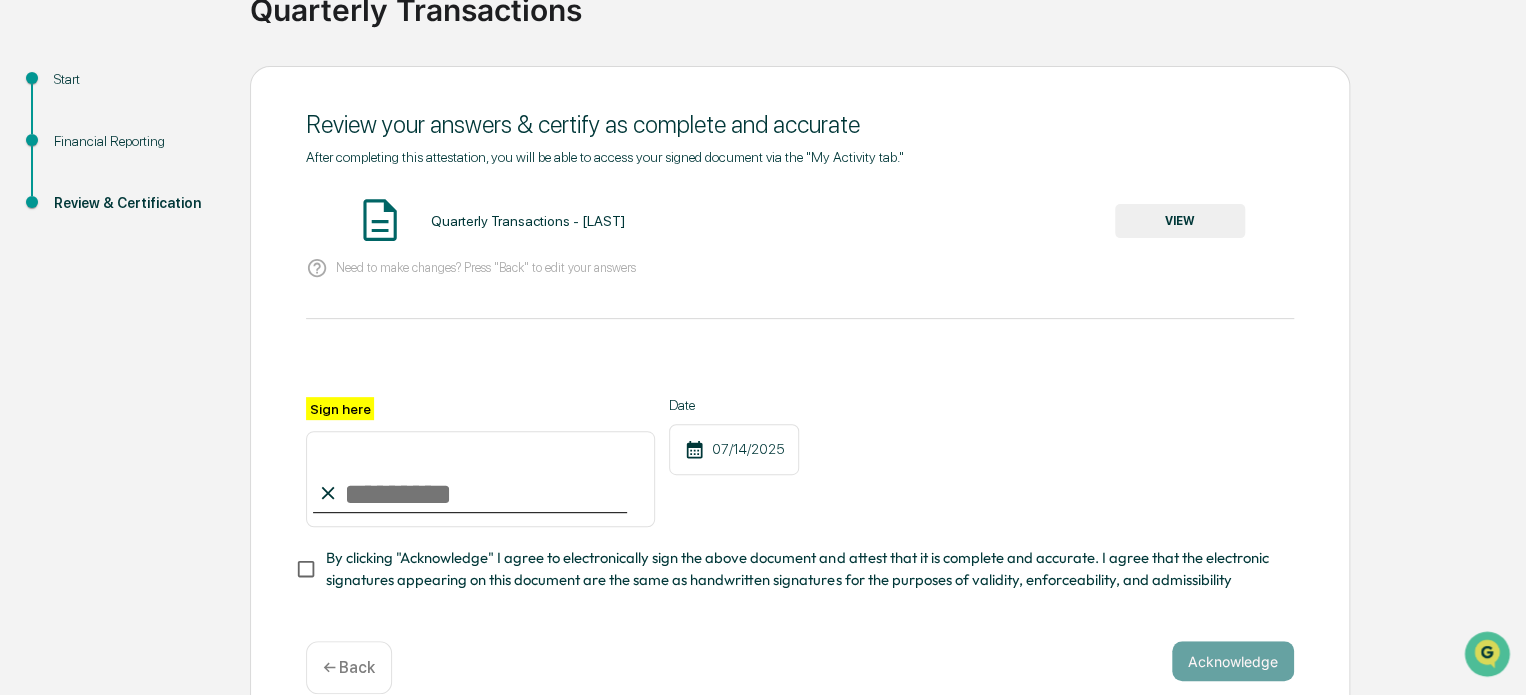 click on "VIEW" at bounding box center [1180, 221] 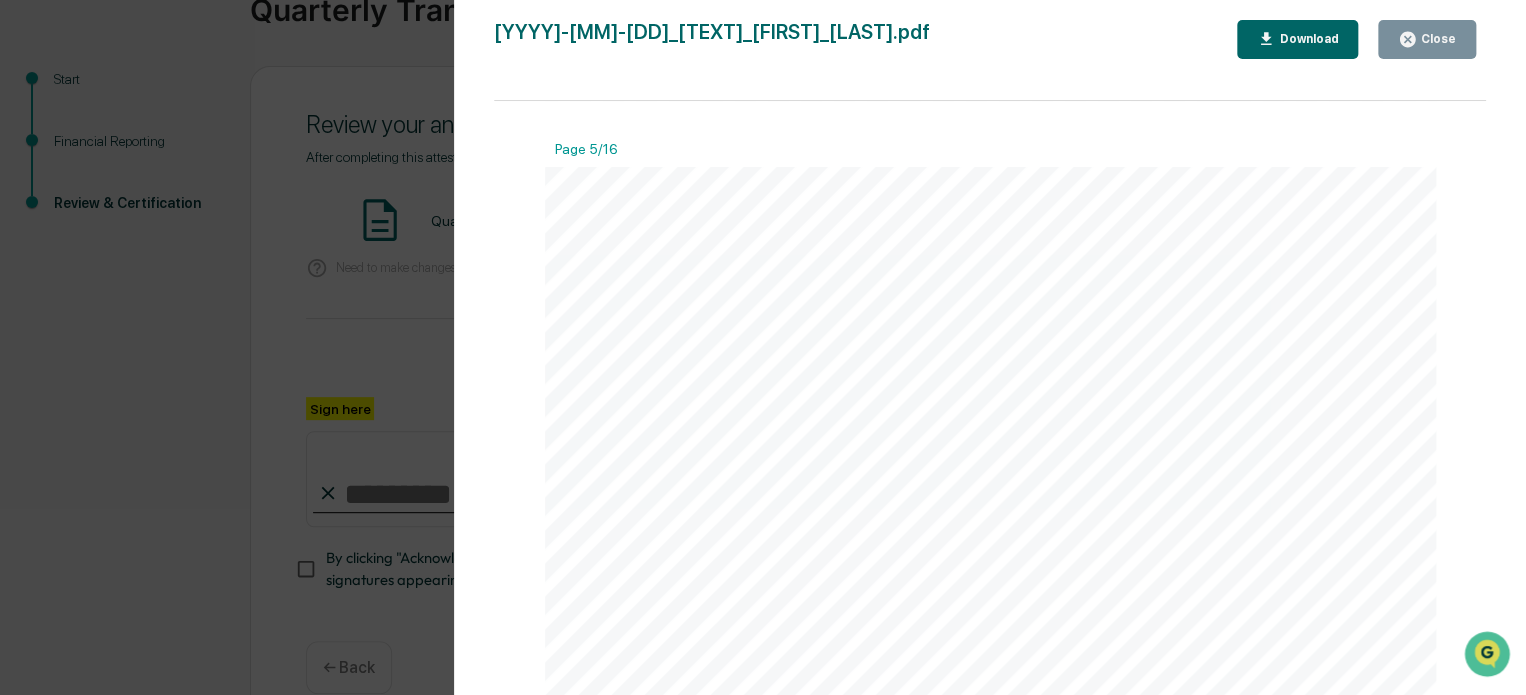 scroll, scrollTop: 5600, scrollLeft: 0, axis: vertical 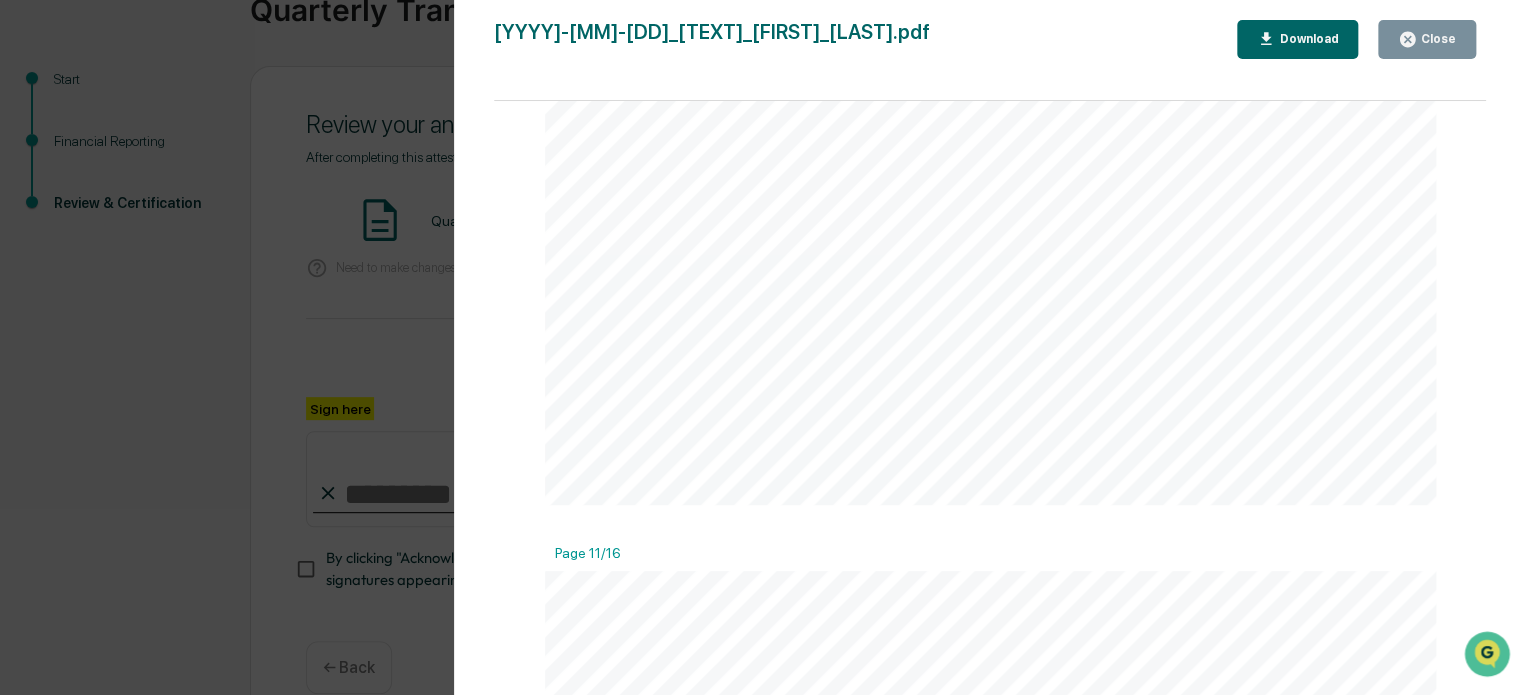click on "Close" at bounding box center [1427, 39] 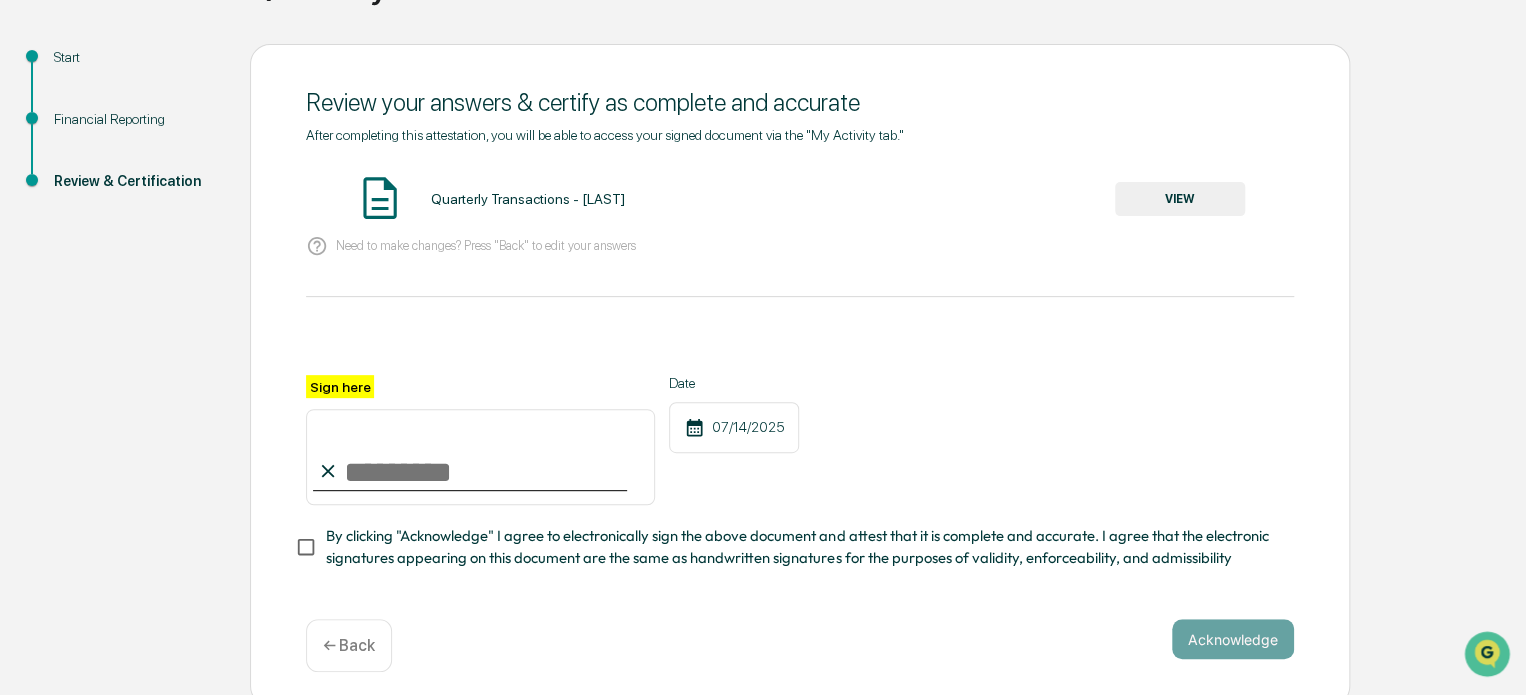 scroll, scrollTop: 212, scrollLeft: 0, axis: vertical 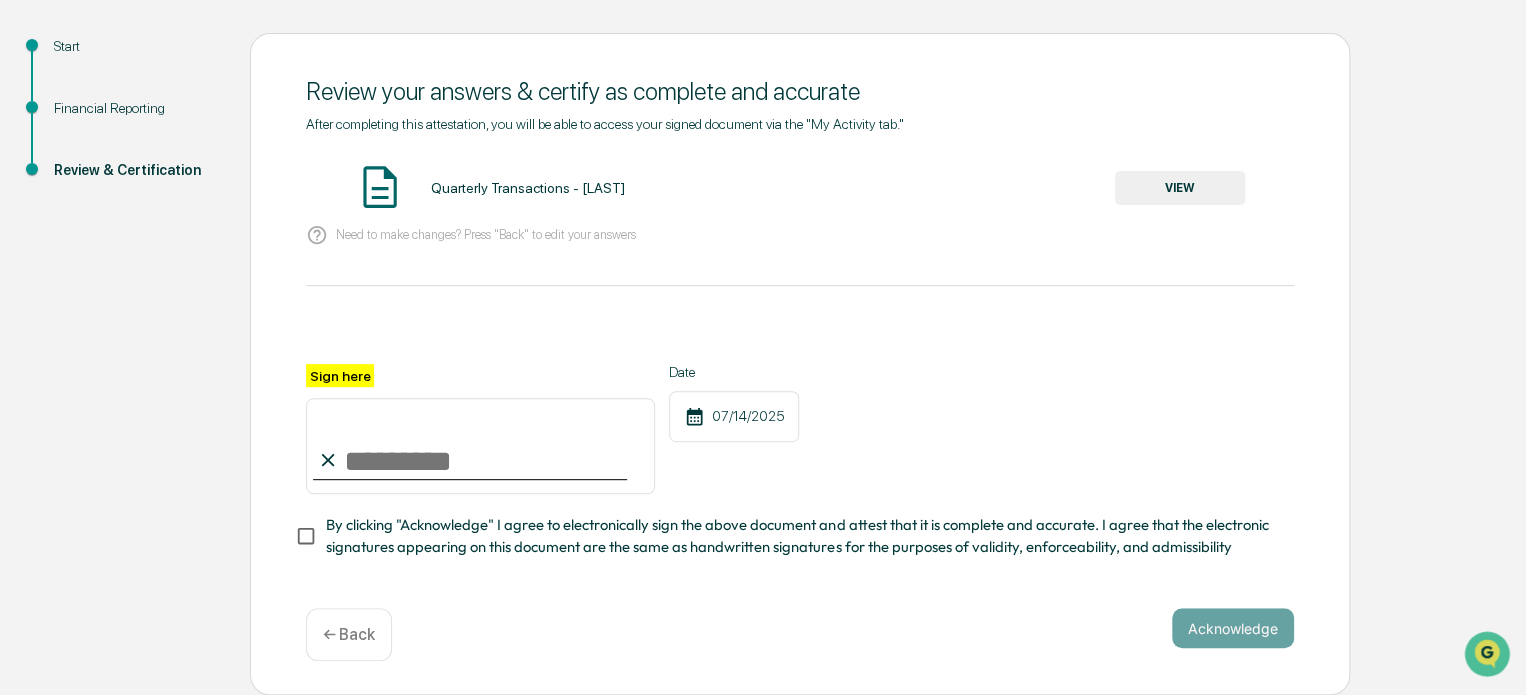click on "Financial Reporting" at bounding box center [136, 108] 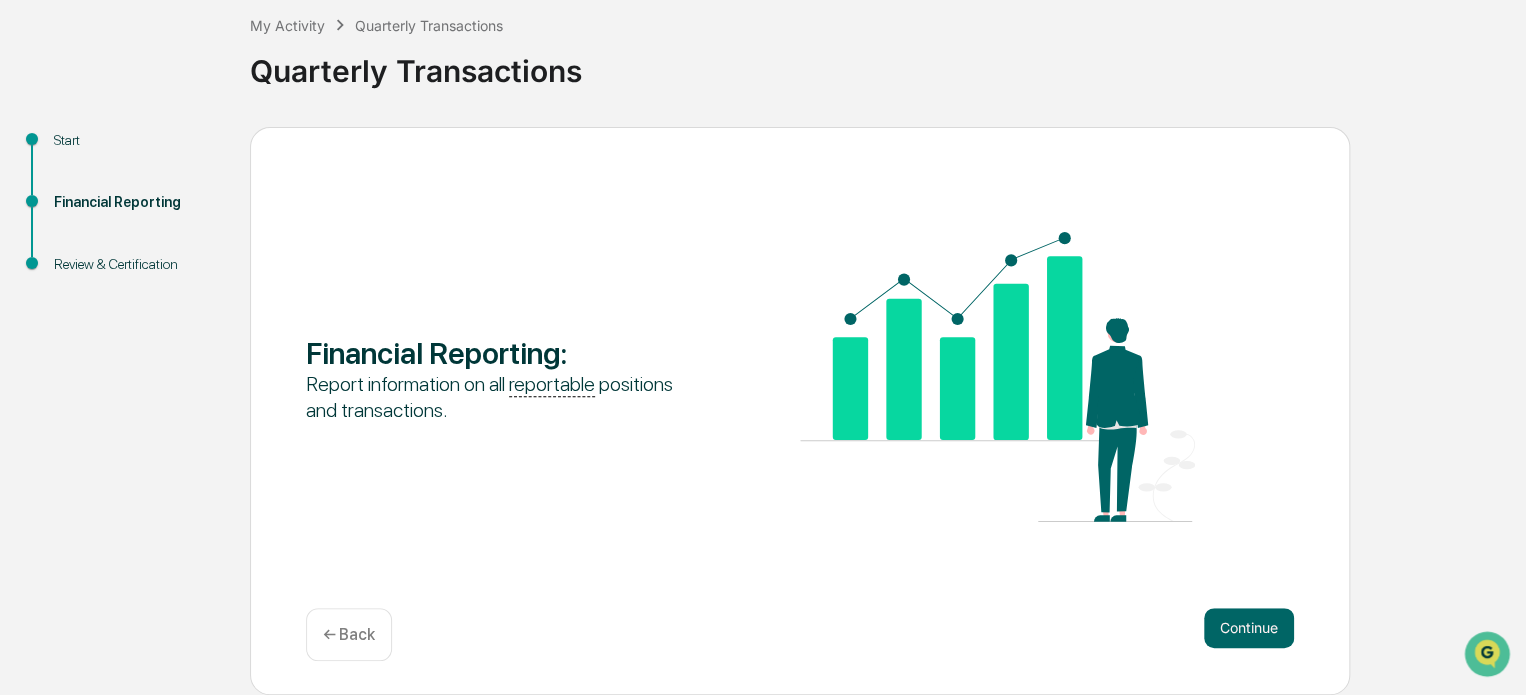 scroll, scrollTop: 109, scrollLeft: 0, axis: vertical 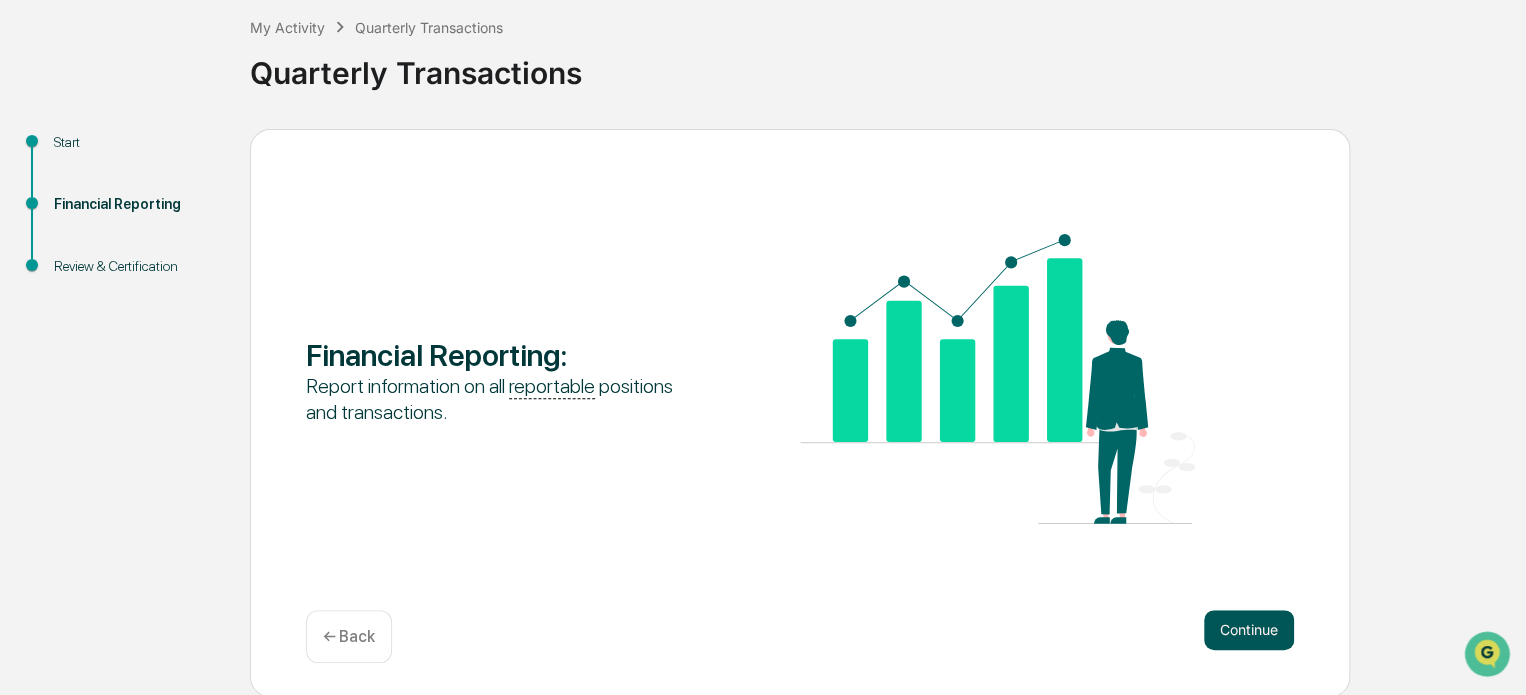 click on "Continue" at bounding box center (1249, 630) 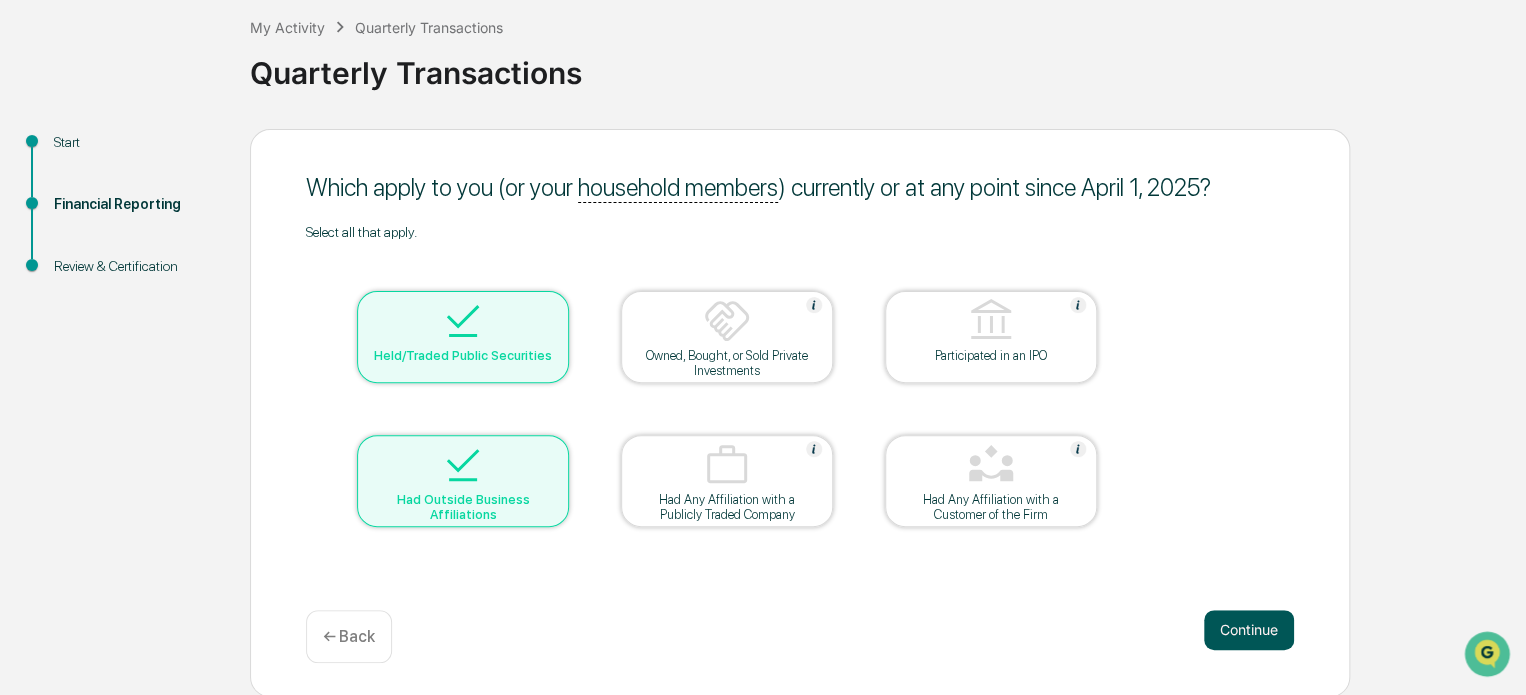 click on "Continue" at bounding box center (1249, 630) 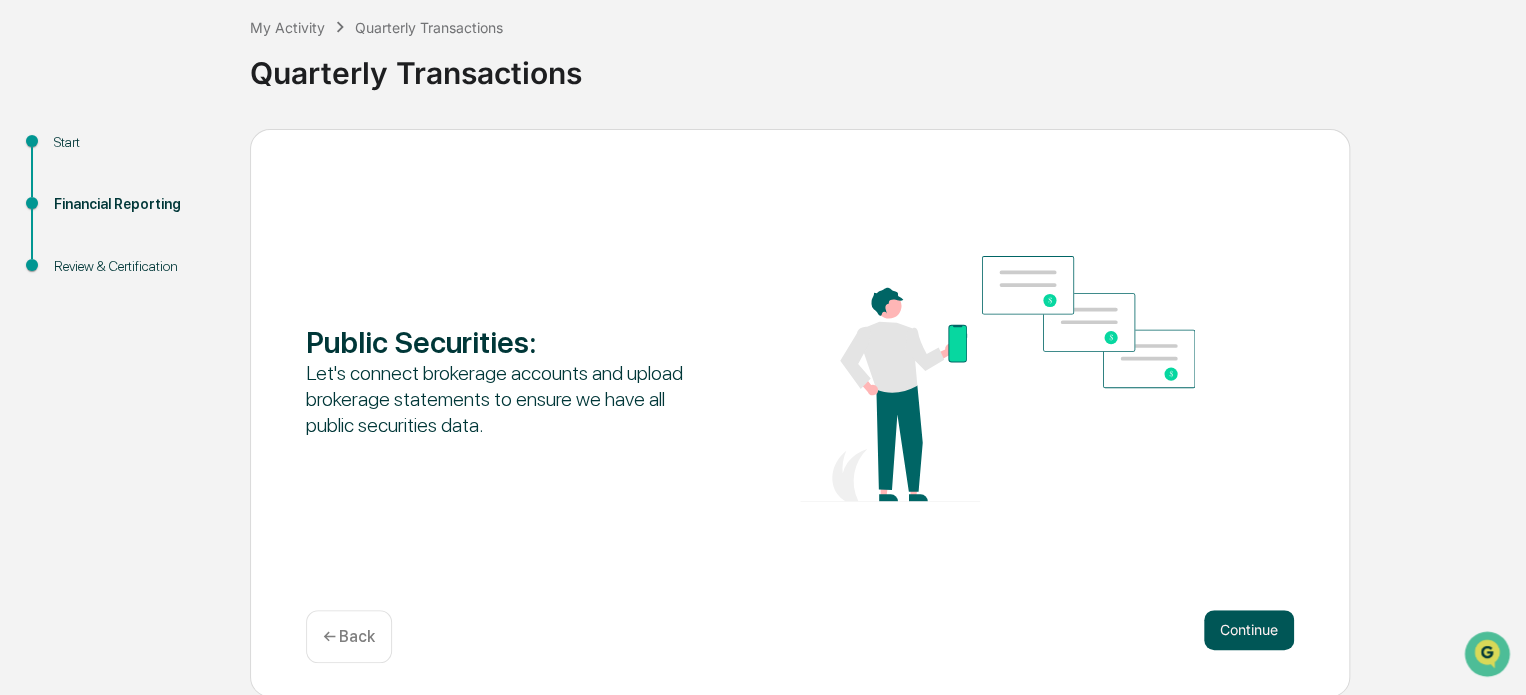 click on "Continue" at bounding box center (1249, 630) 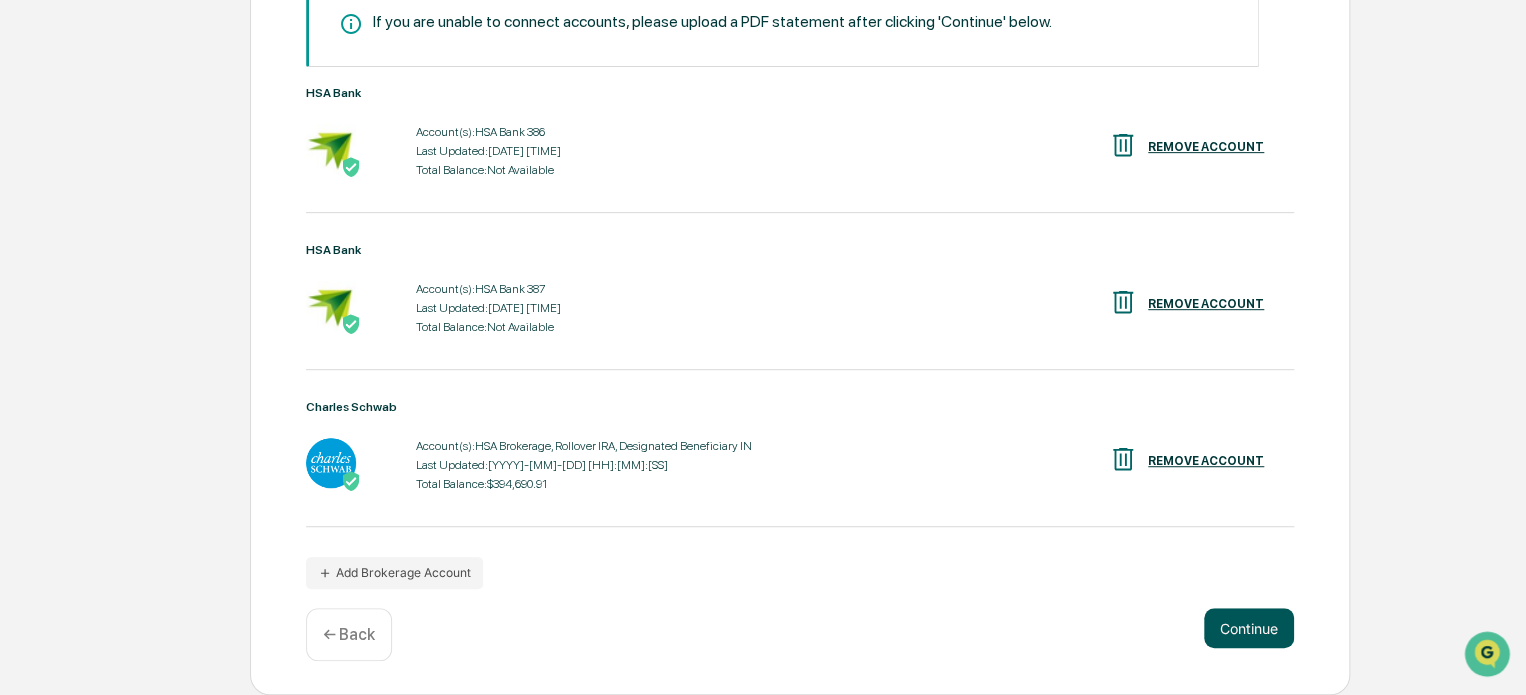 click on "Continue" at bounding box center (1249, 628) 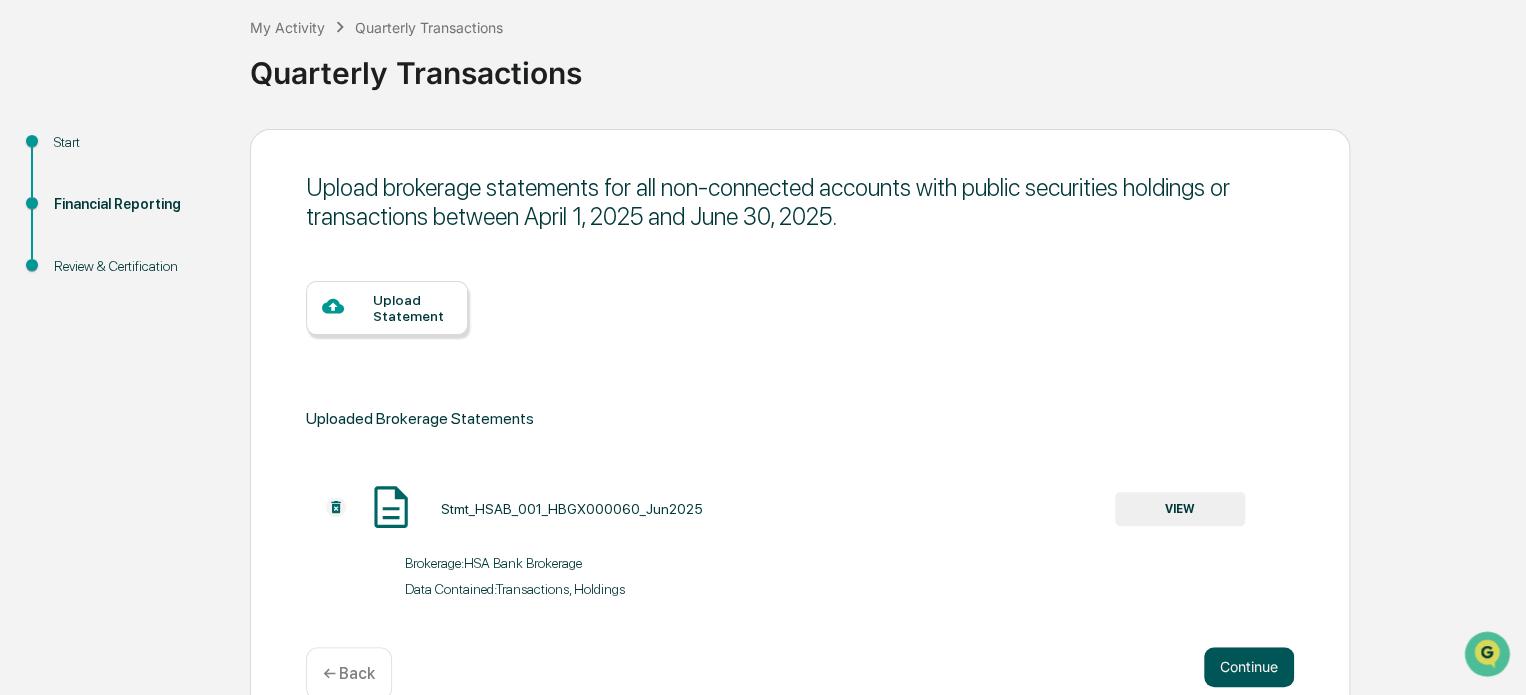 scroll, scrollTop: 149, scrollLeft: 0, axis: vertical 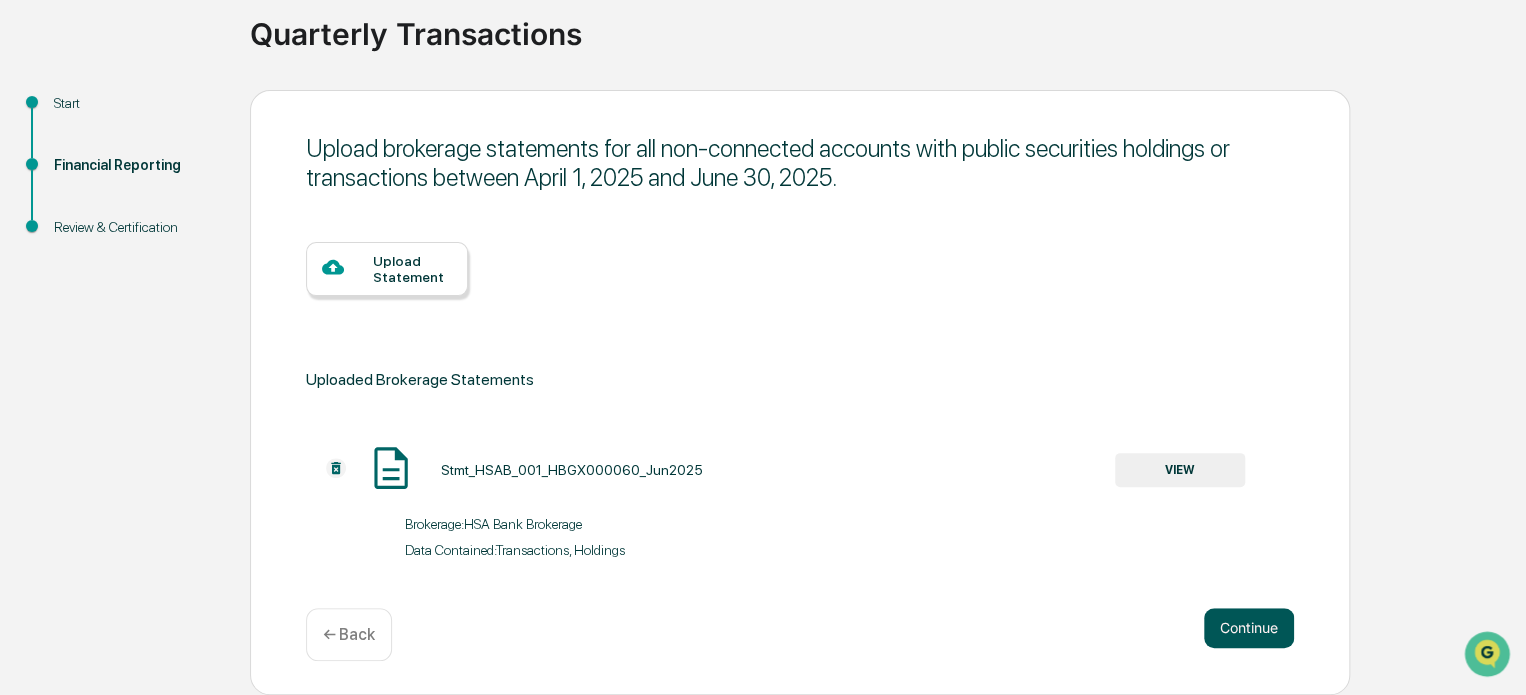 click on "Continue" at bounding box center [1249, 628] 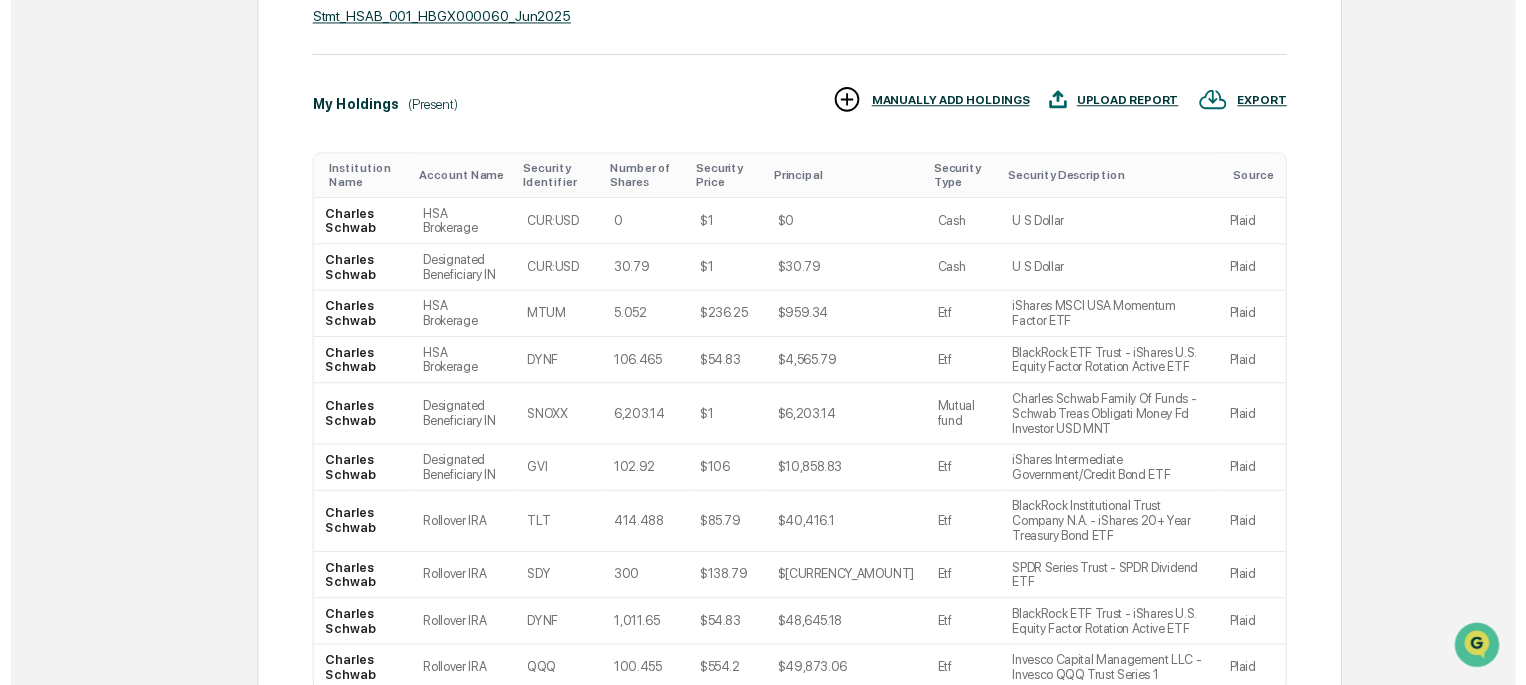 scroll, scrollTop: 592, scrollLeft: 0, axis: vertical 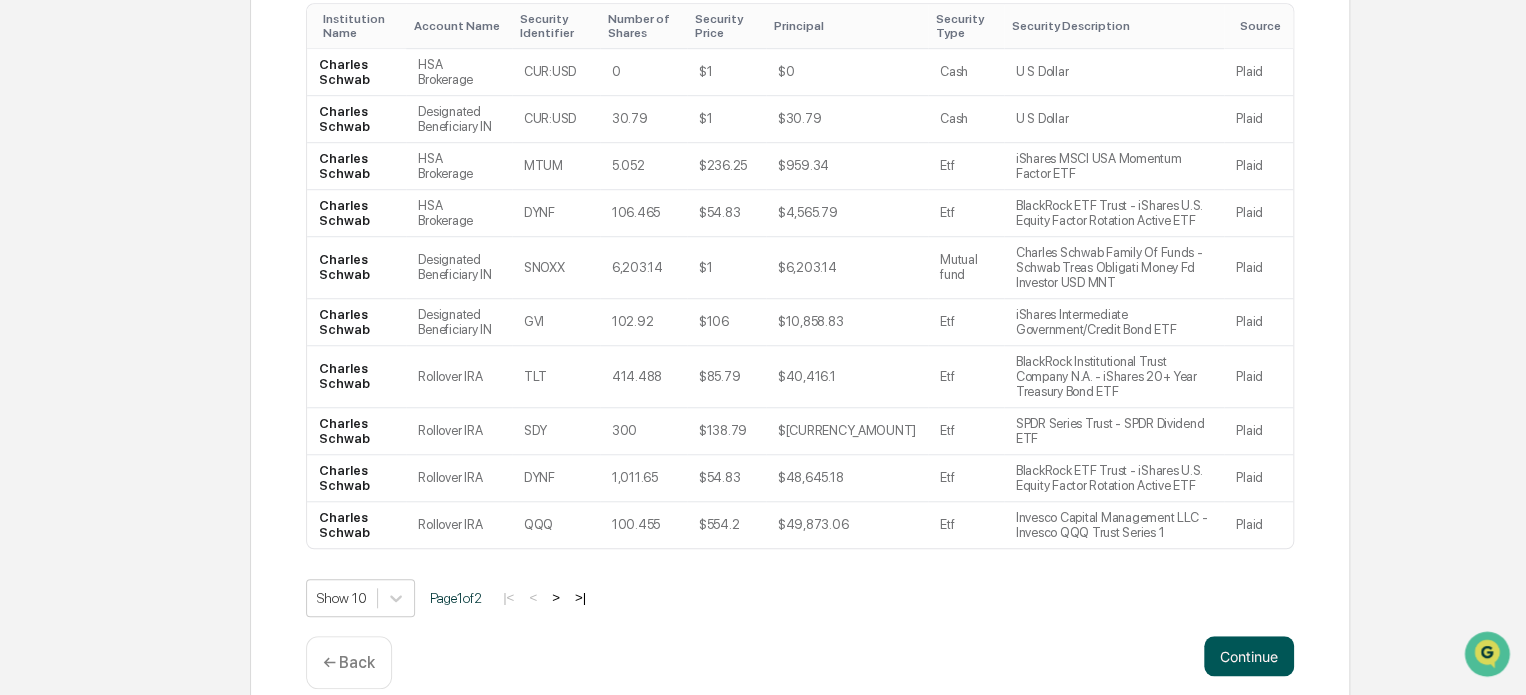 click on "Continue" at bounding box center [1249, 656] 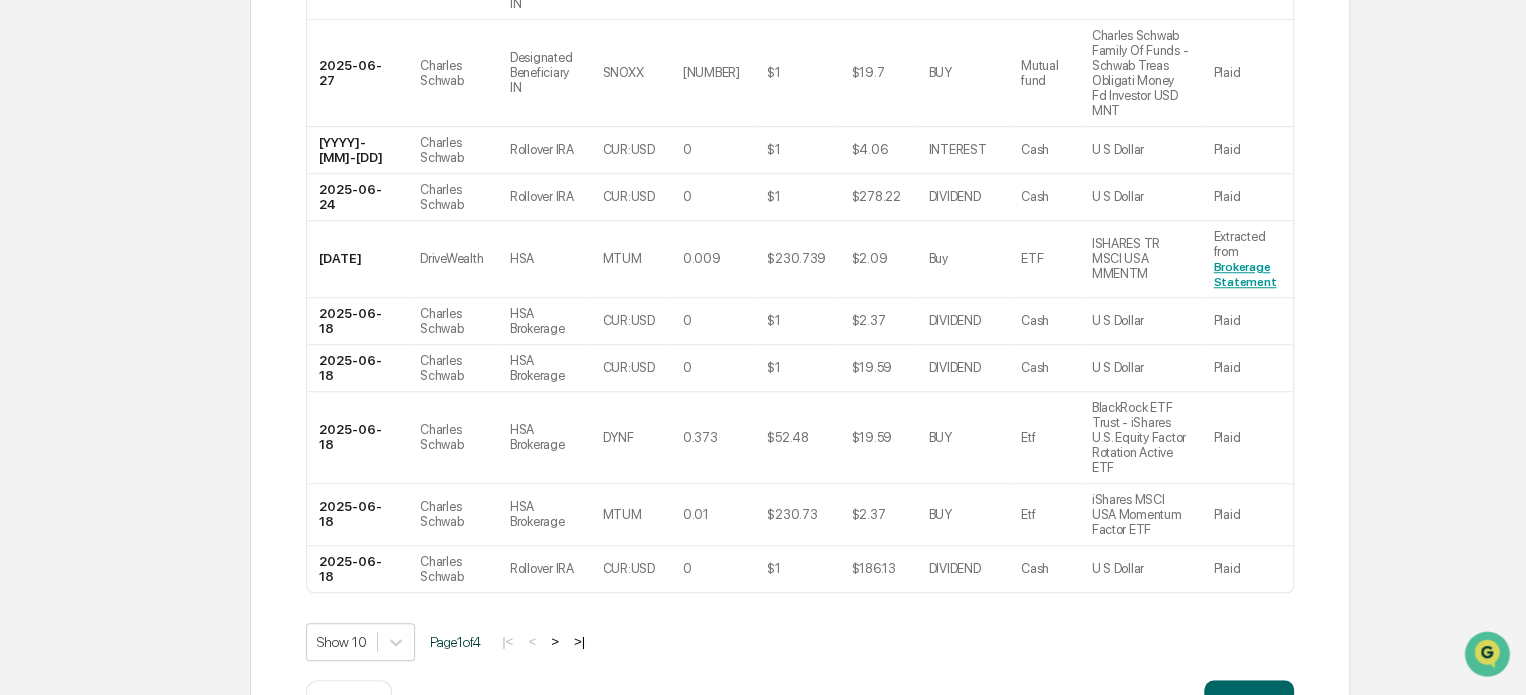 scroll, scrollTop: 655, scrollLeft: 0, axis: vertical 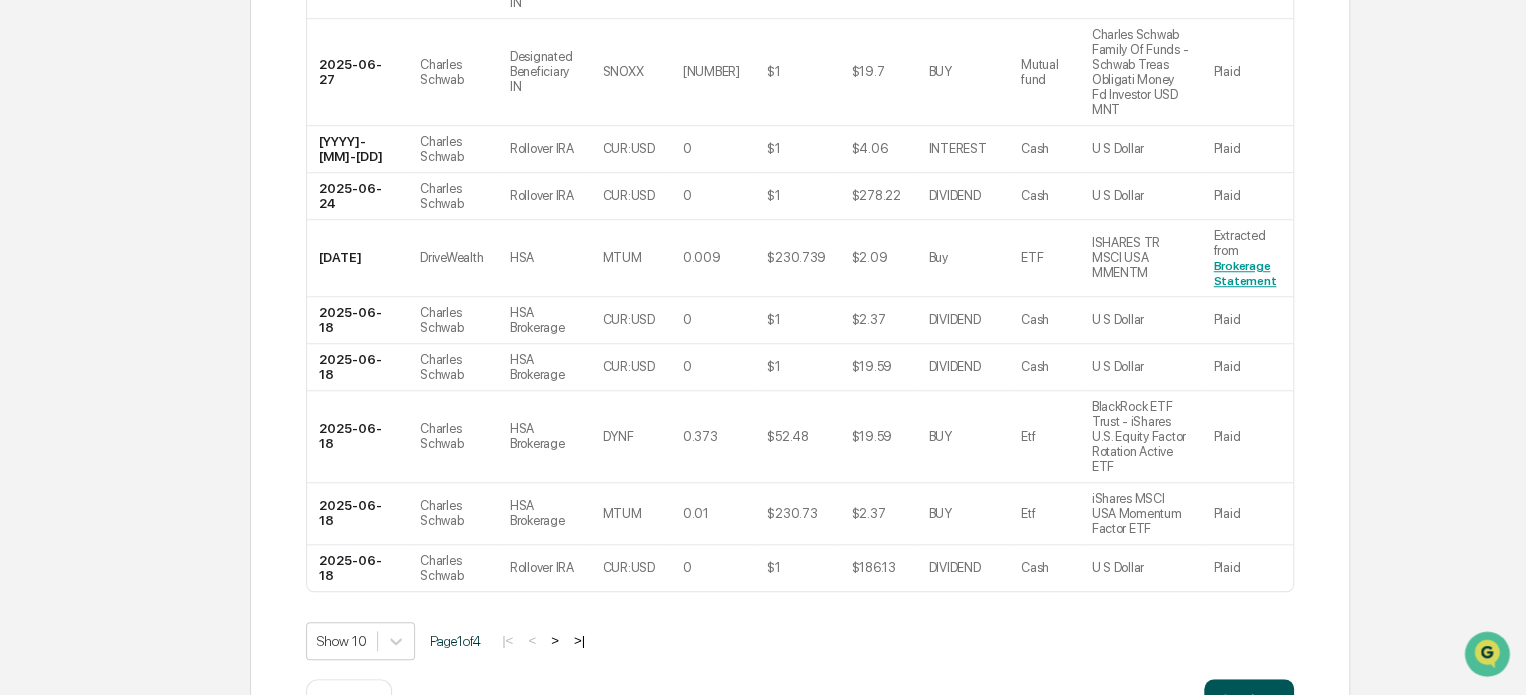 click on "Continue" at bounding box center [1249, 699] 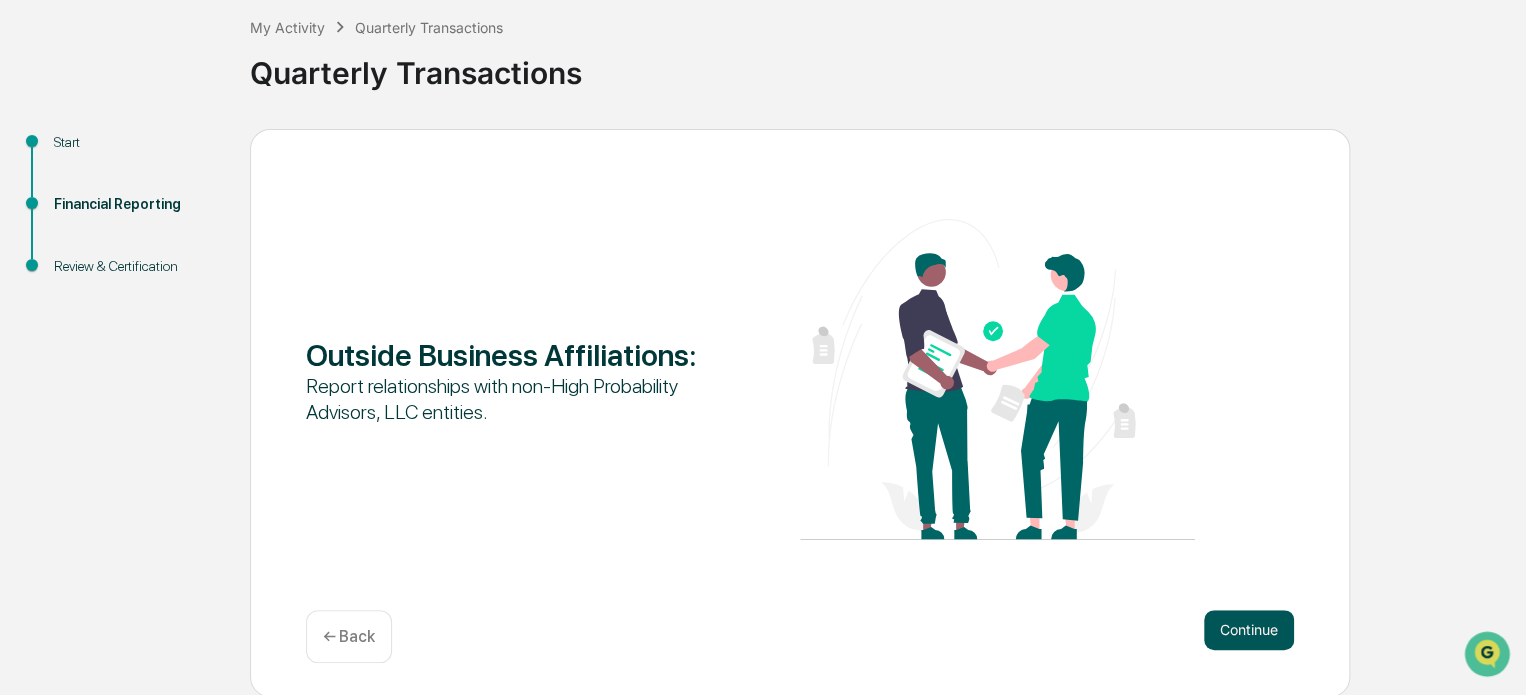 click on "Continue" at bounding box center (1249, 630) 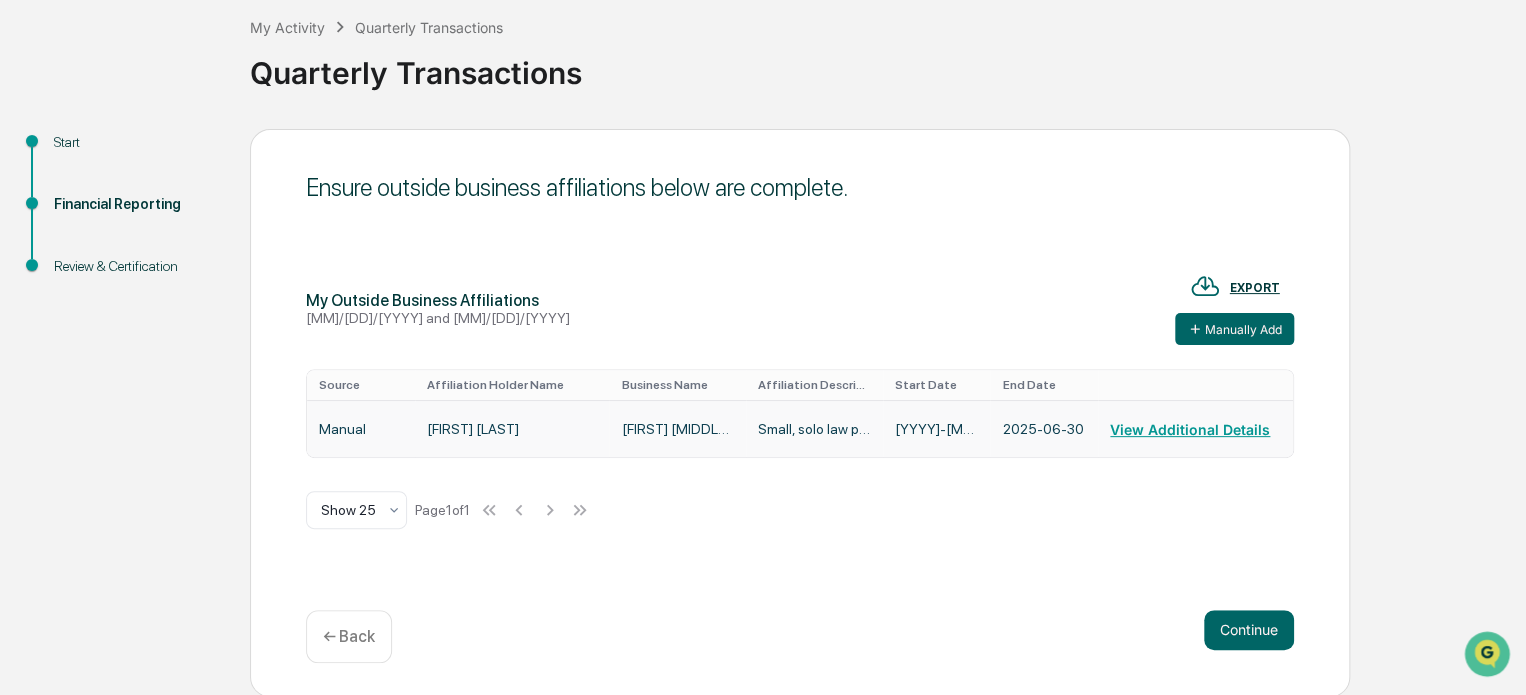 click on "[FIRST] [LAST]" at bounding box center [512, 429] 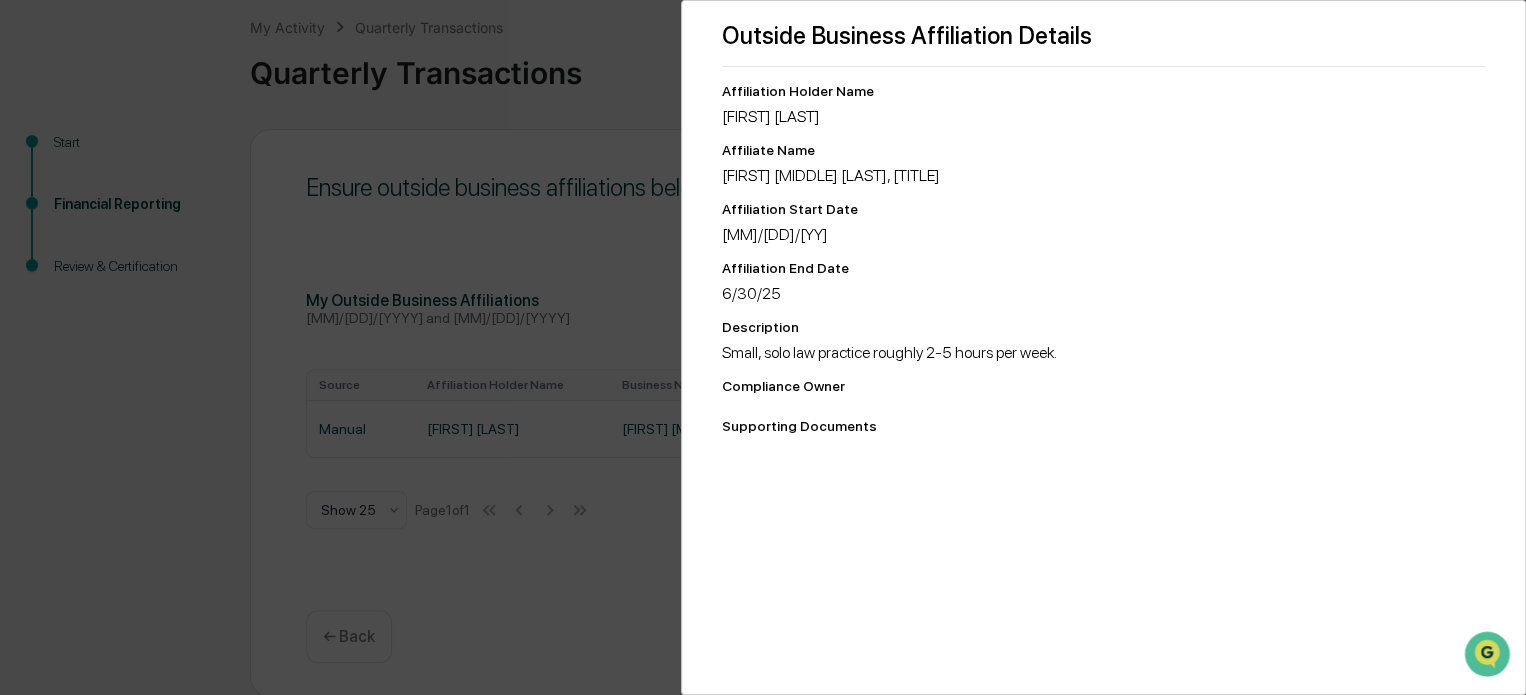 click on "[MM]/[DD]/[YY]" at bounding box center (1103, 281) 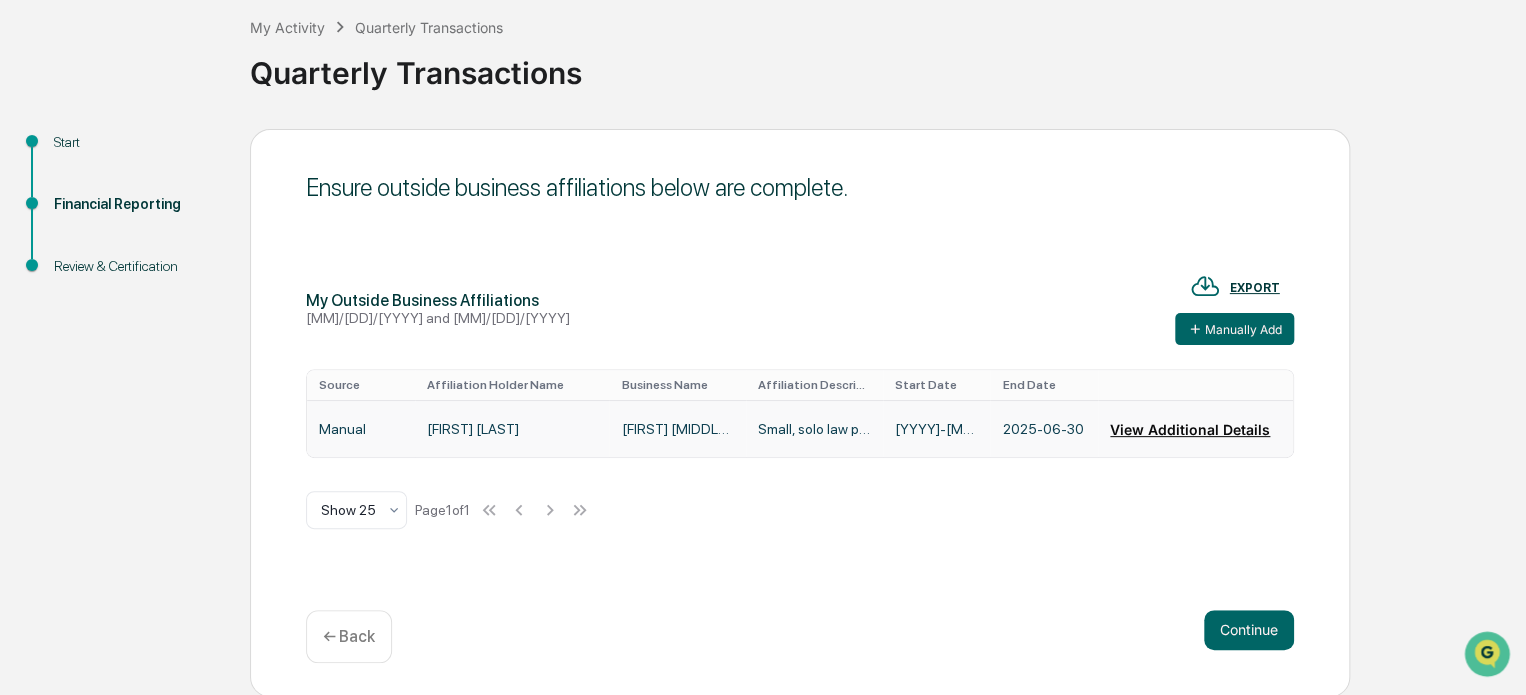 click on "View Additional Details" at bounding box center [1190, 429] 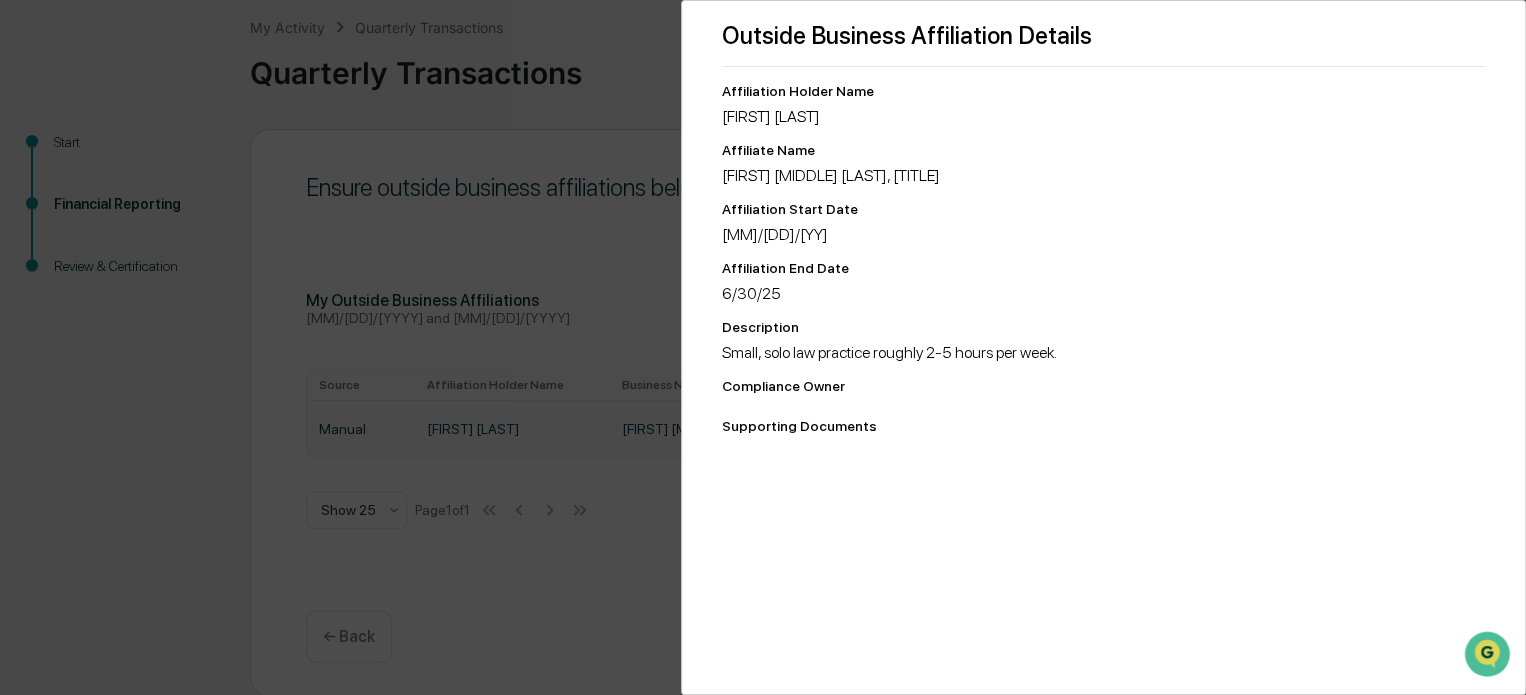 click on "Affiliation Holder Name [FIRST] [LAST], Esq. (Law Practice) Affiliation Start Date 5/1/13 Affiliation End Date 6/30/25 Description Small, solo law practice roughly 2-5 hours per week. Compliance Owner Supporting Documents" at bounding box center (763, 347) 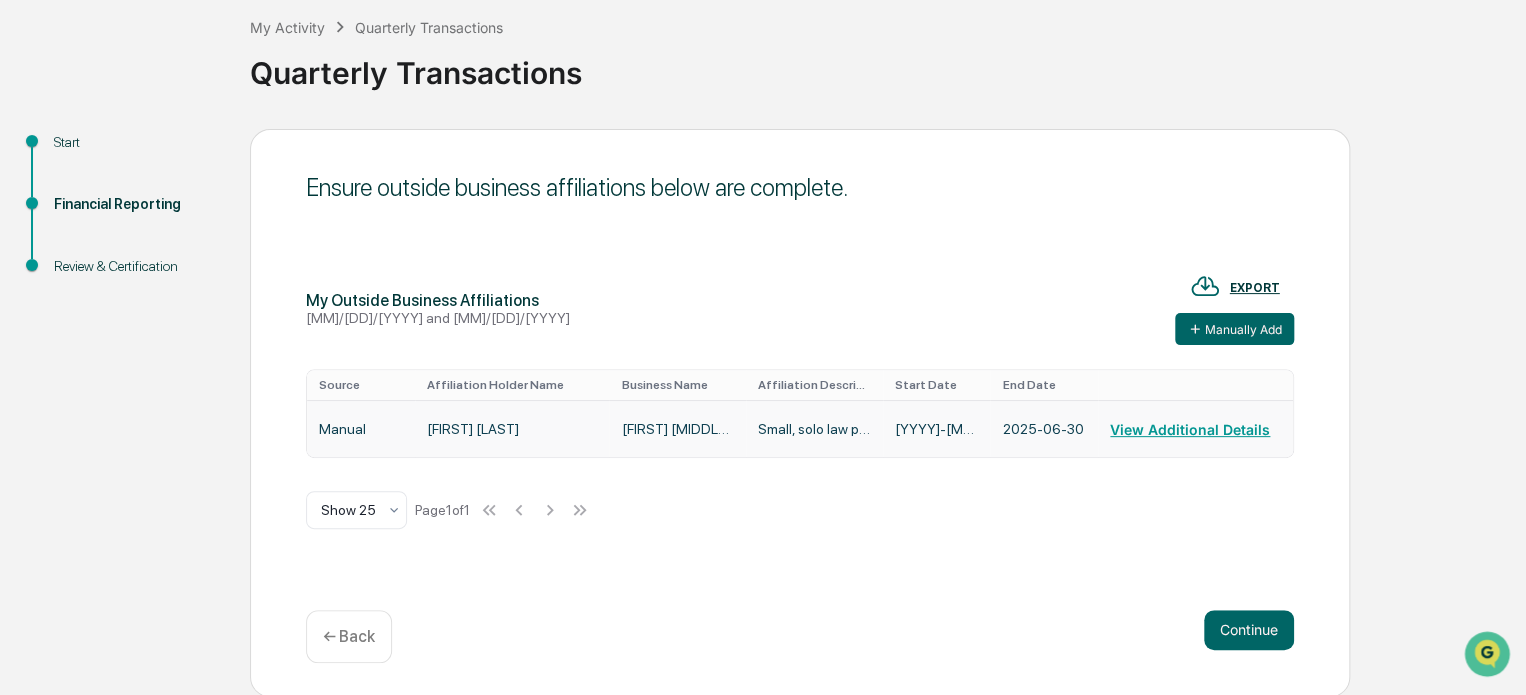 click on "Manual" at bounding box center [361, 429] 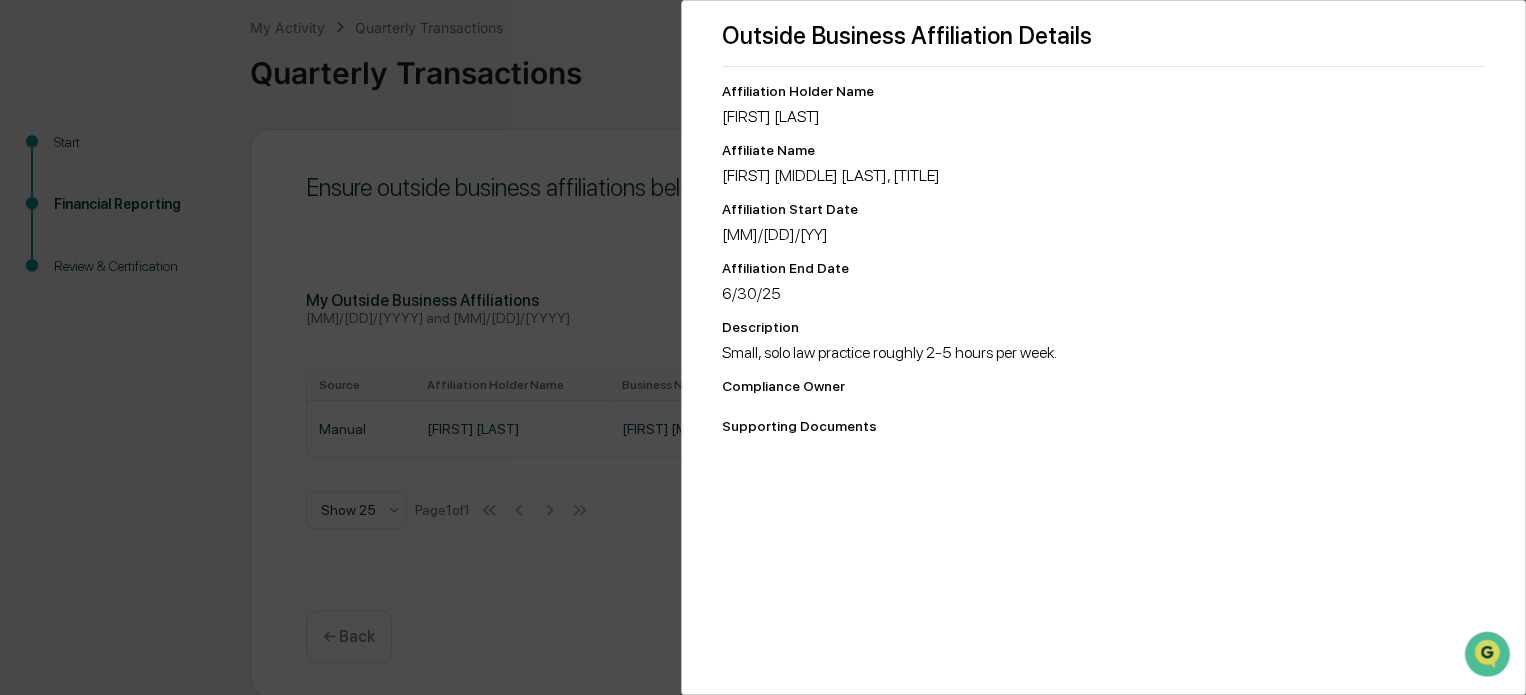 click on "Affiliation Holder Name [FIRST] [LAST], Esq. (Law Practice) Affiliation Start Date 5/1/13 Affiliation End Date 6/30/25 Description Small, solo law practice roughly 2-5 hours per week. Compliance Owner Supporting Documents" at bounding box center (763, 347) 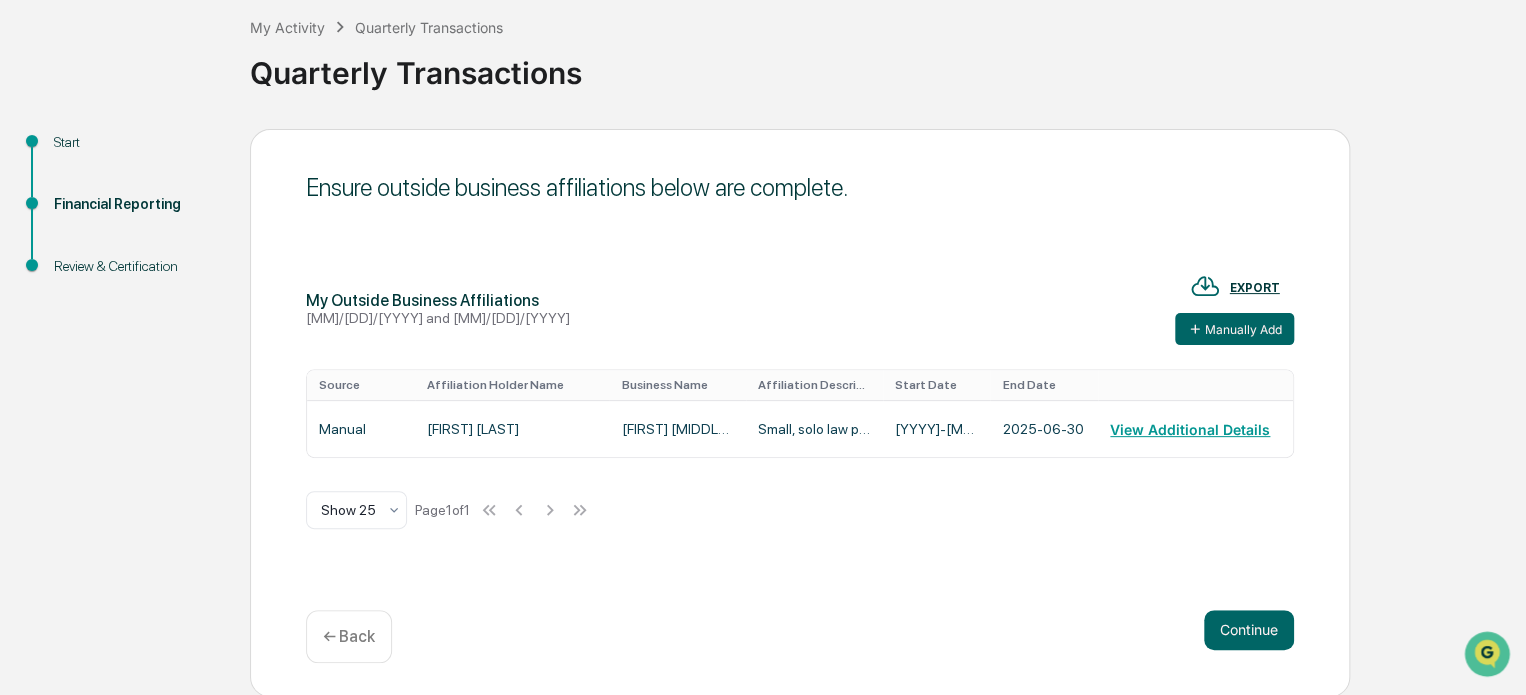 click on "← Back" at bounding box center (349, 636) 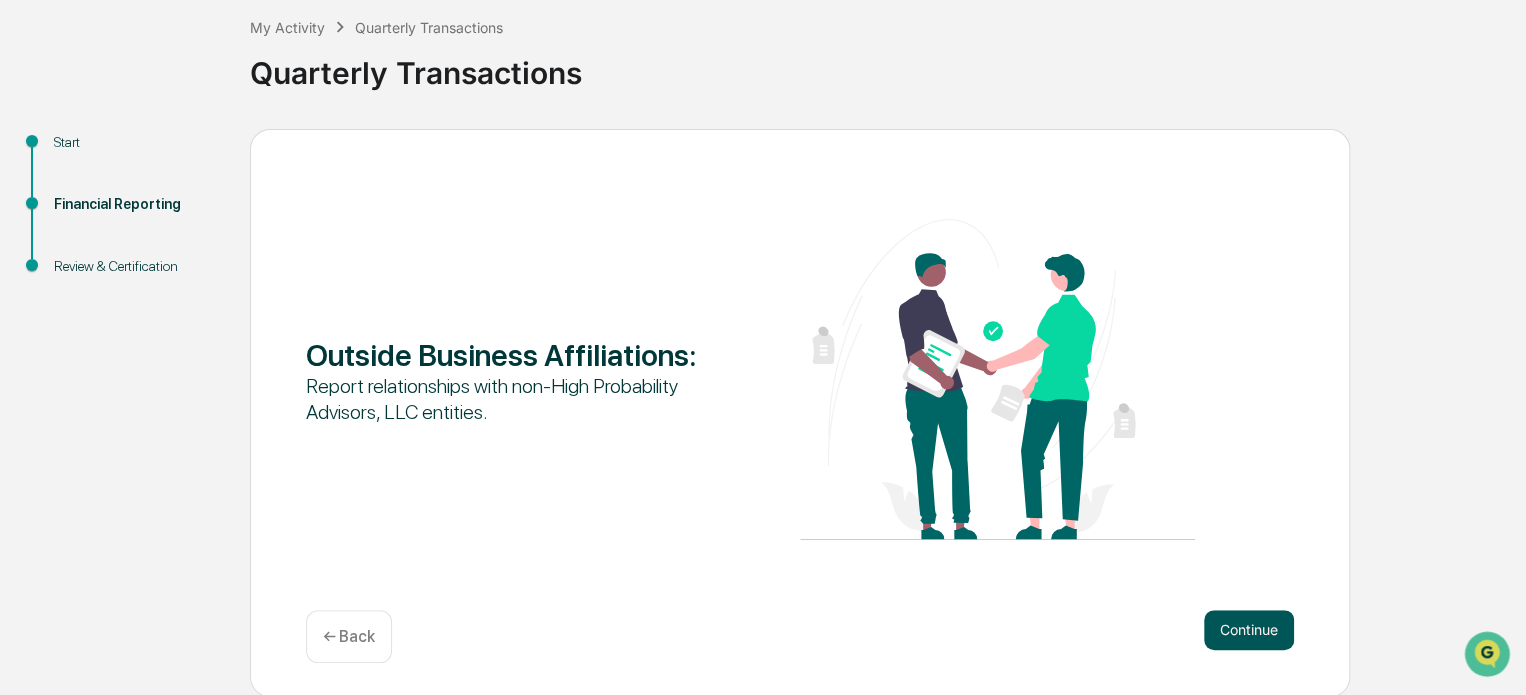 click on "Continue" at bounding box center [1249, 630] 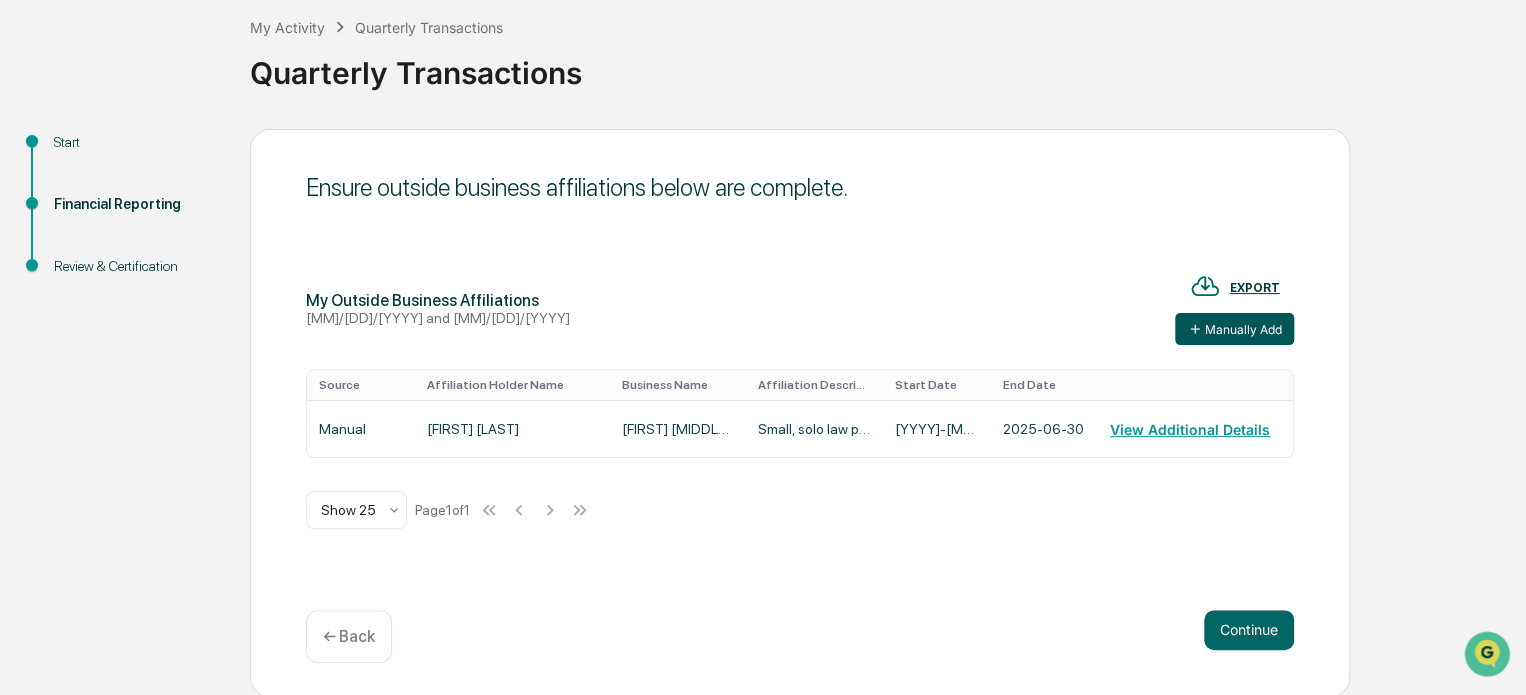 click on "Manually Add" at bounding box center (1234, 329) 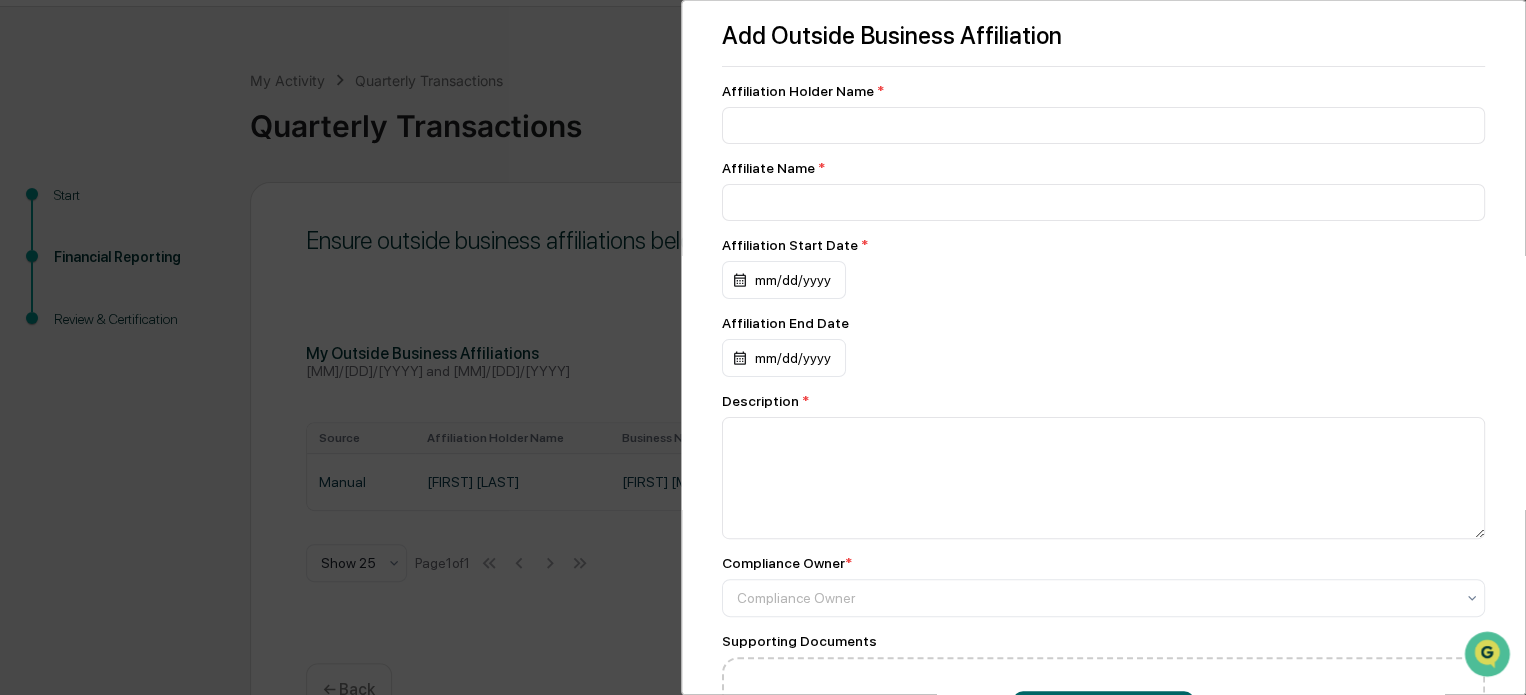 scroll, scrollTop: 109, scrollLeft: 0, axis: vertical 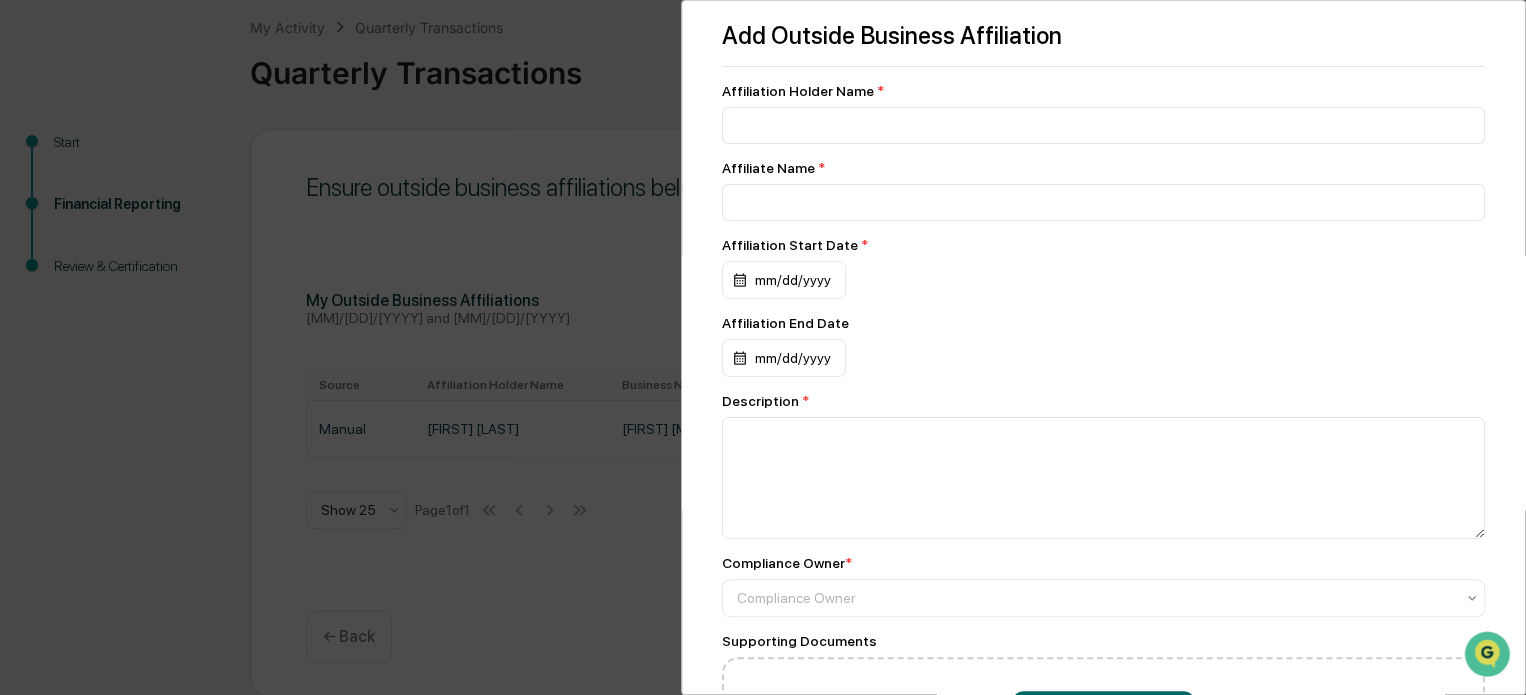 click on "Add Outside Business Affiliation Affiliation Holder Name   * Affiliate Name   * Affiliation Start Date   * mm/dd/yyyy Affiliation End Date   mm/dd/yyyy Description   * Compliance Owner  * Compliance Owner Supporting Documents ＋ Upload Documents Or drop your files here Submit" at bounding box center [763, 347] 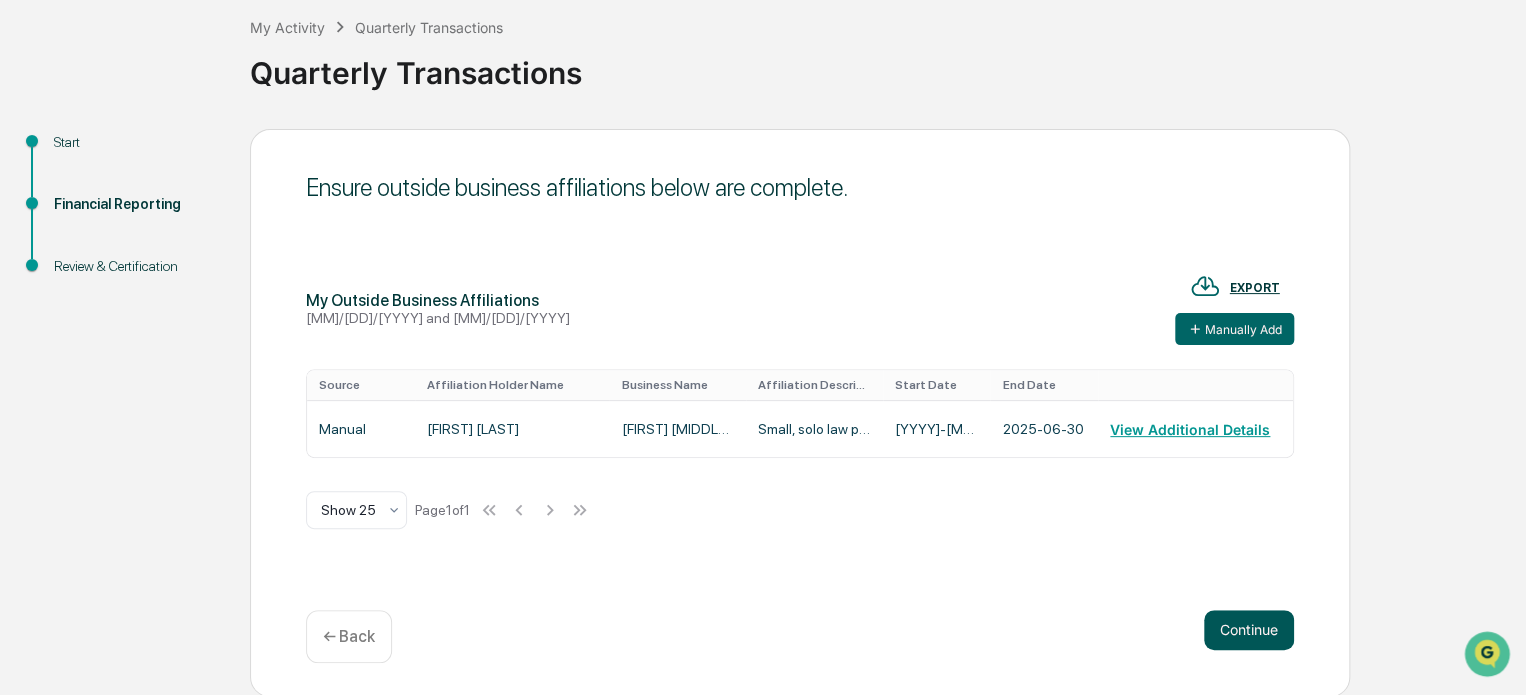 click on "Continue" at bounding box center (1249, 630) 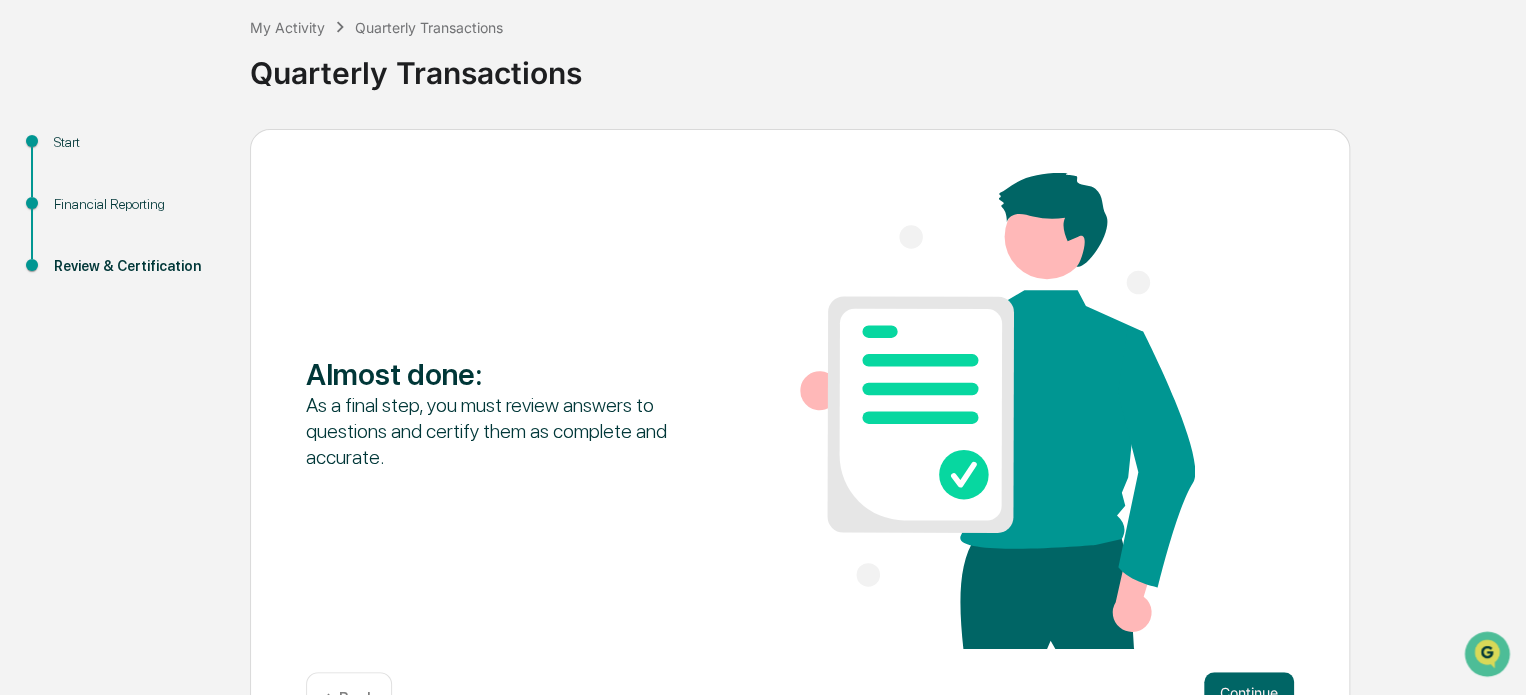 scroll, scrollTop: 172, scrollLeft: 0, axis: vertical 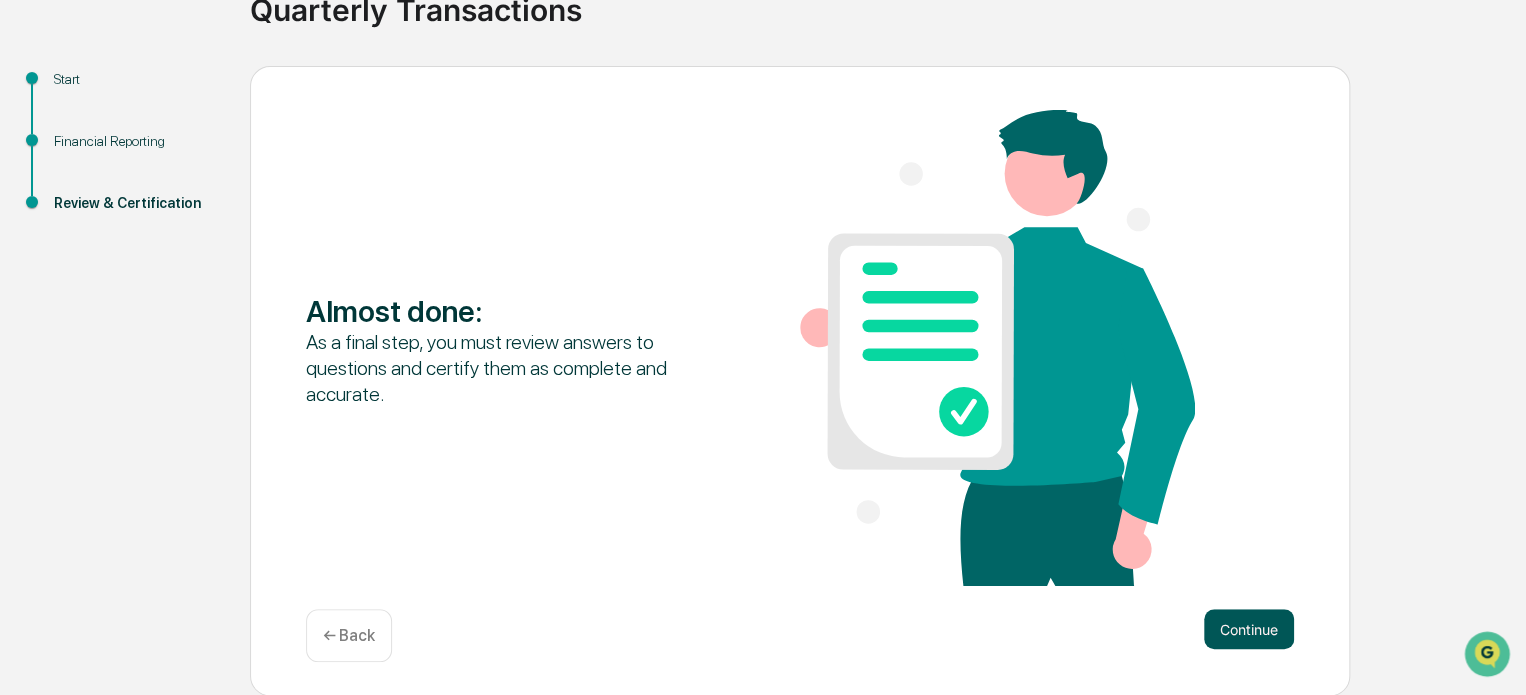 click on "Continue" at bounding box center [1249, 629] 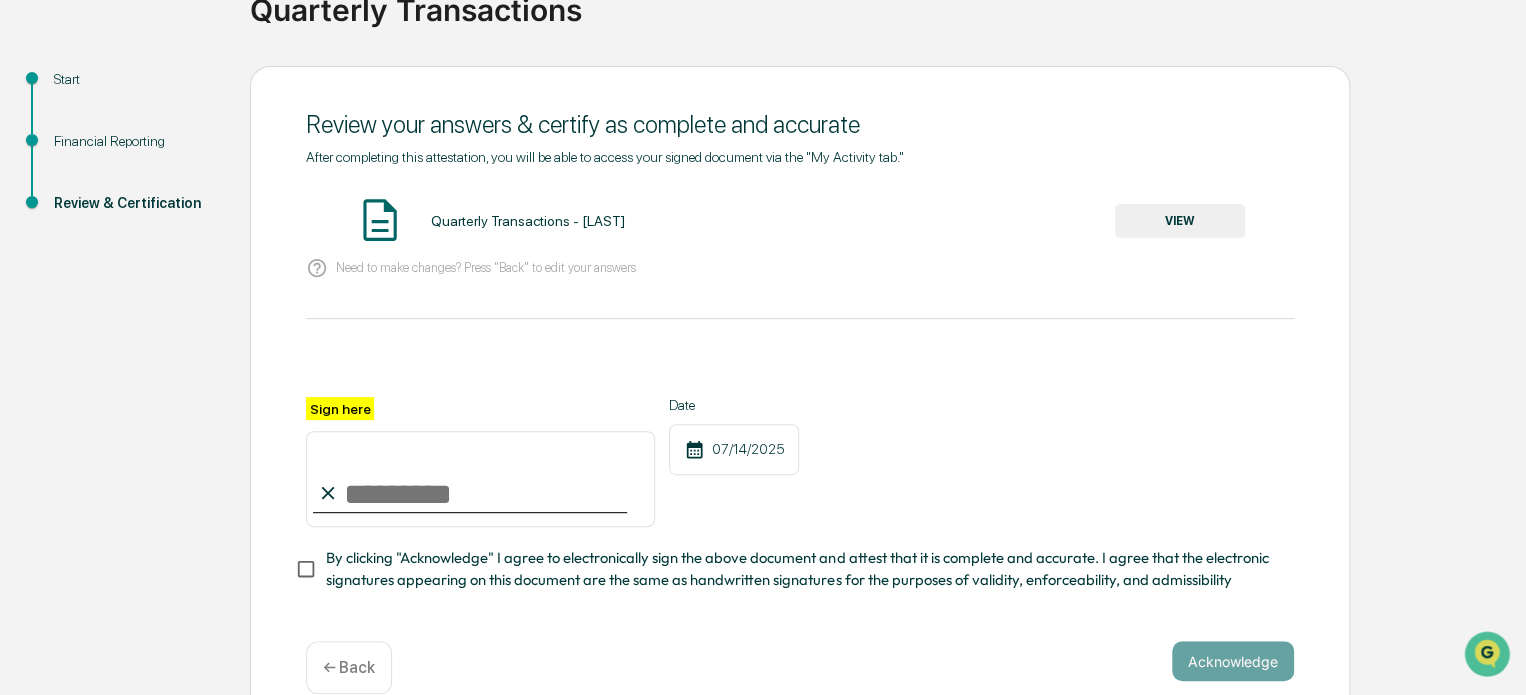 click on "Sign here" at bounding box center [480, 479] 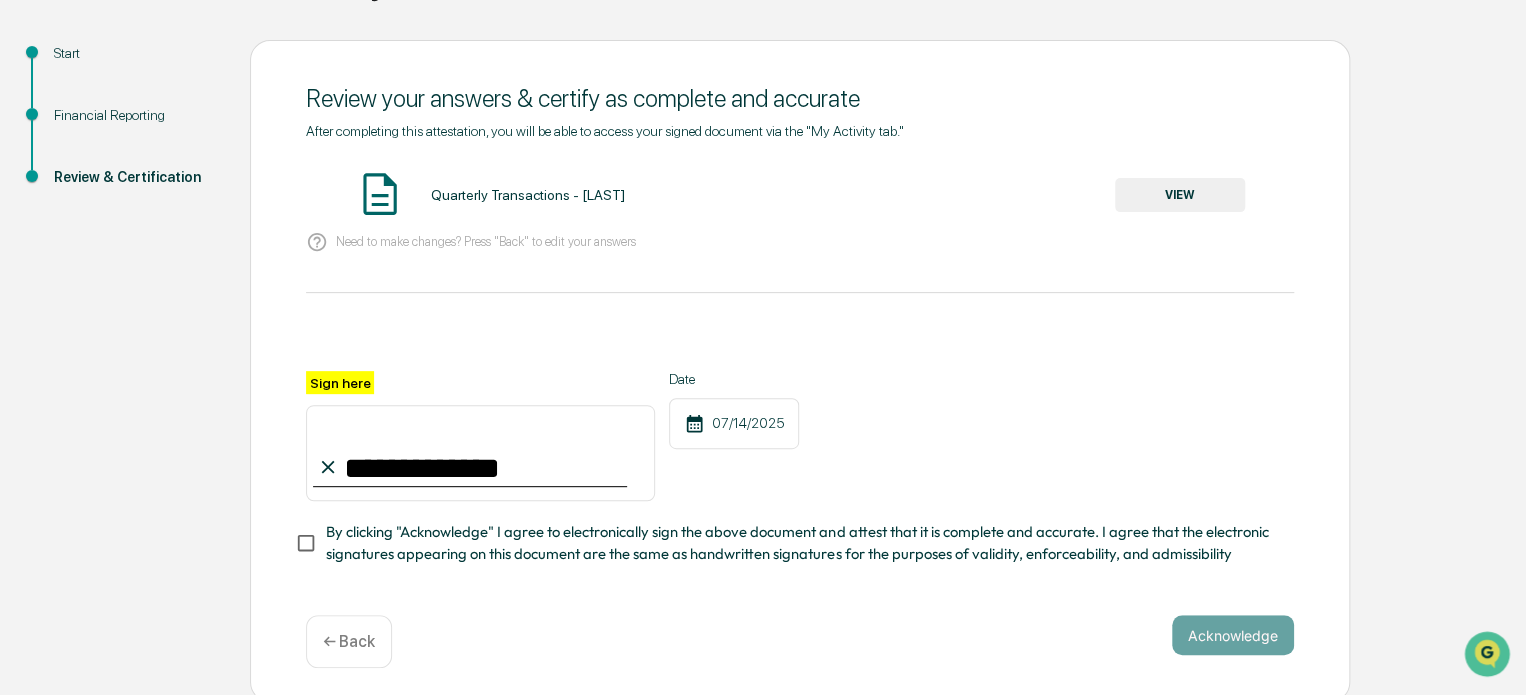 scroll, scrollTop: 212, scrollLeft: 0, axis: vertical 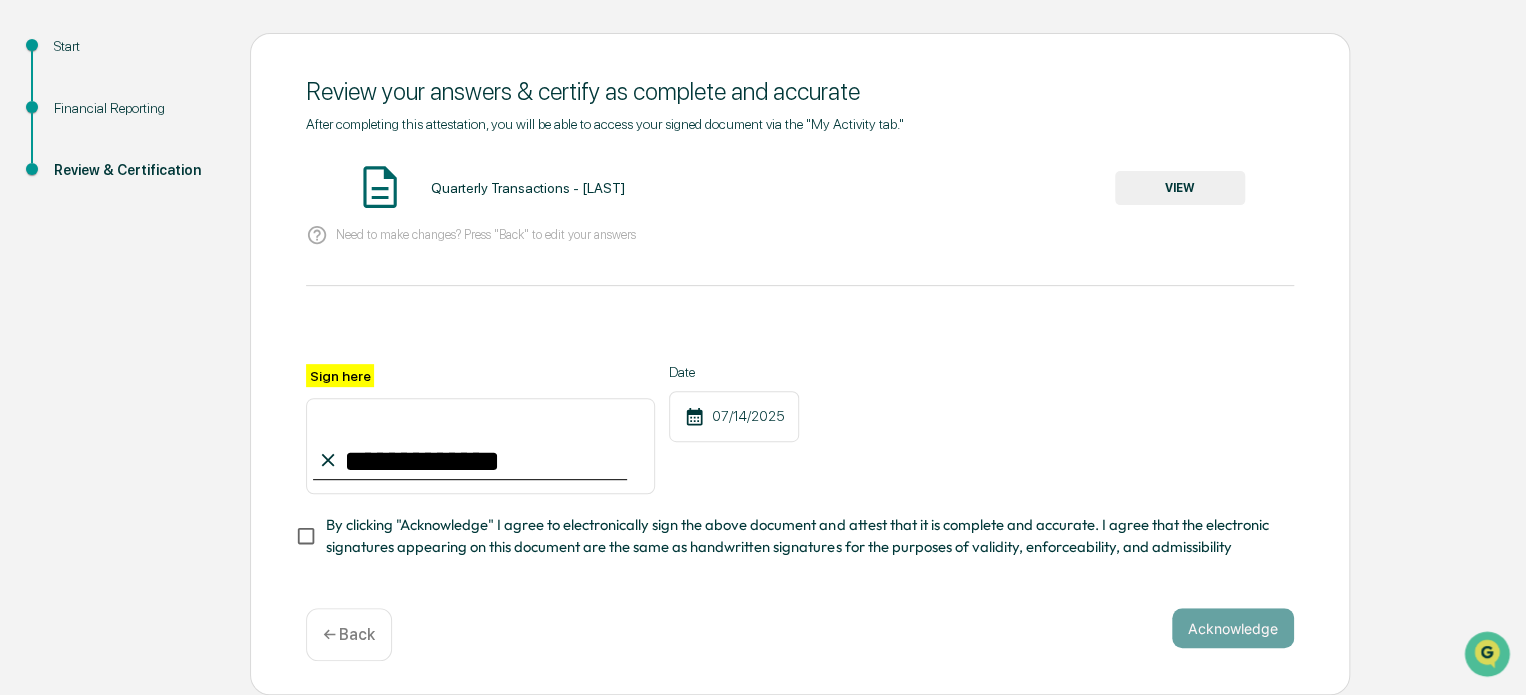 type on "**********" 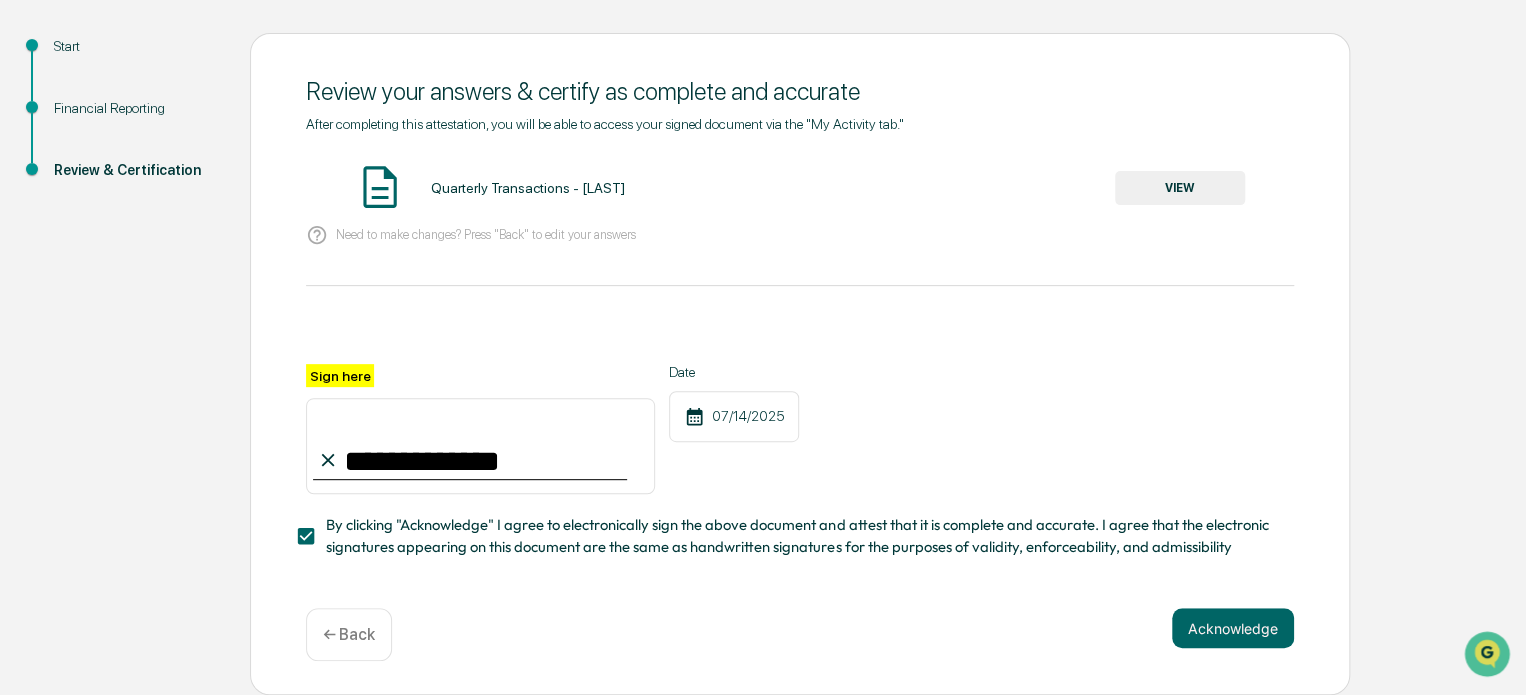 click on "**********" at bounding box center [480, 446] 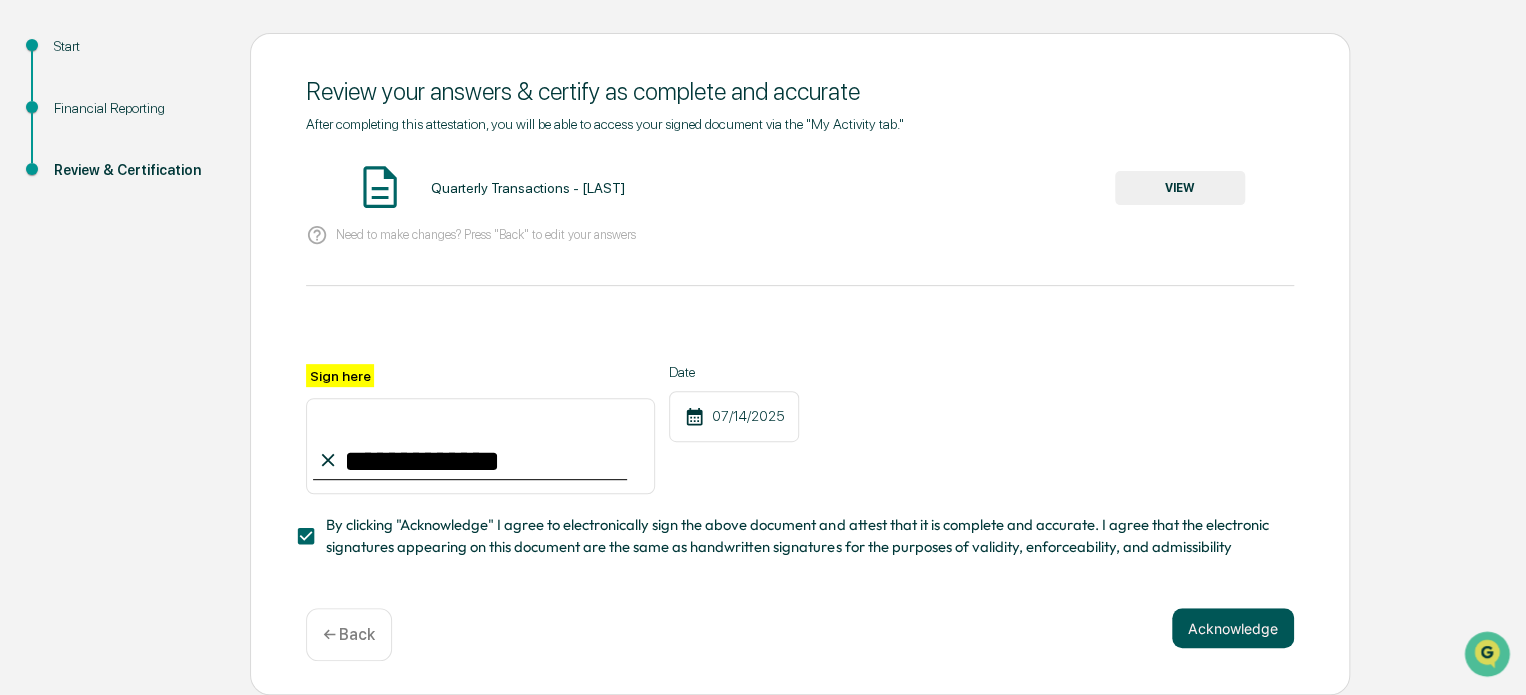 click on "Acknowledge" at bounding box center [1233, 628] 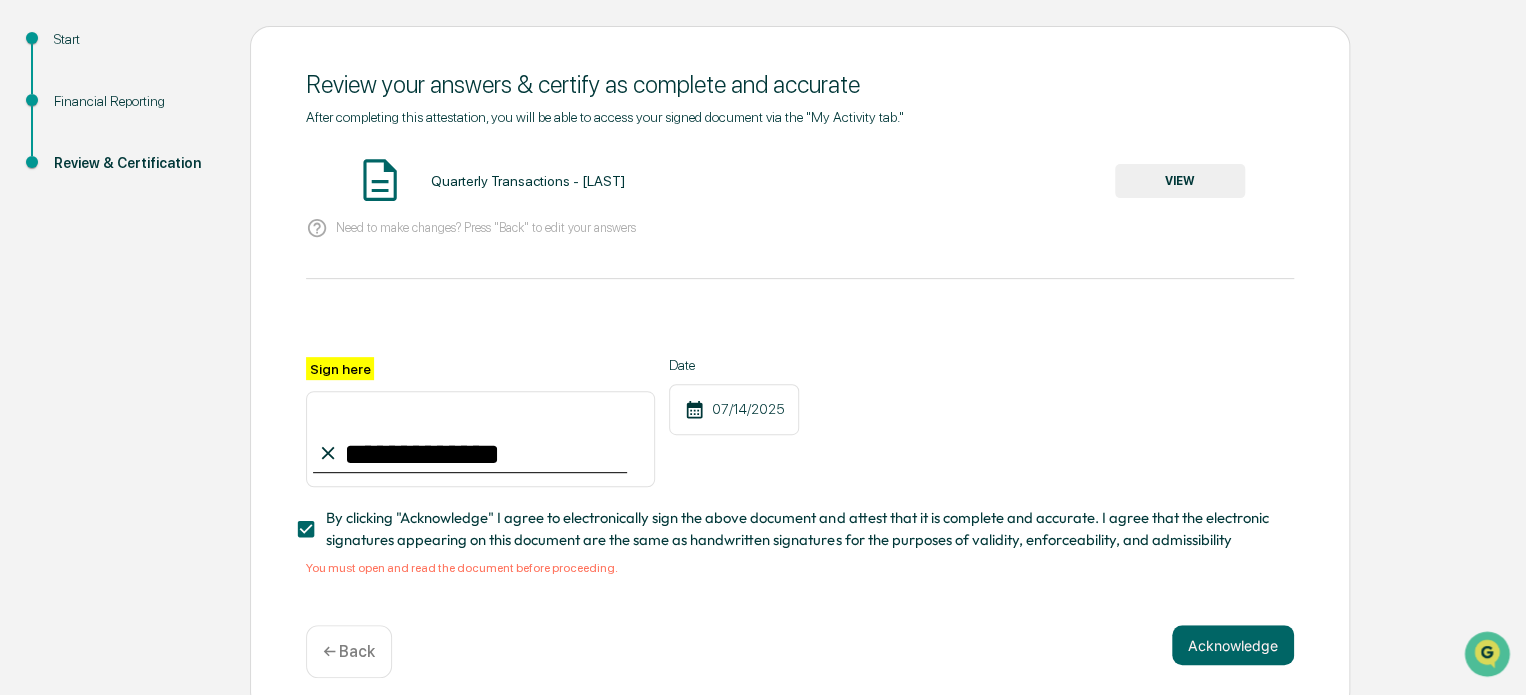 click on "VIEW" at bounding box center [1180, 181] 